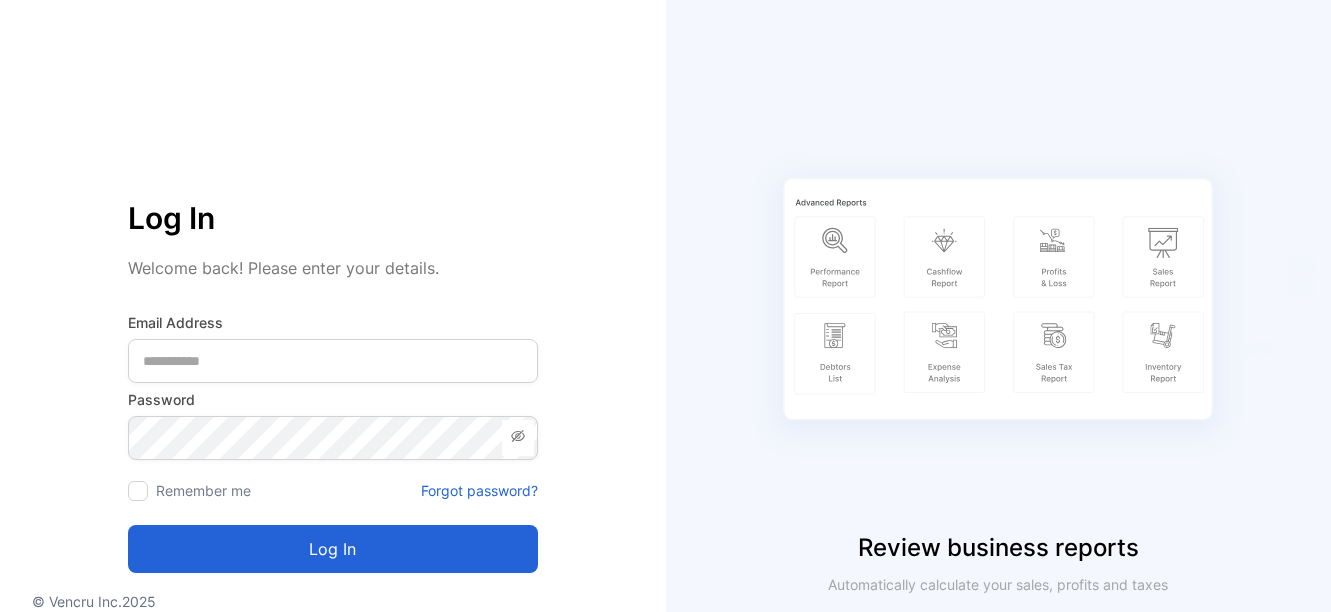 scroll, scrollTop: 0, scrollLeft: 0, axis: both 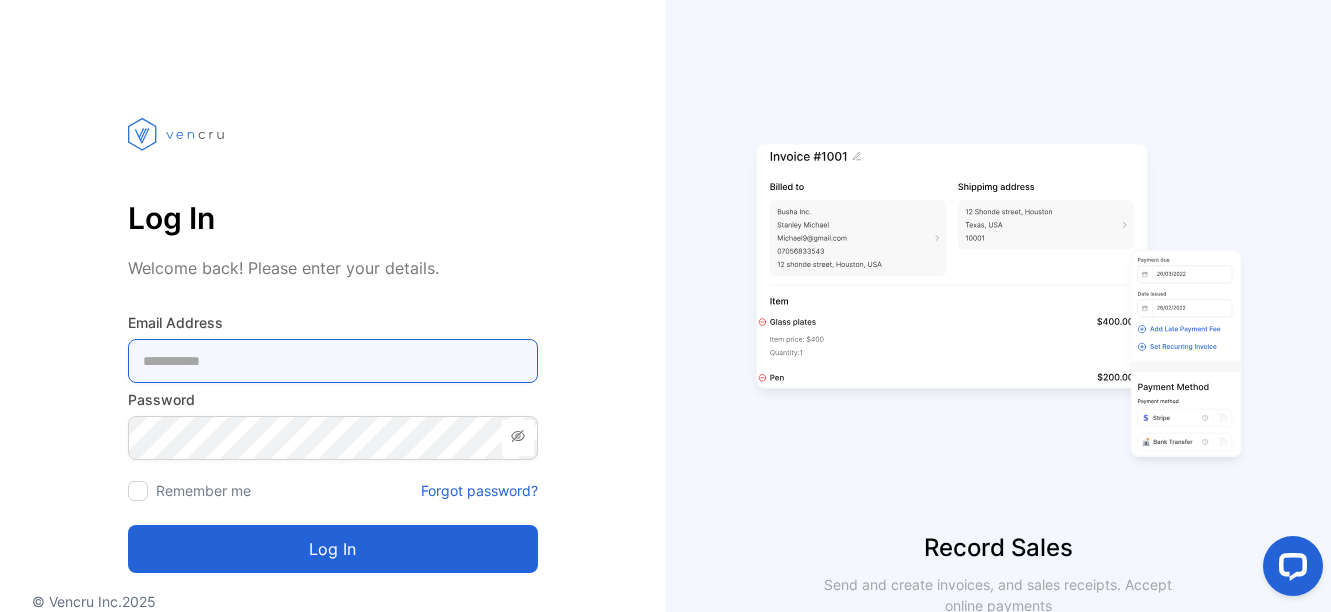 type on "**********" 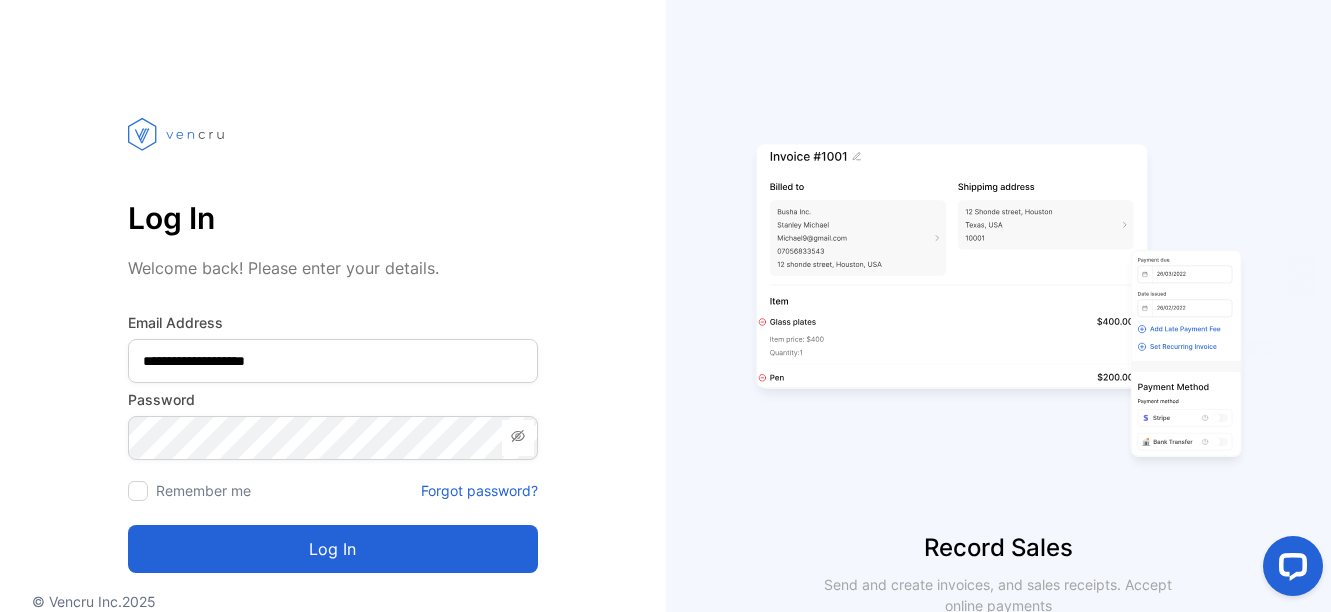 click on "Log in" at bounding box center [333, 549] 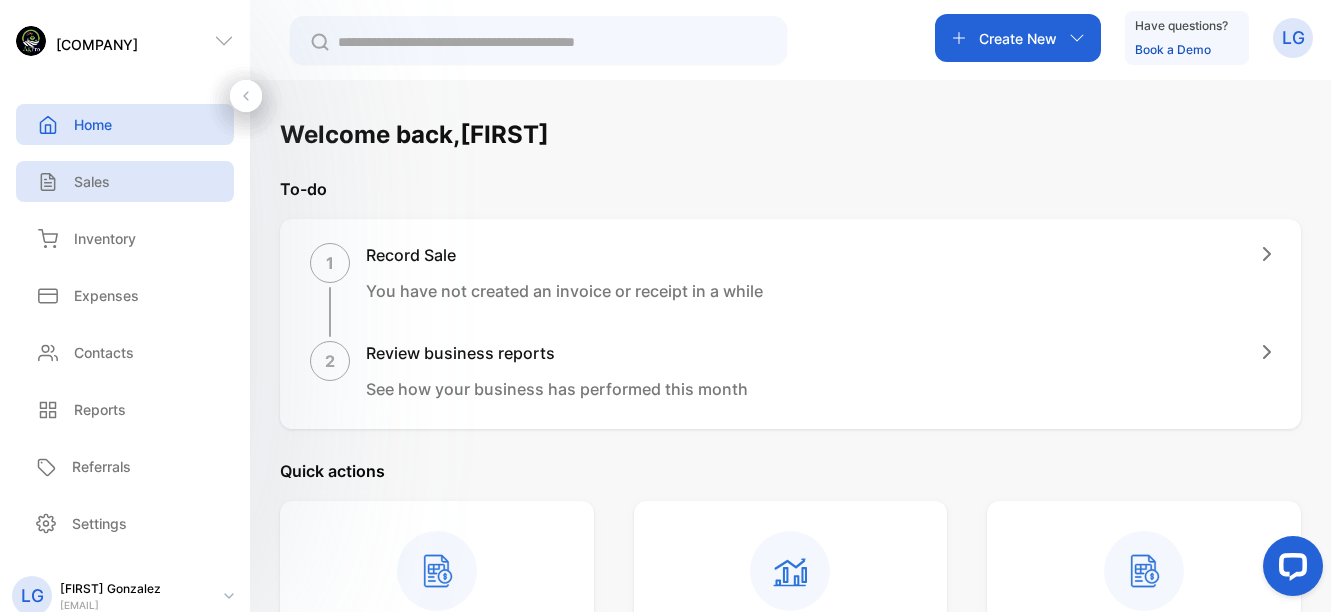 click on "Sales" at bounding box center [92, 181] 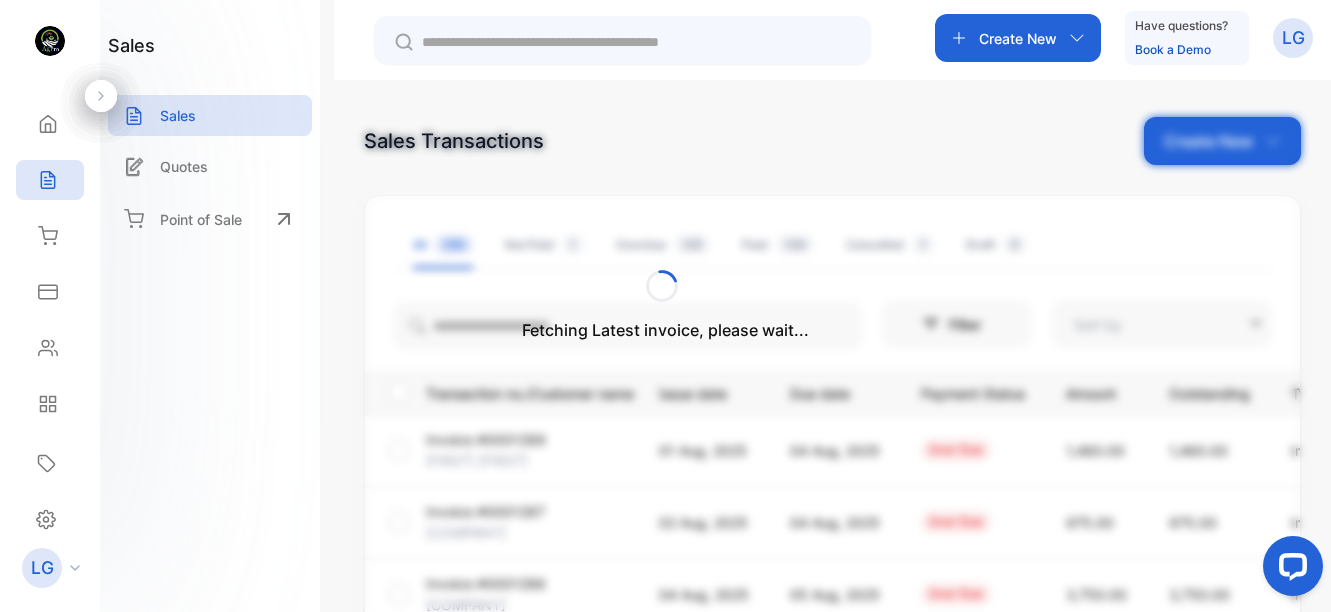 type on "**********" 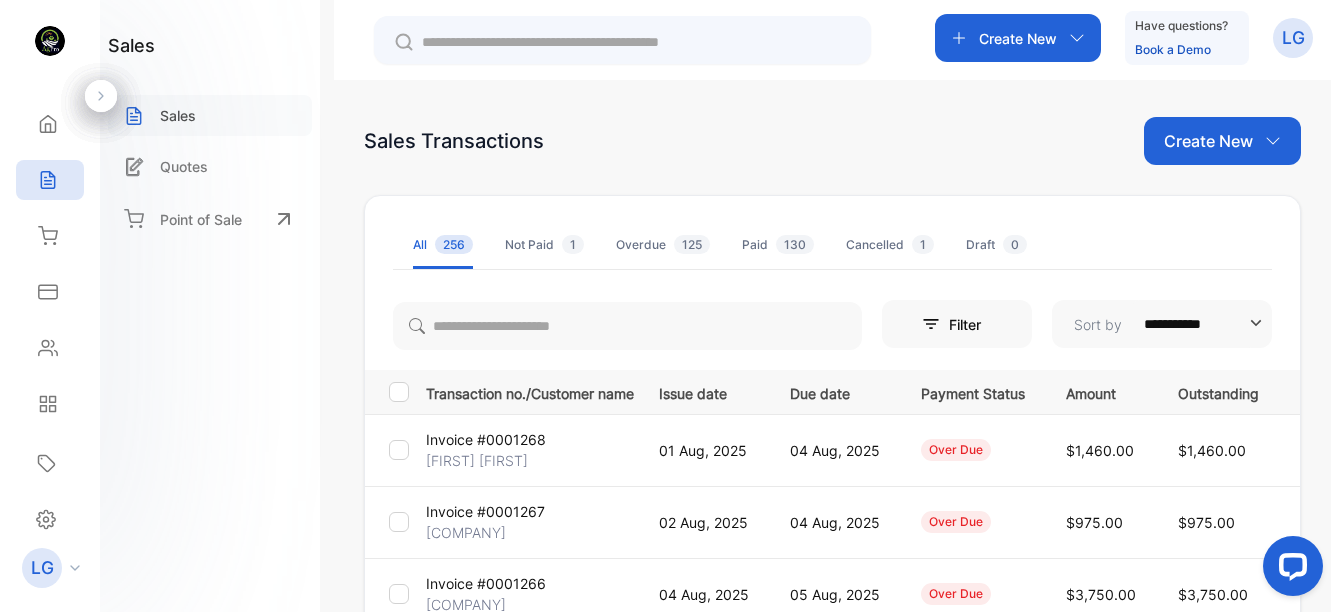 click on "Sales" at bounding box center [178, 115] 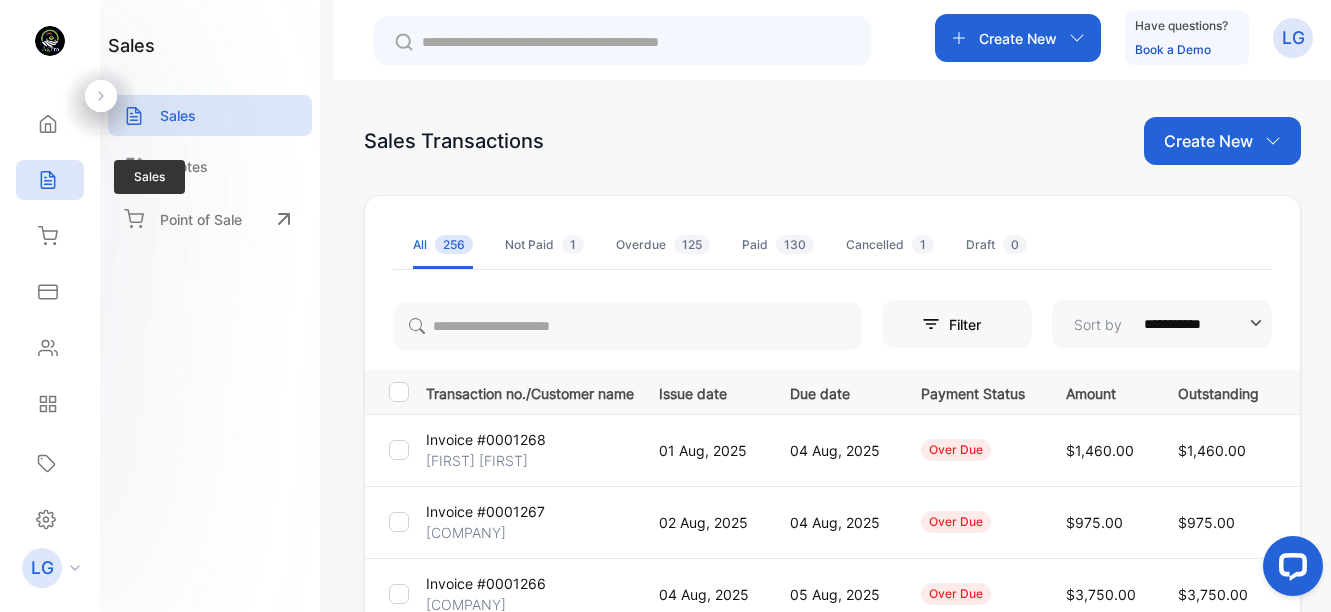 click 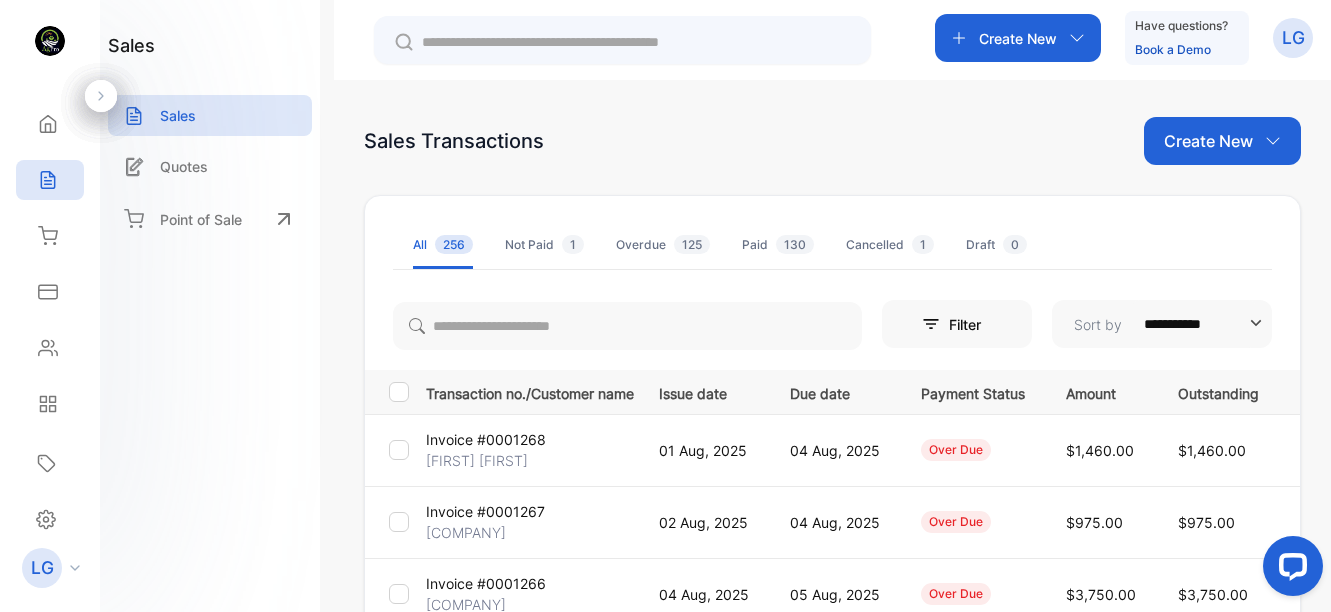 click on "Create New" at bounding box center [1018, 38] 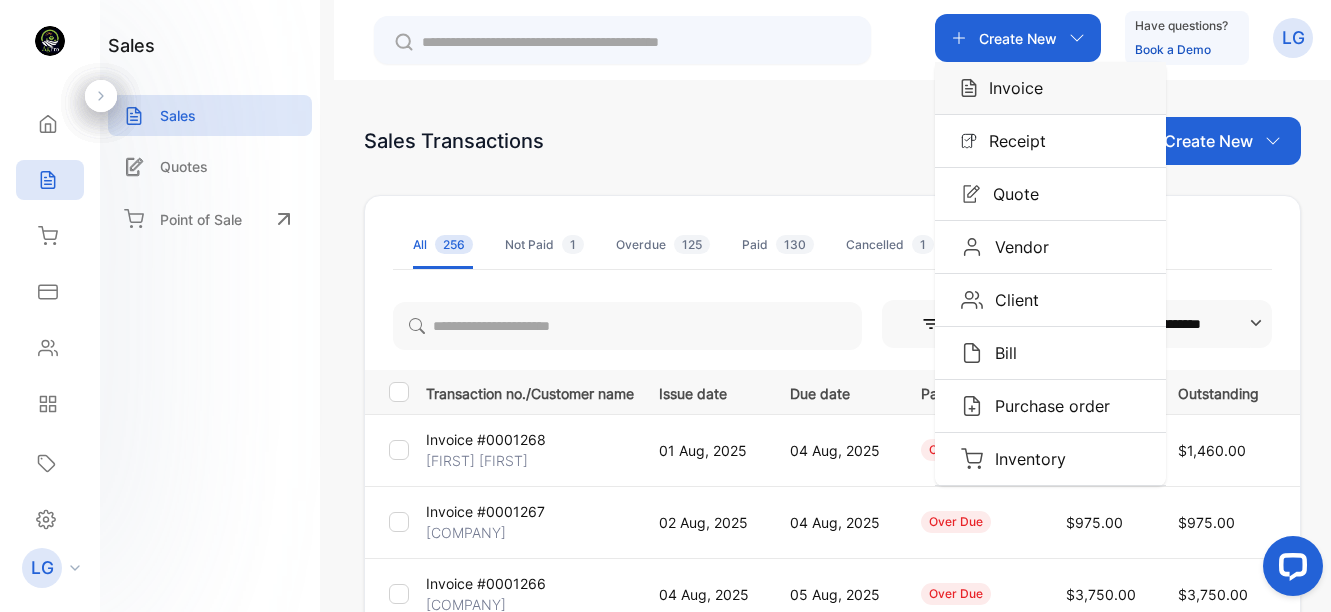click on "Invoice" at bounding box center (1010, 88) 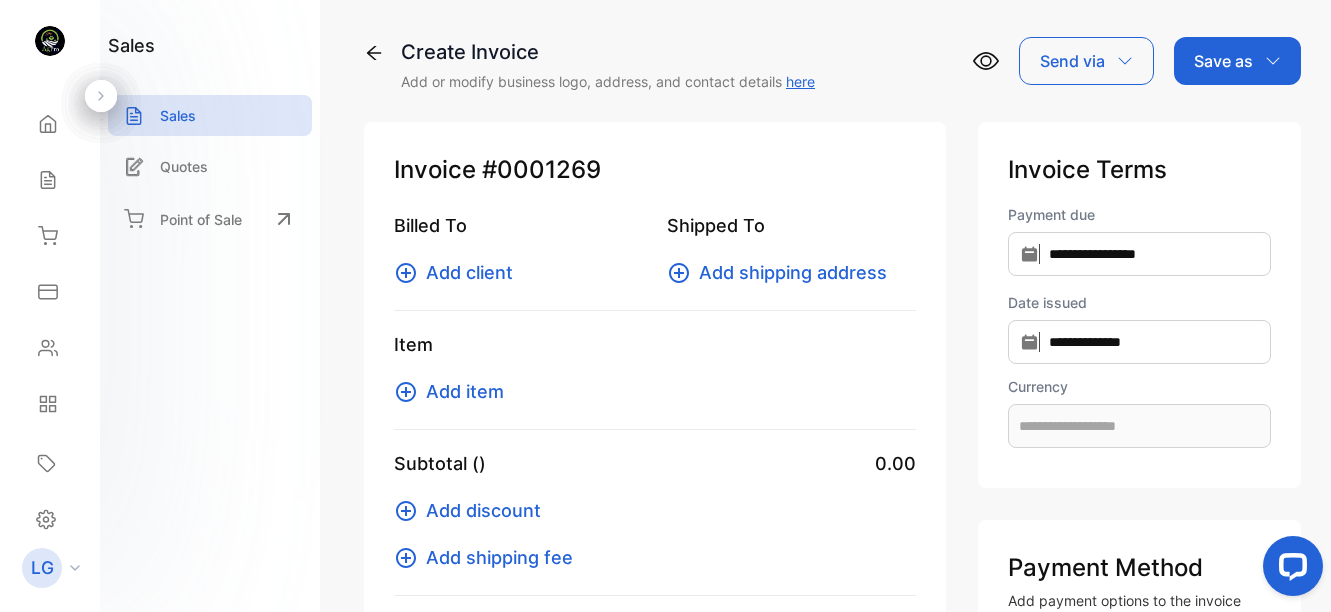 type on "**********" 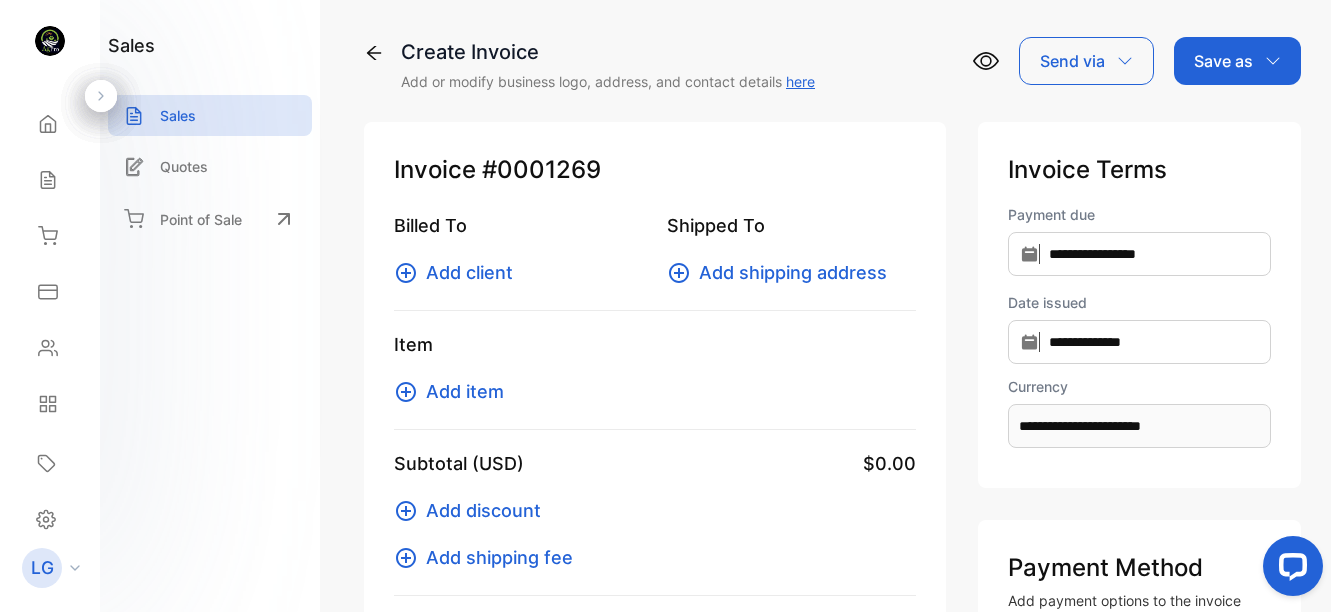 click on "Add client" at bounding box center [469, 272] 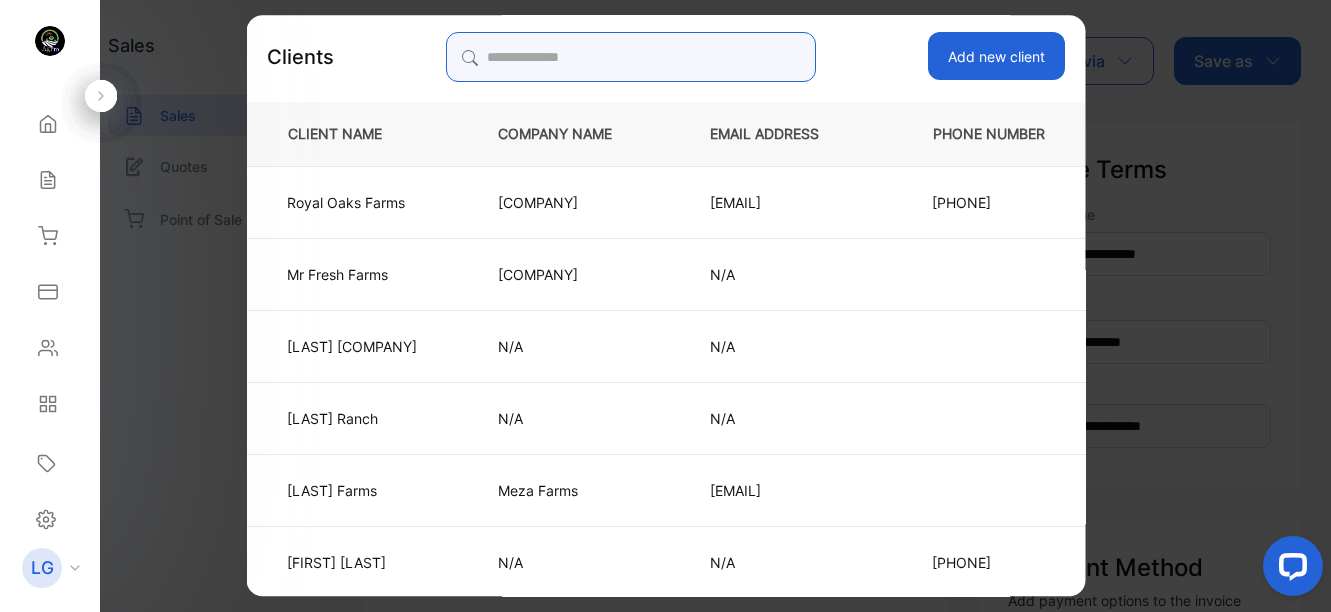 click at bounding box center (630, 57) 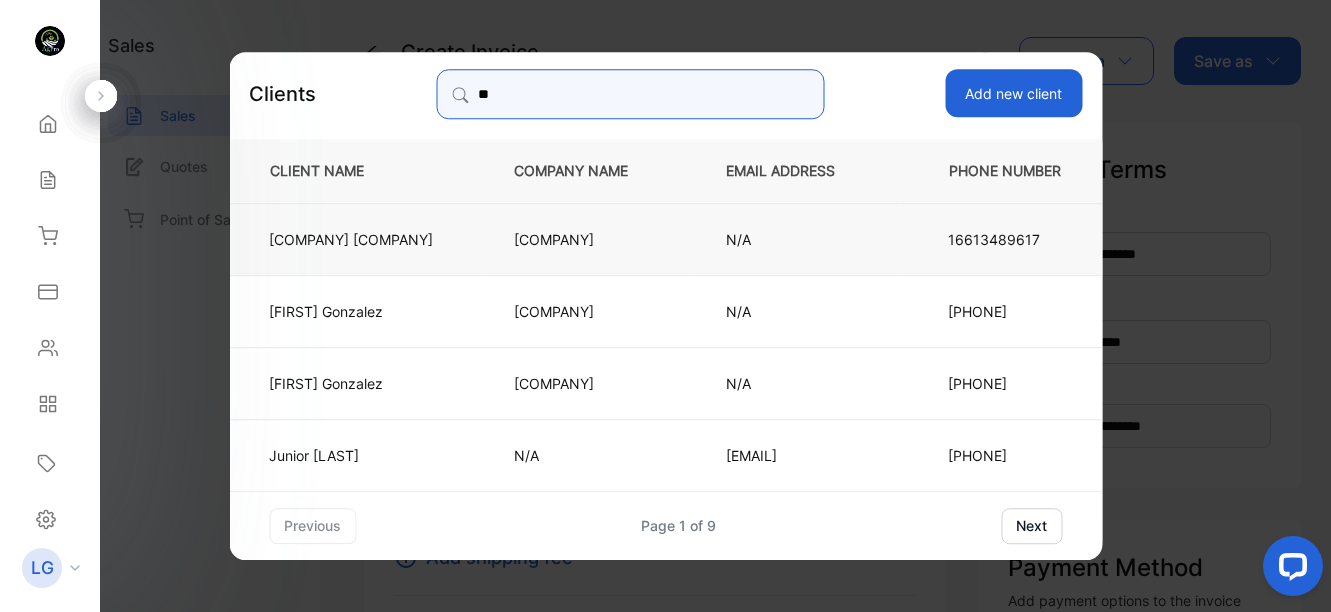 type on "**" 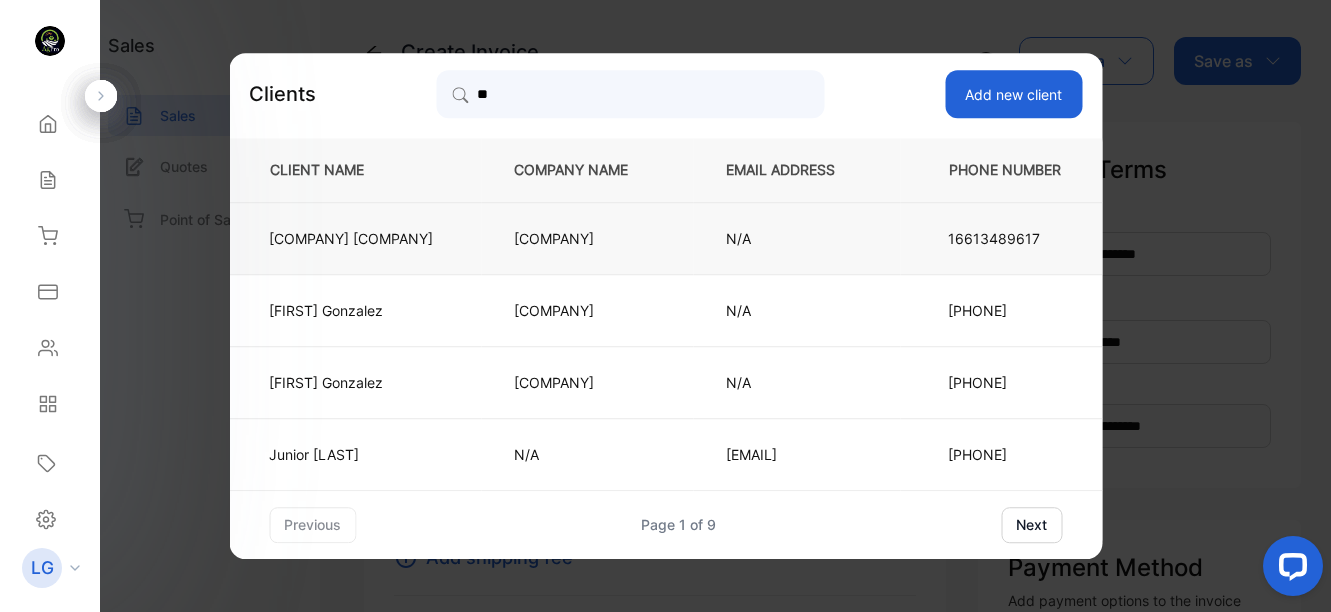click on "[COMPANY]" at bounding box center (351, 238) 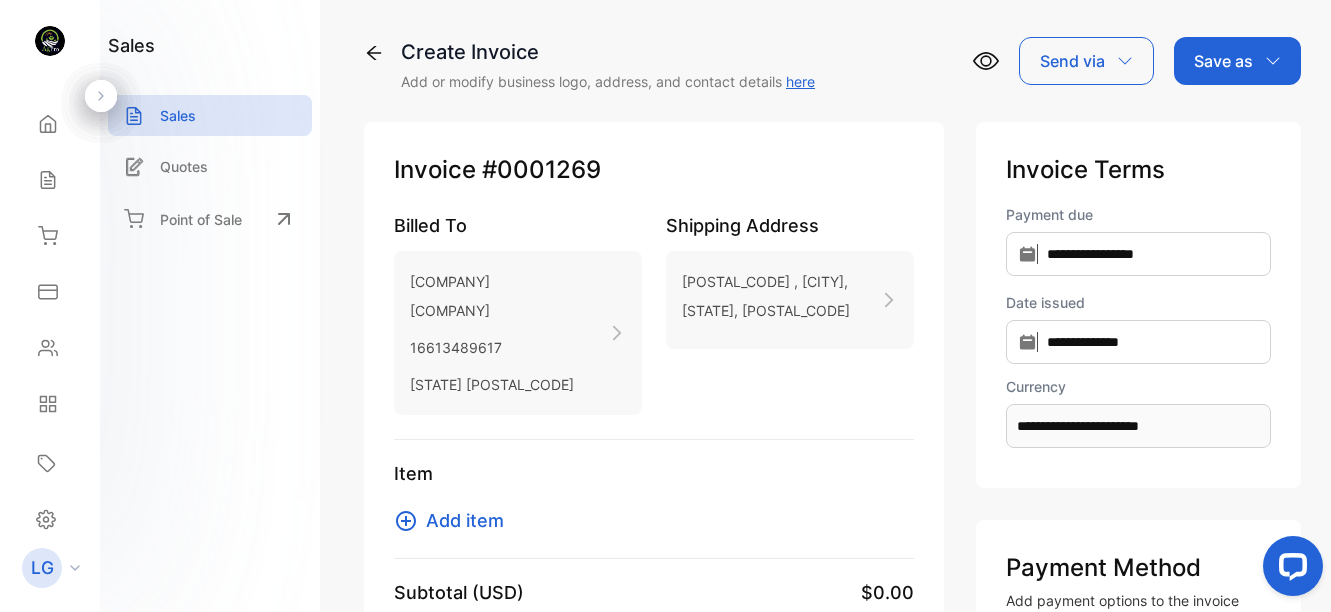 click on "Add item" at bounding box center (465, 520) 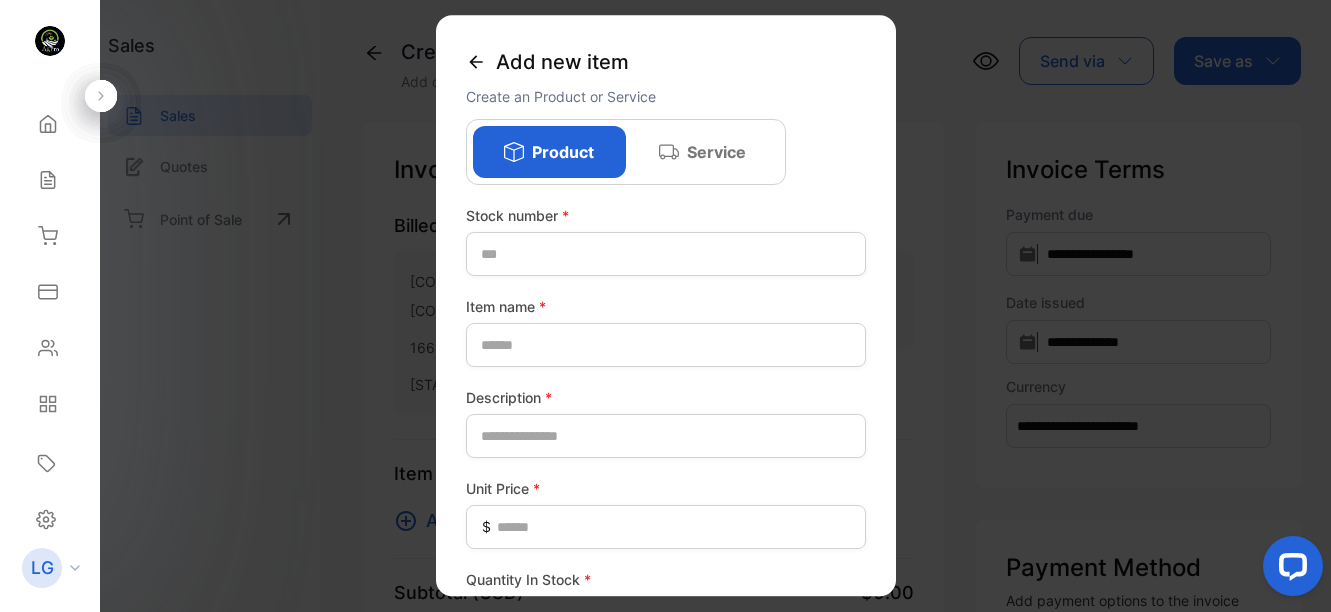 click 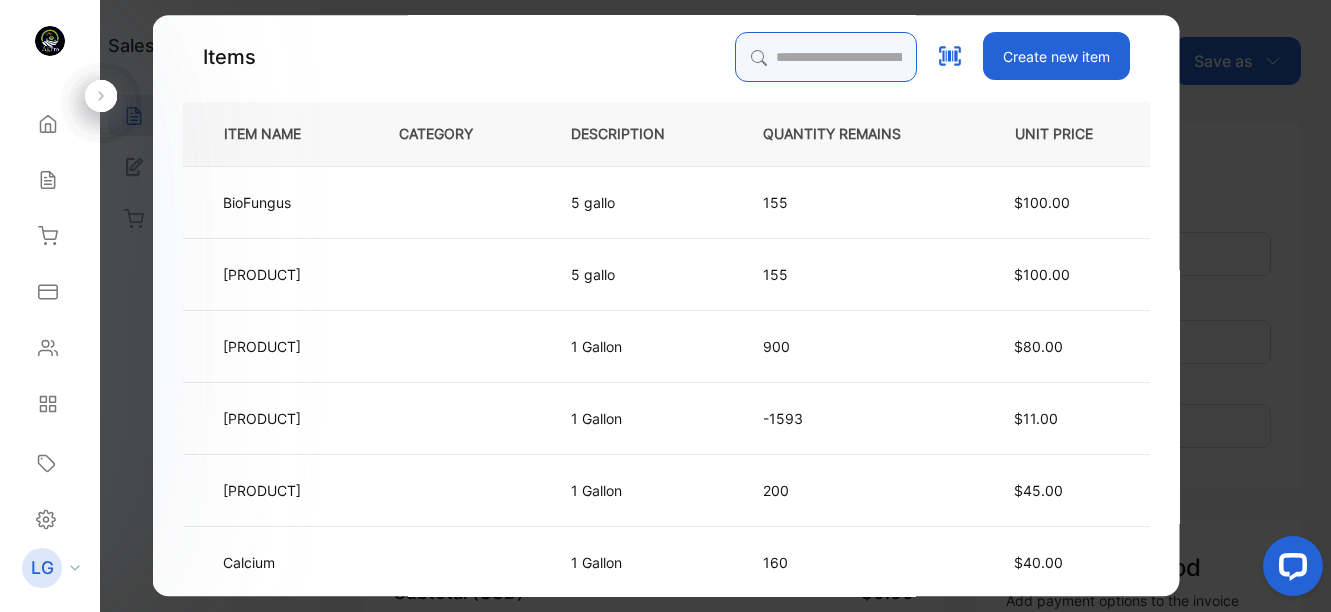 click at bounding box center [825, 57] 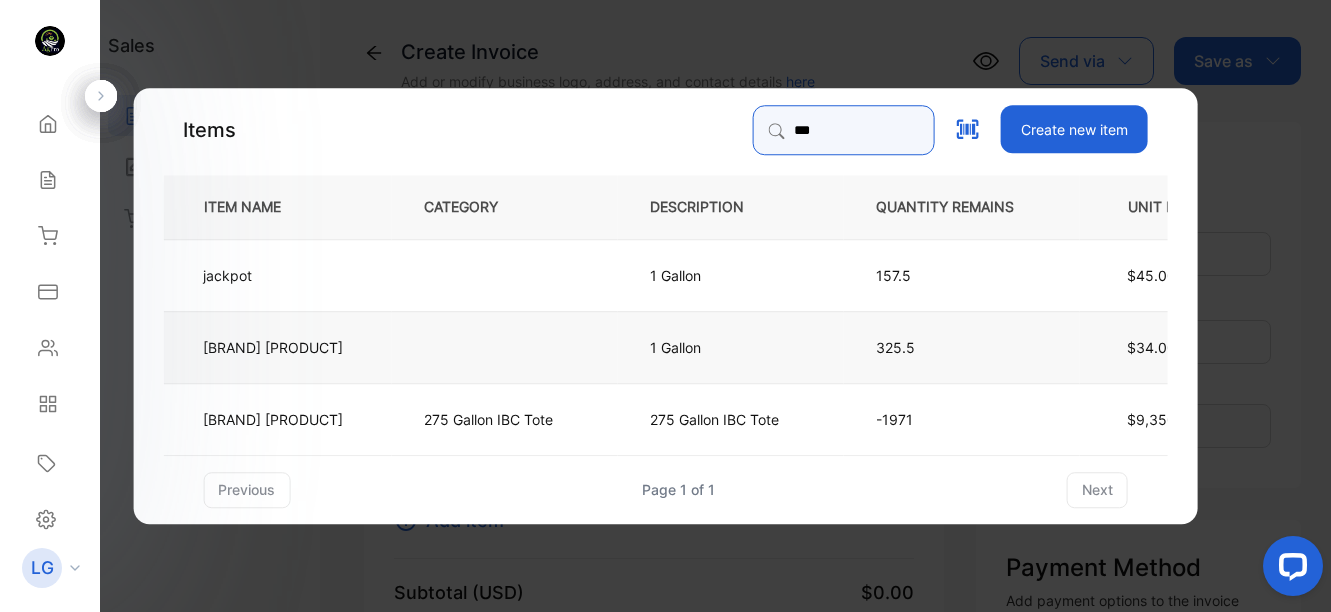 type on "***" 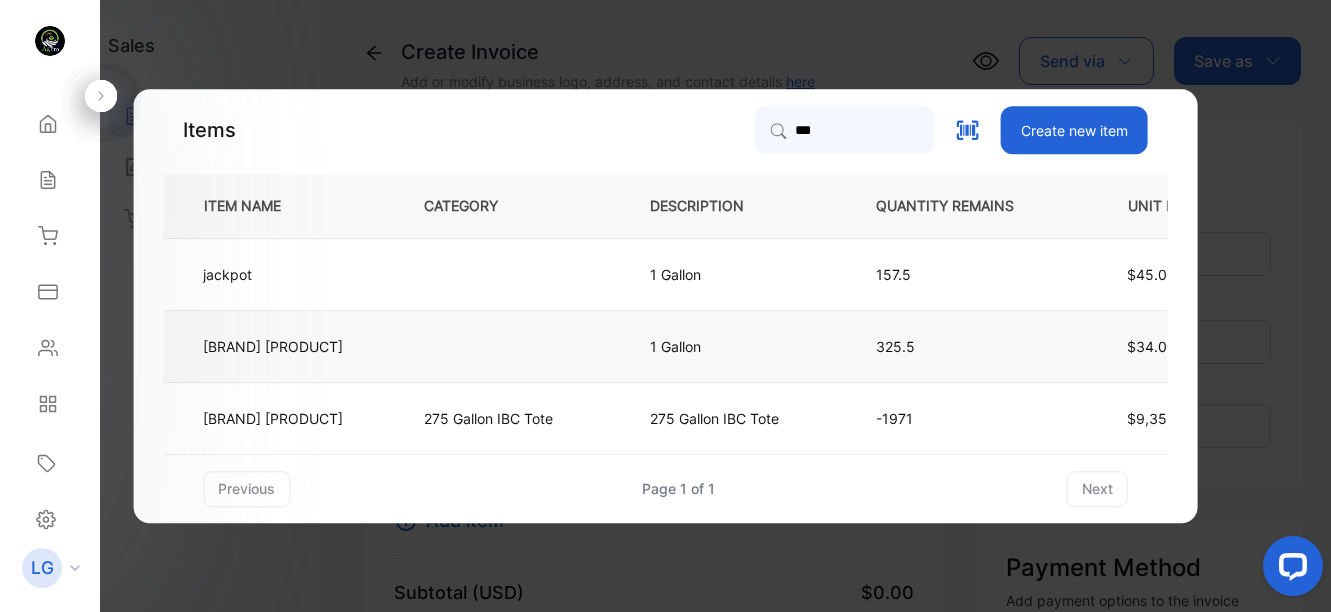 click at bounding box center [504, 346] 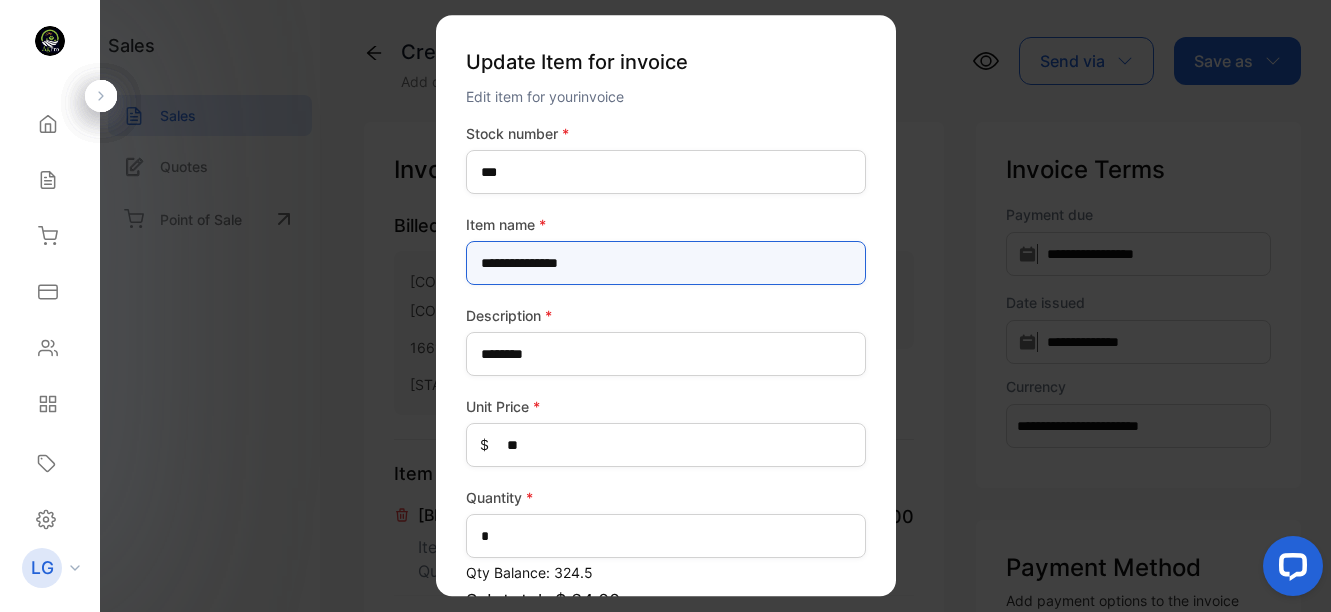 click on "**********" at bounding box center (666, 263) 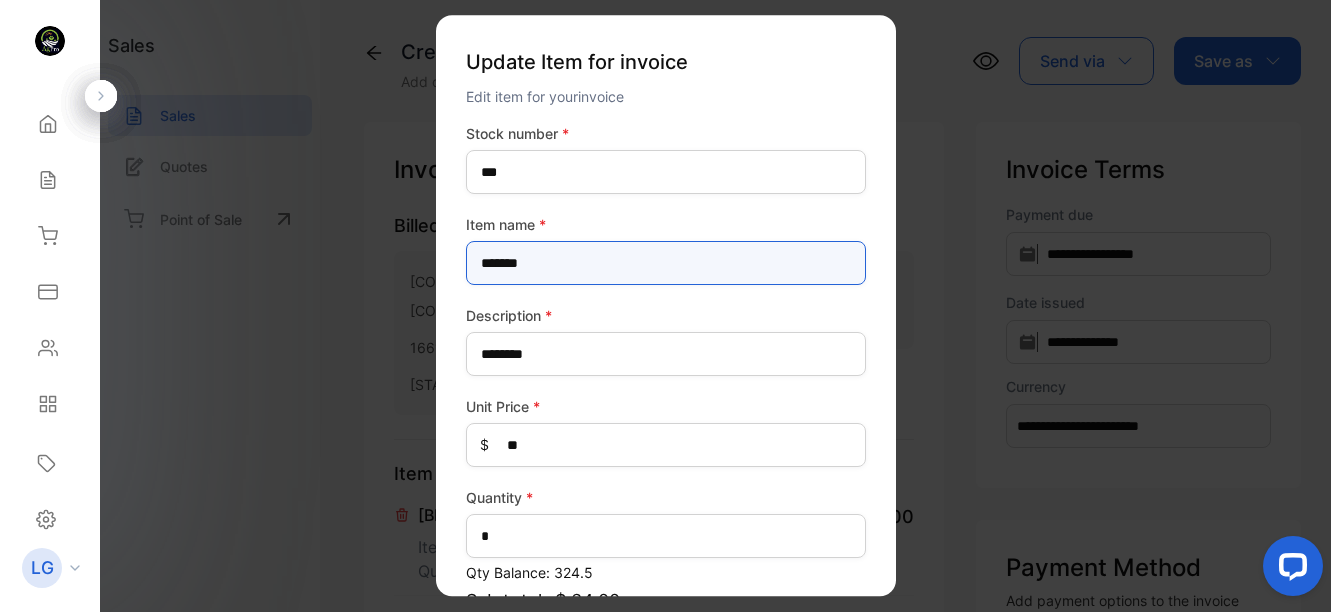 type on "*******" 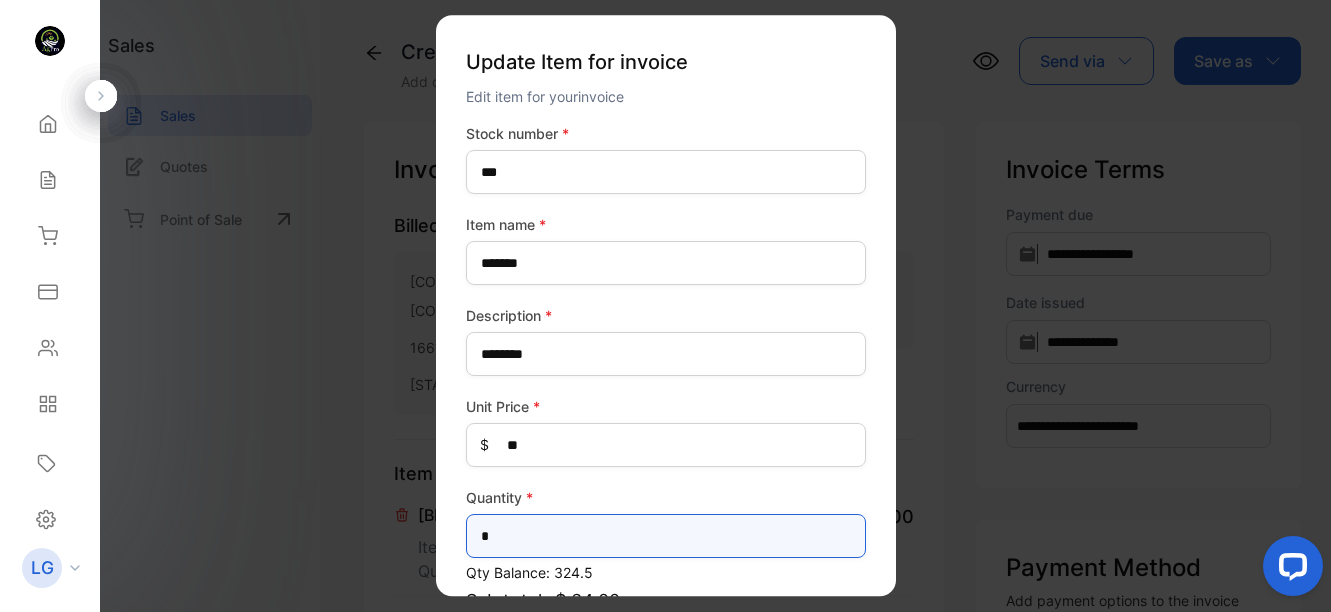 click on "*" at bounding box center [666, 536] 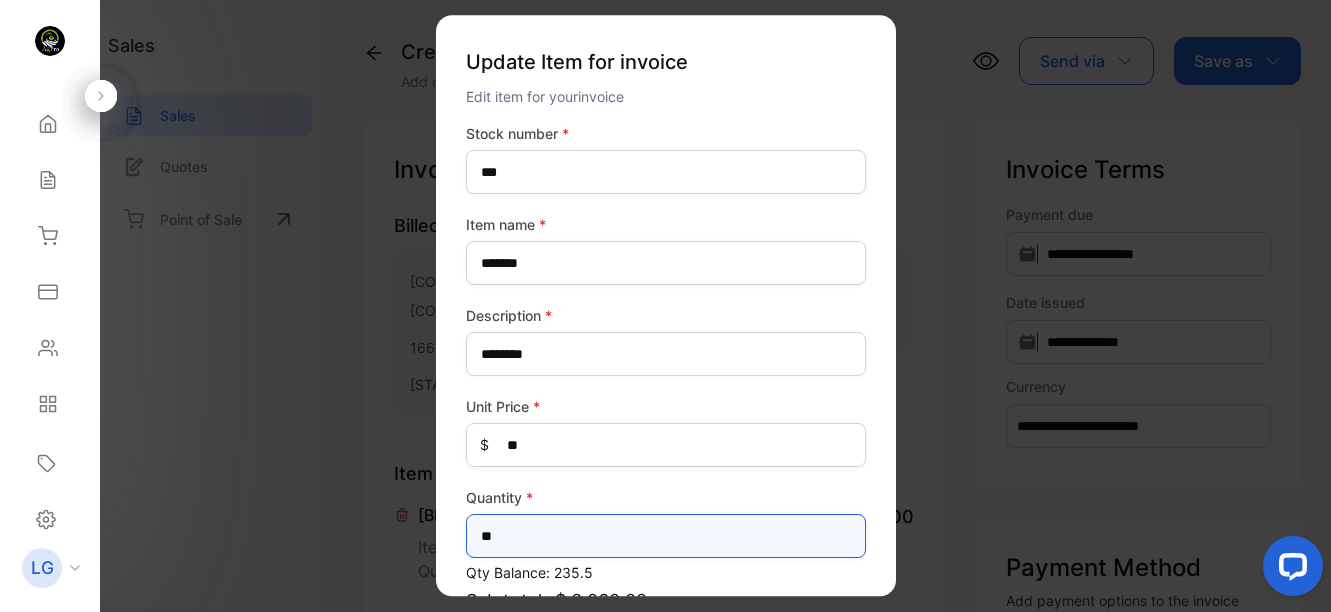 scroll, scrollTop: 210, scrollLeft: 0, axis: vertical 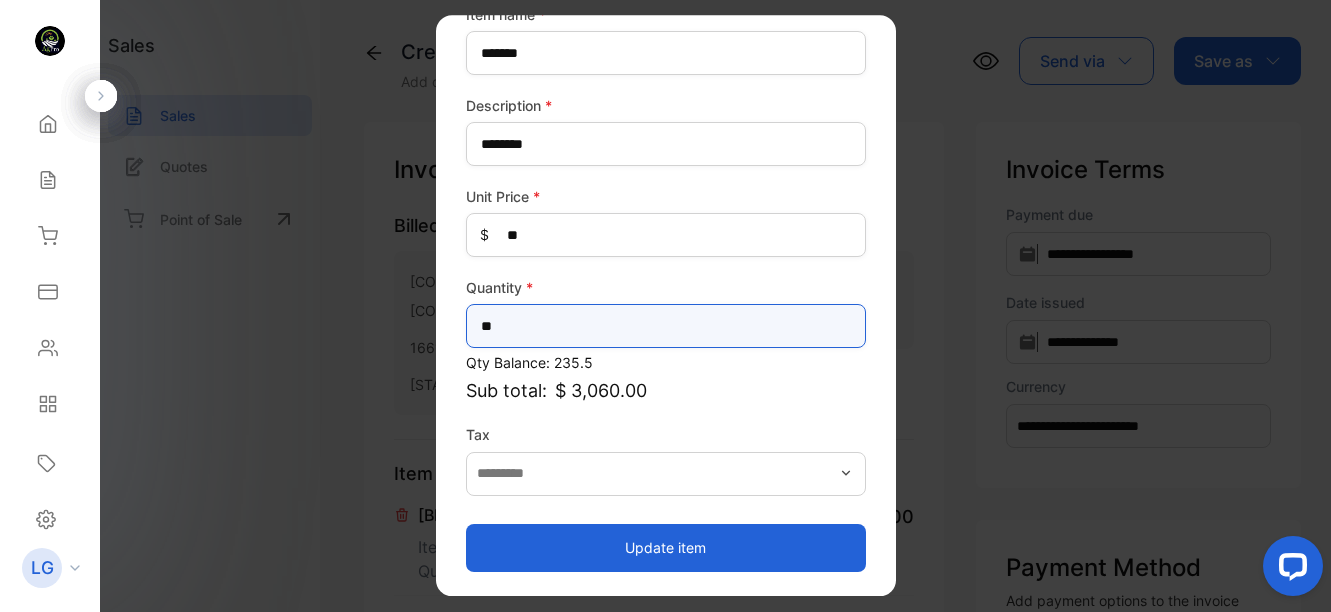 type on "**" 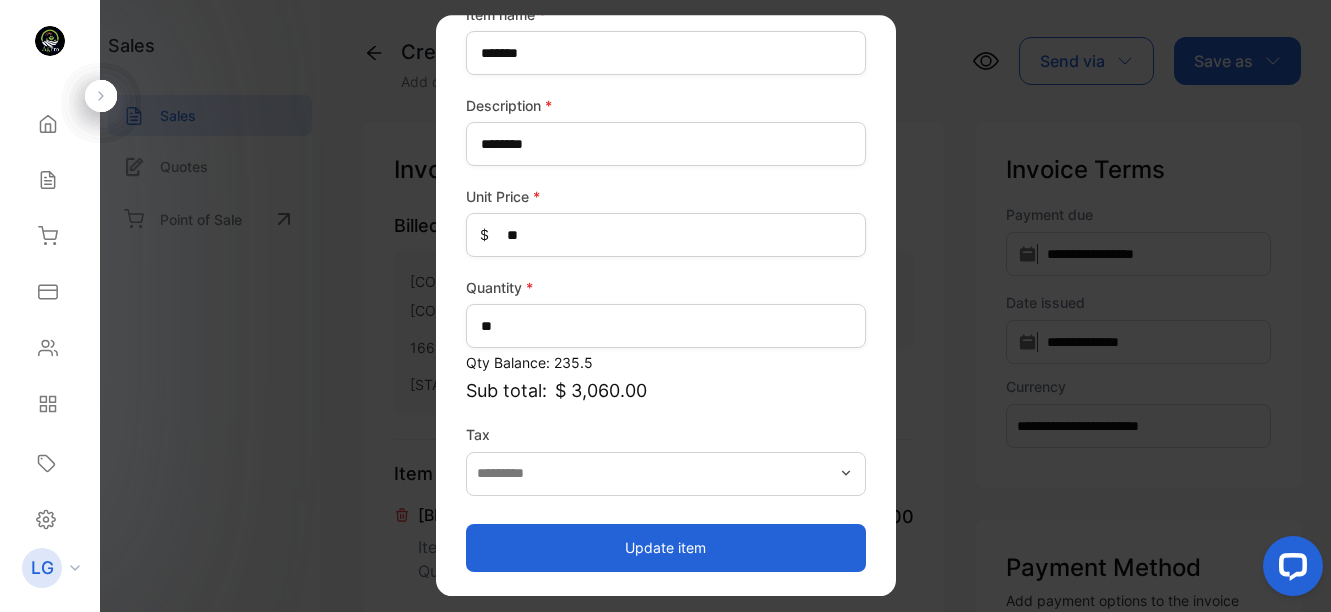 click on "Update item" at bounding box center (666, 548) 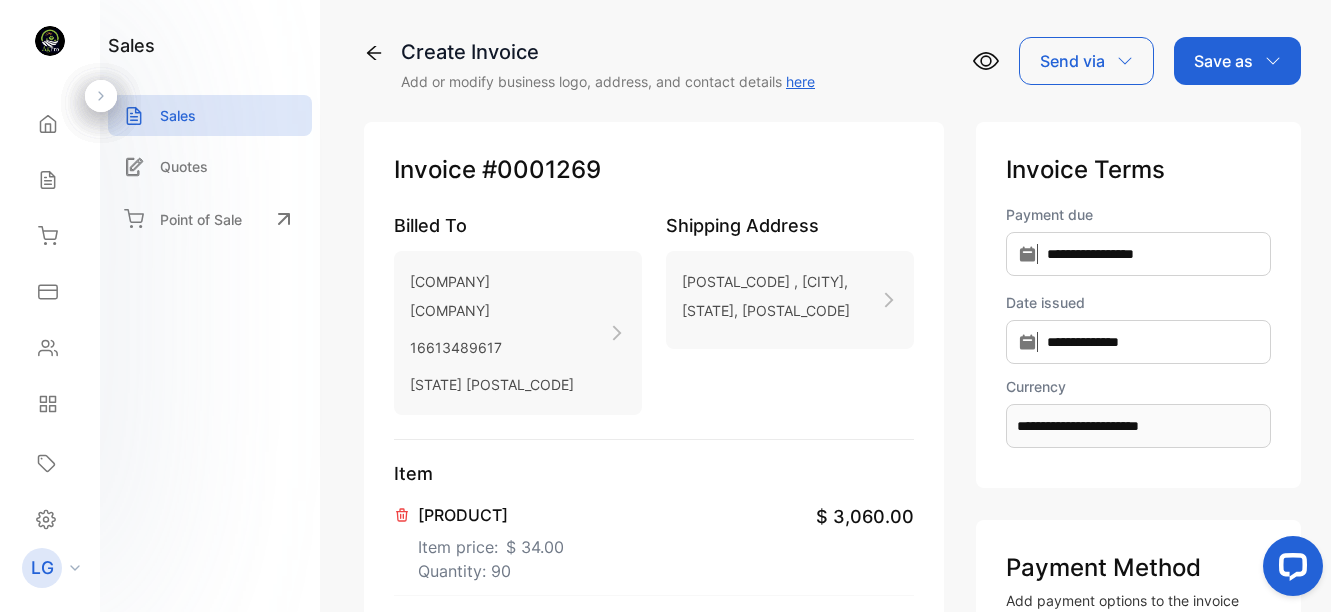 scroll, scrollTop: 536, scrollLeft: 0, axis: vertical 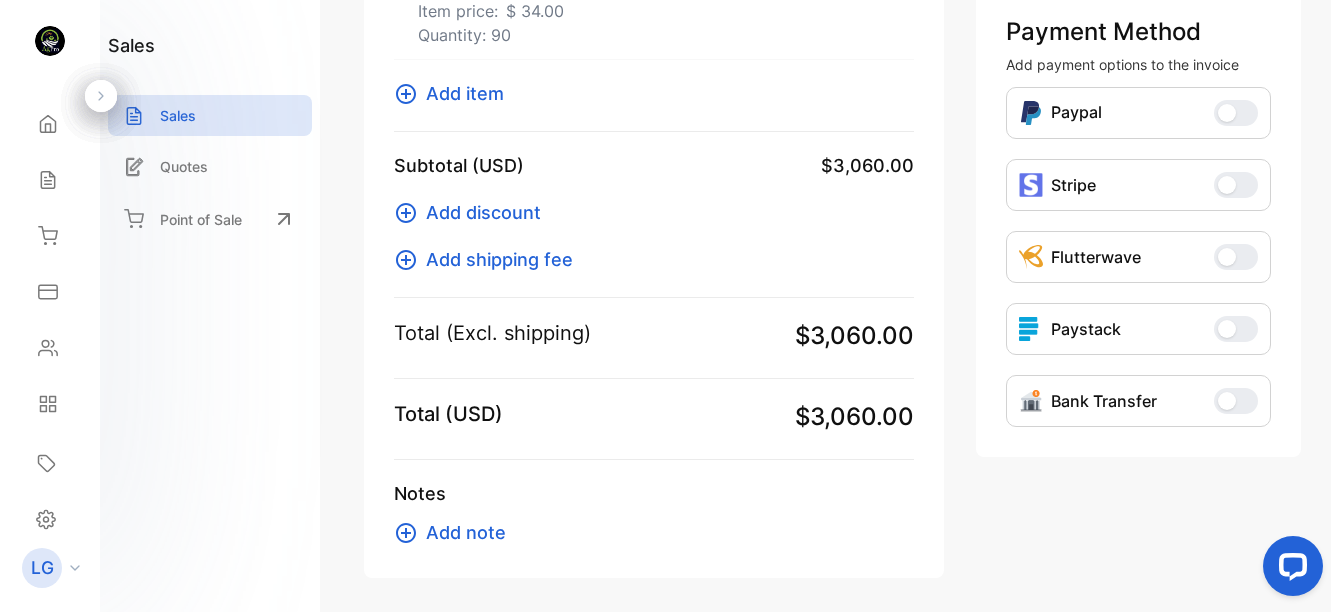 click on "Item Potasio Item price: $ 34.00 Quantity: 90 $ 3,060.00 Add item" at bounding box center (654, 28) 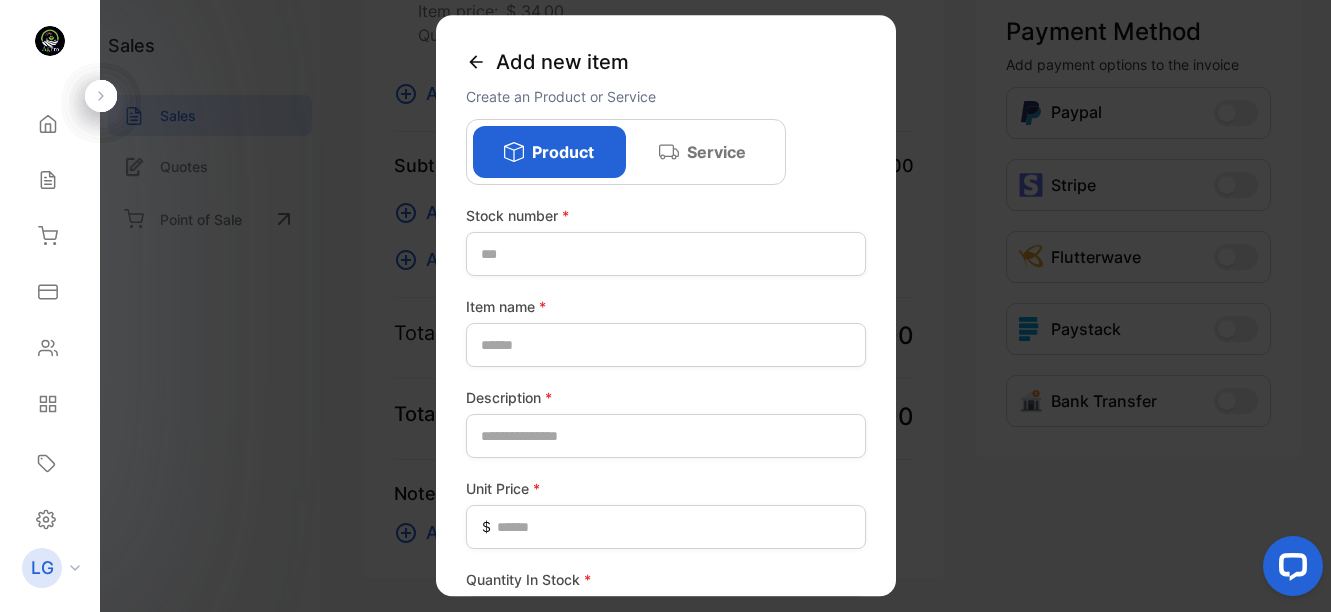 click 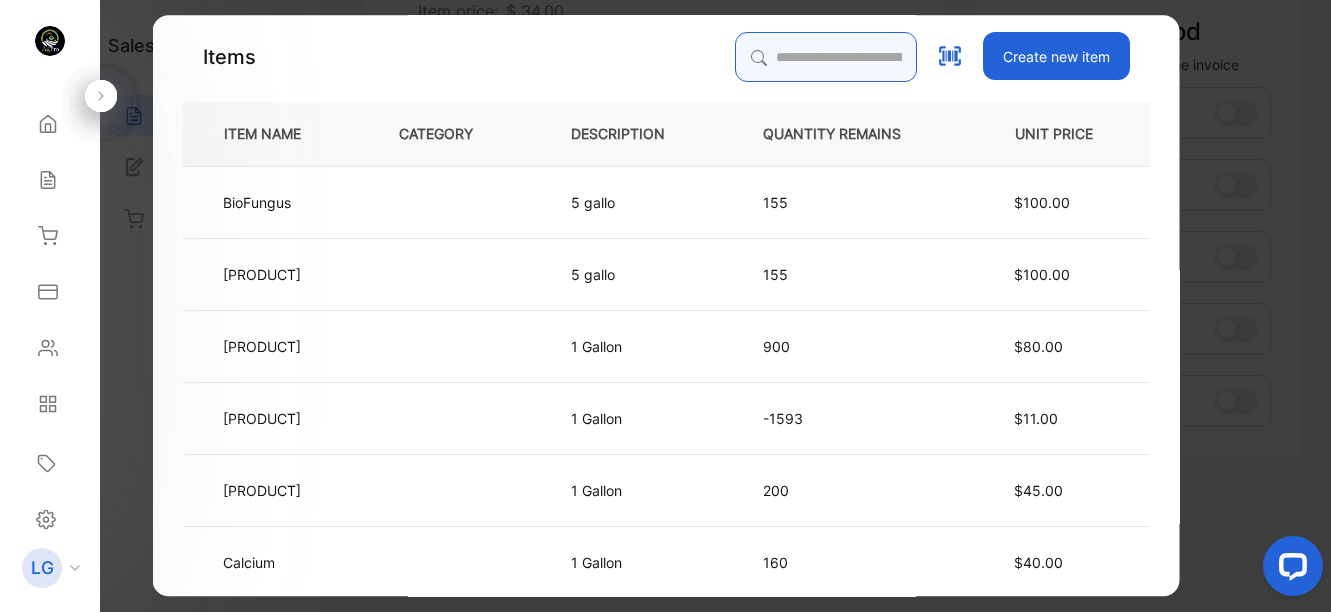 click at bounding box center [825, 57] 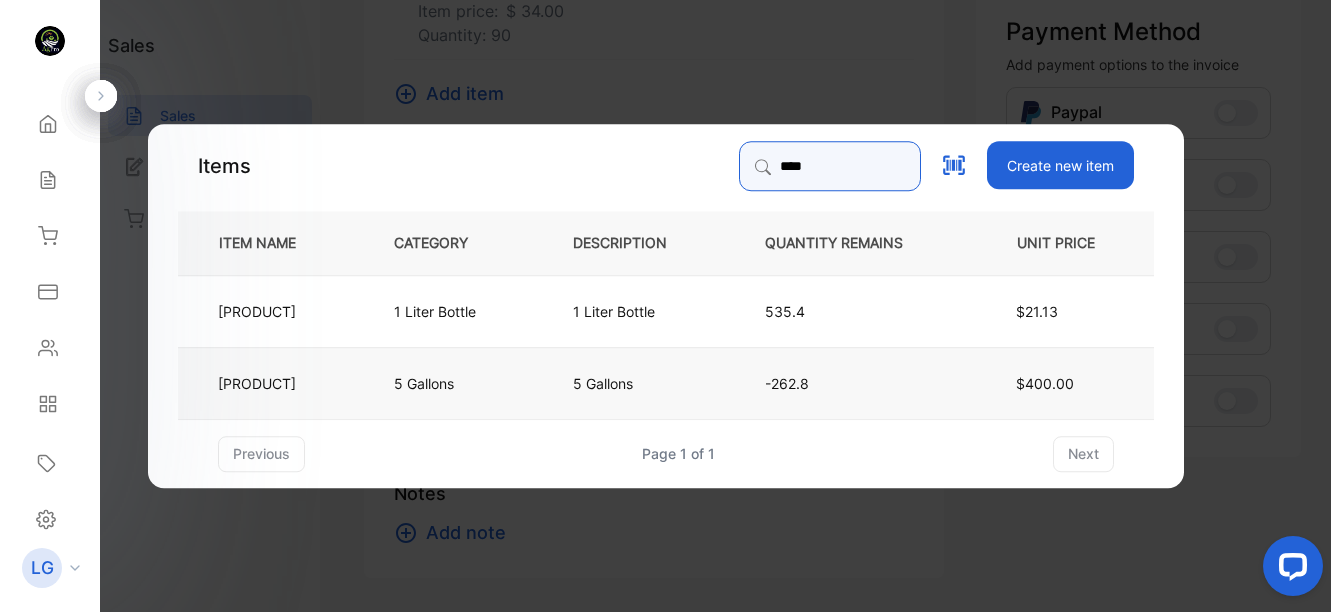 type on "****" 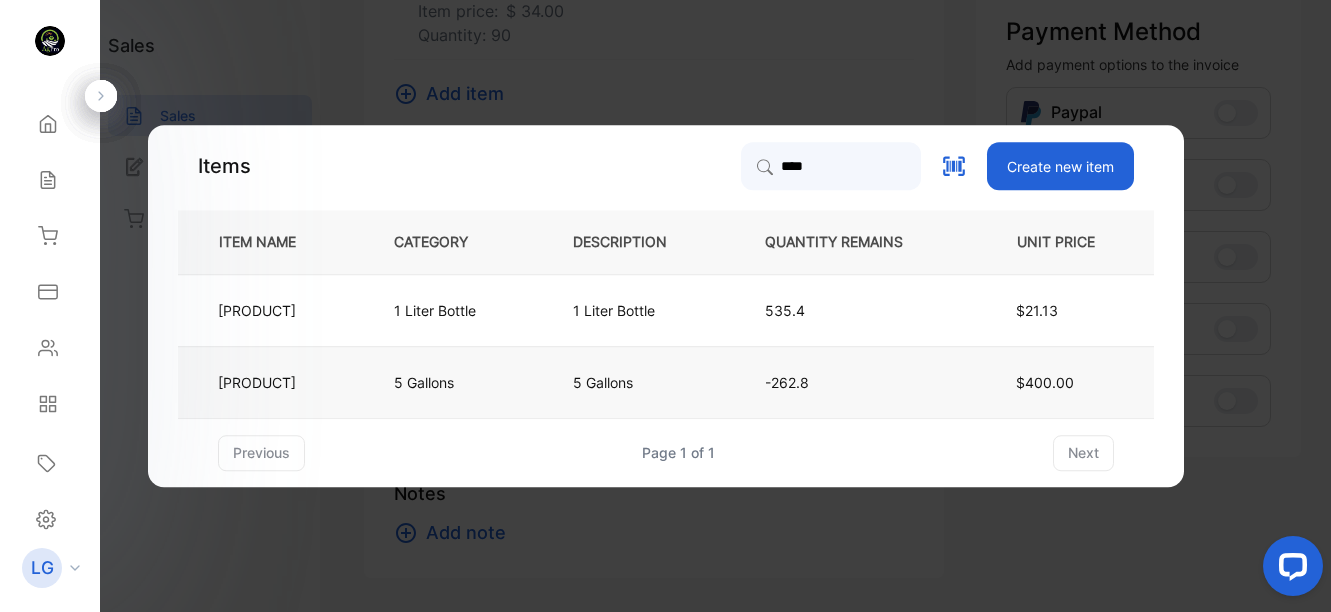 click on "[PRODUCT]" at bounding box center [269, 382] 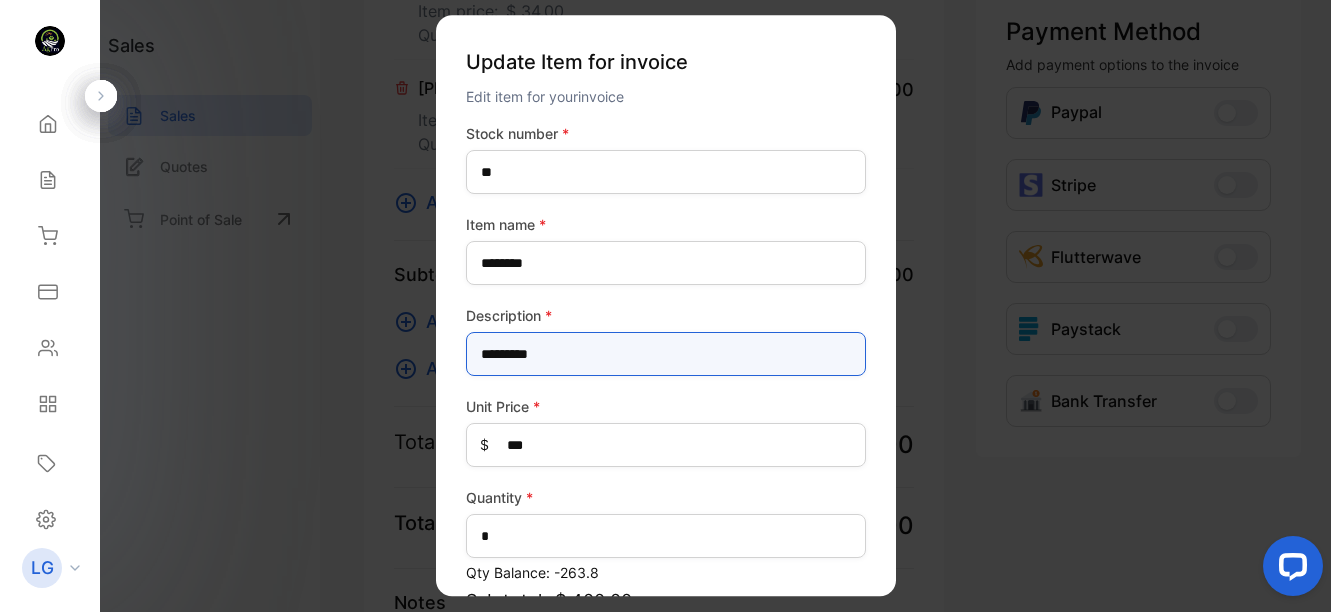 click on "*********" at bounding box center [666, 354] 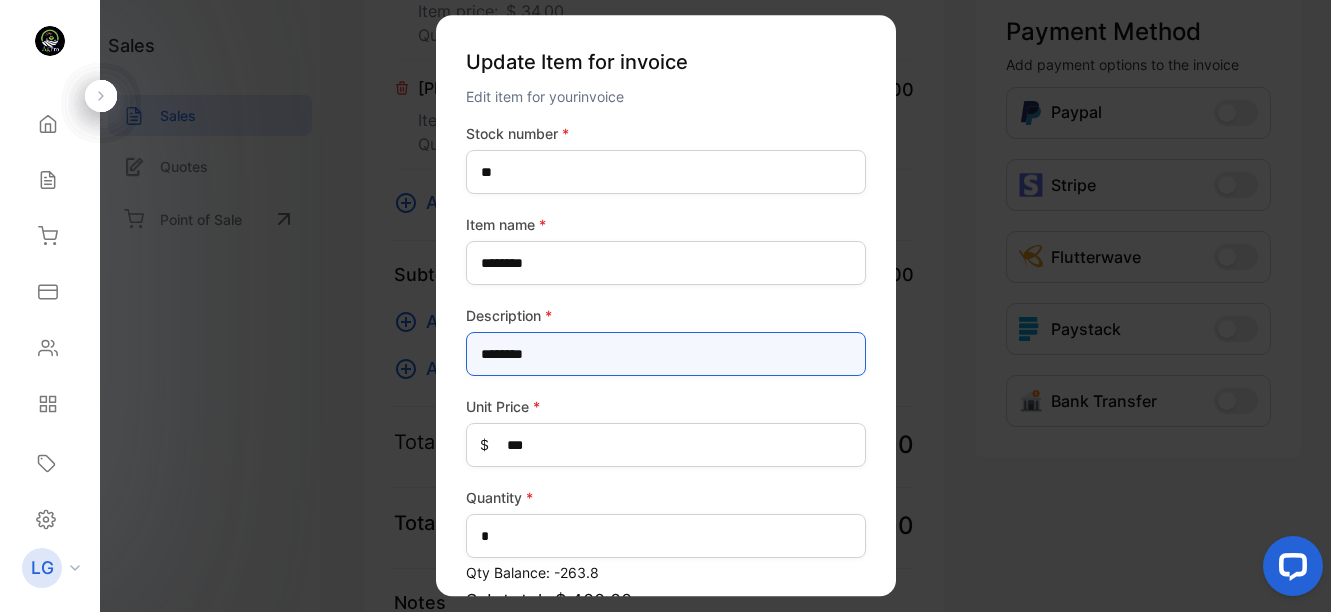 type on "********" 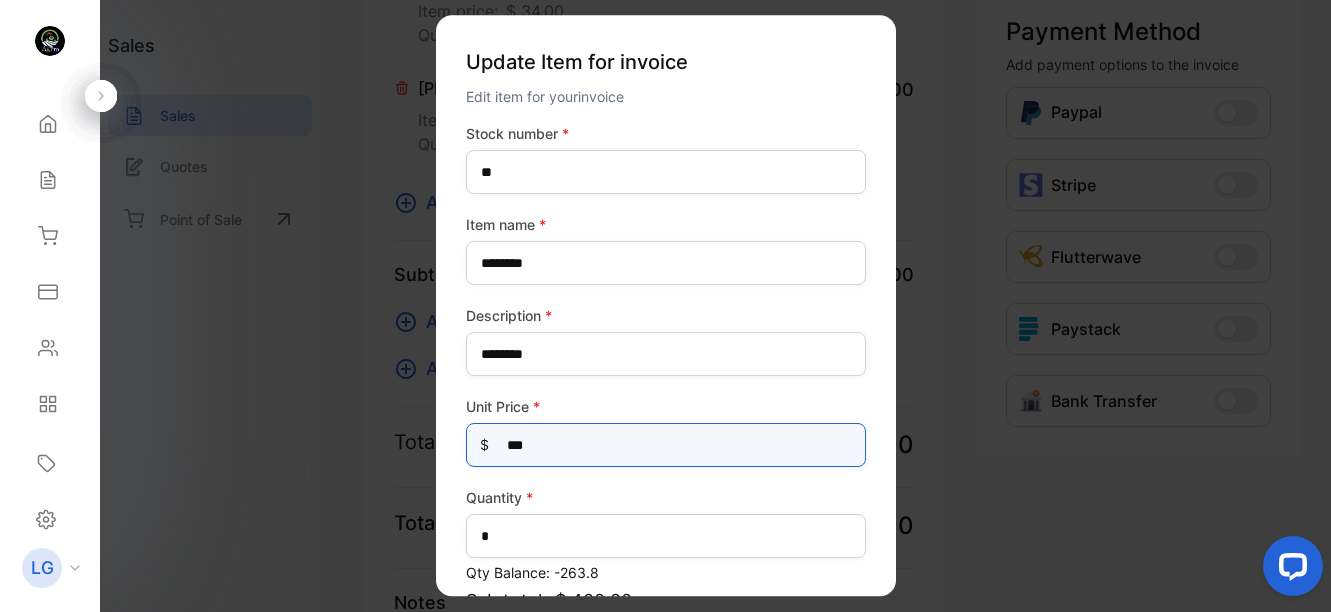 click on "***" at bounding box center [666, 445] 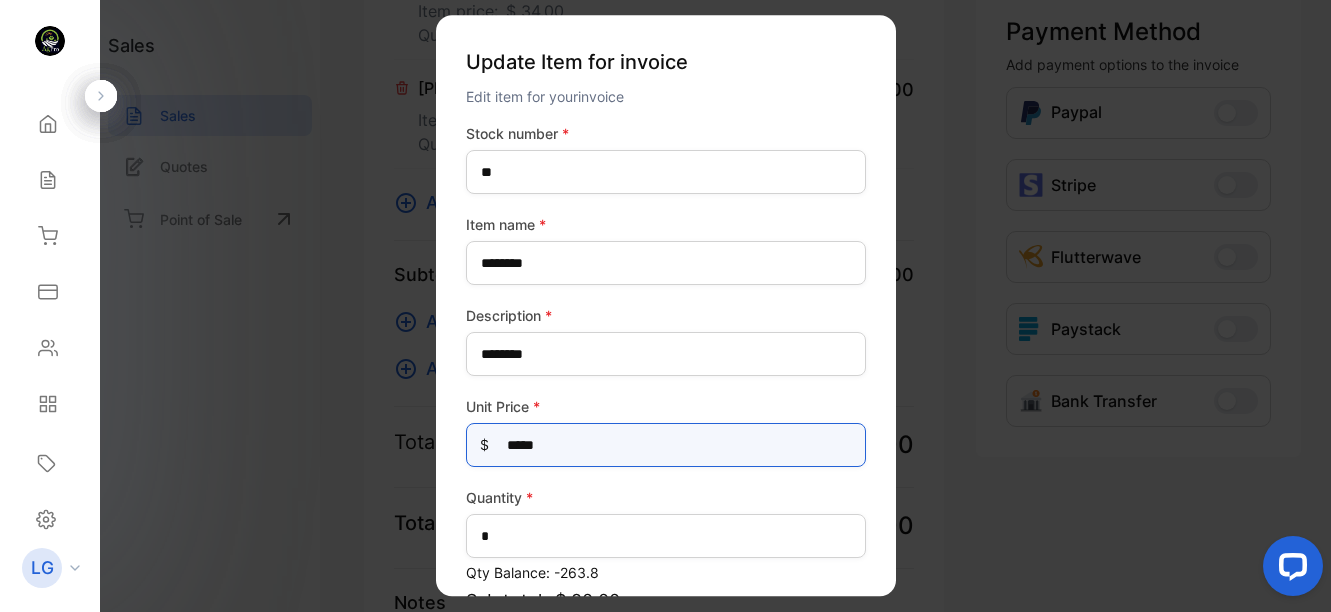 type on "*****" 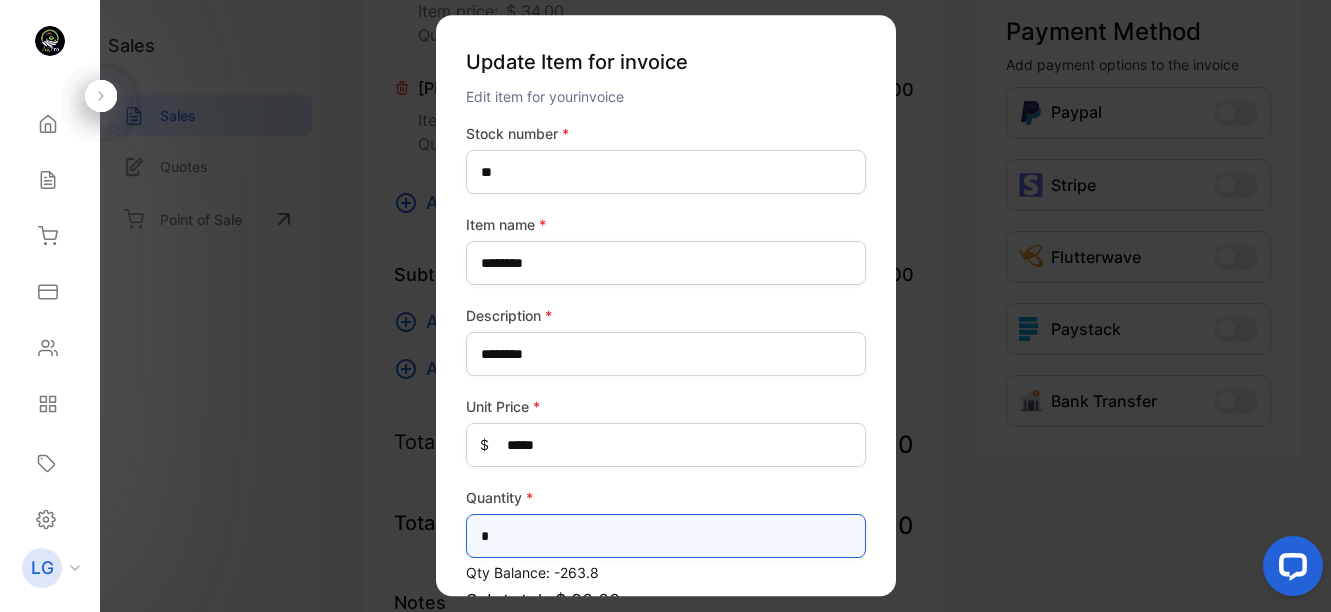click on "*" at bounding box center [666, 536] 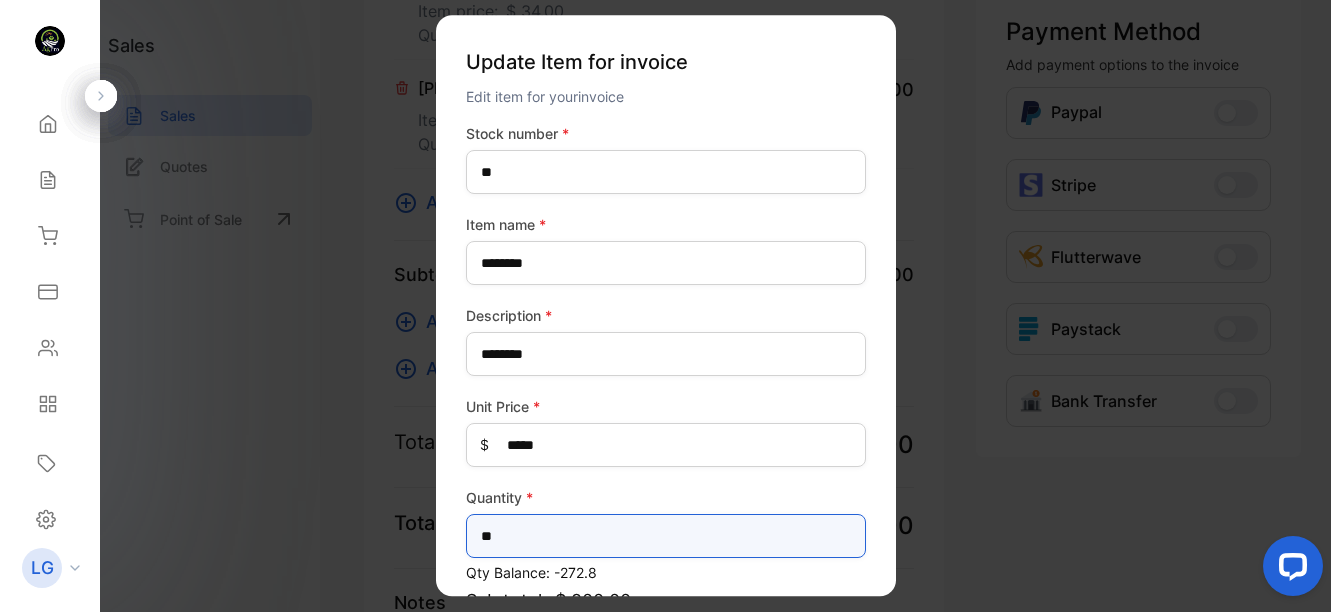 scroll, scrollTop: 210, scrollLeft: 0, axis: vertical 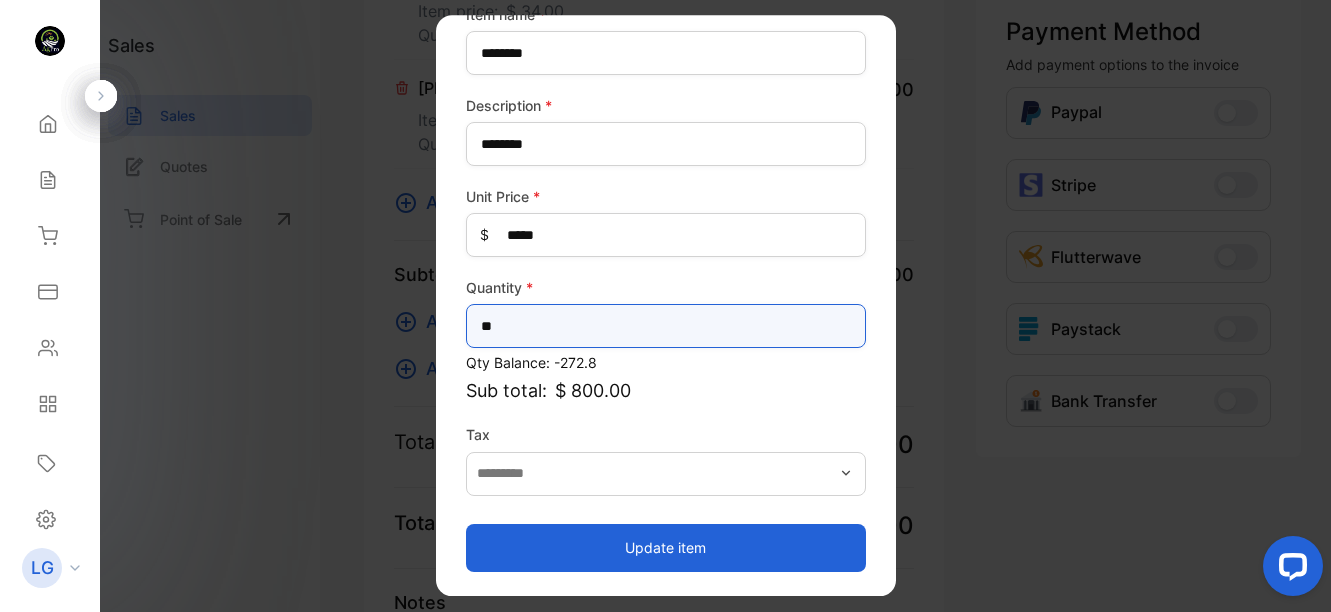 type on "**" 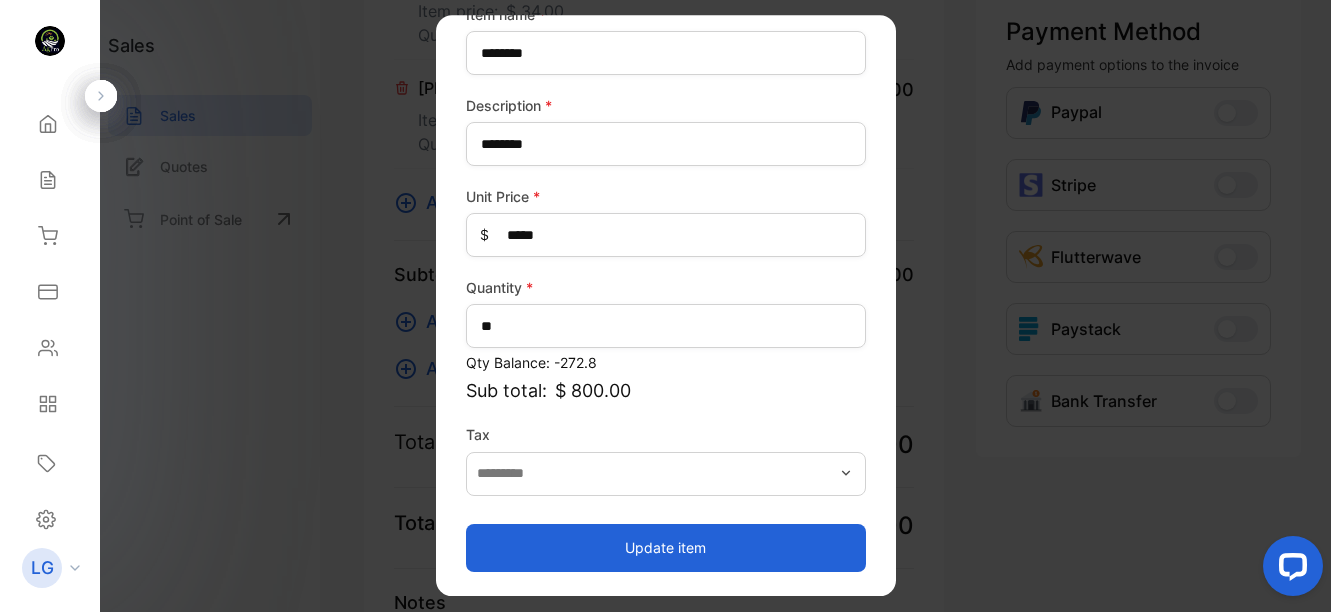 click on "Update item" at bounding box center (666, 548) 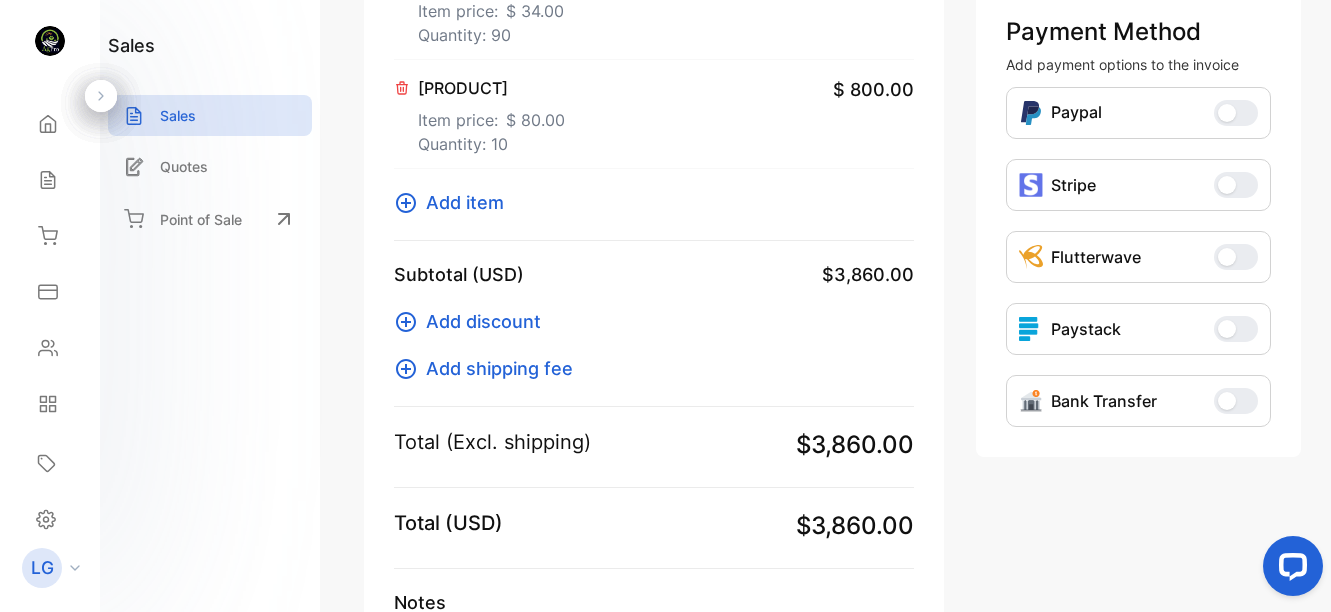 click on "Add item" at bounding box center (465, 202) 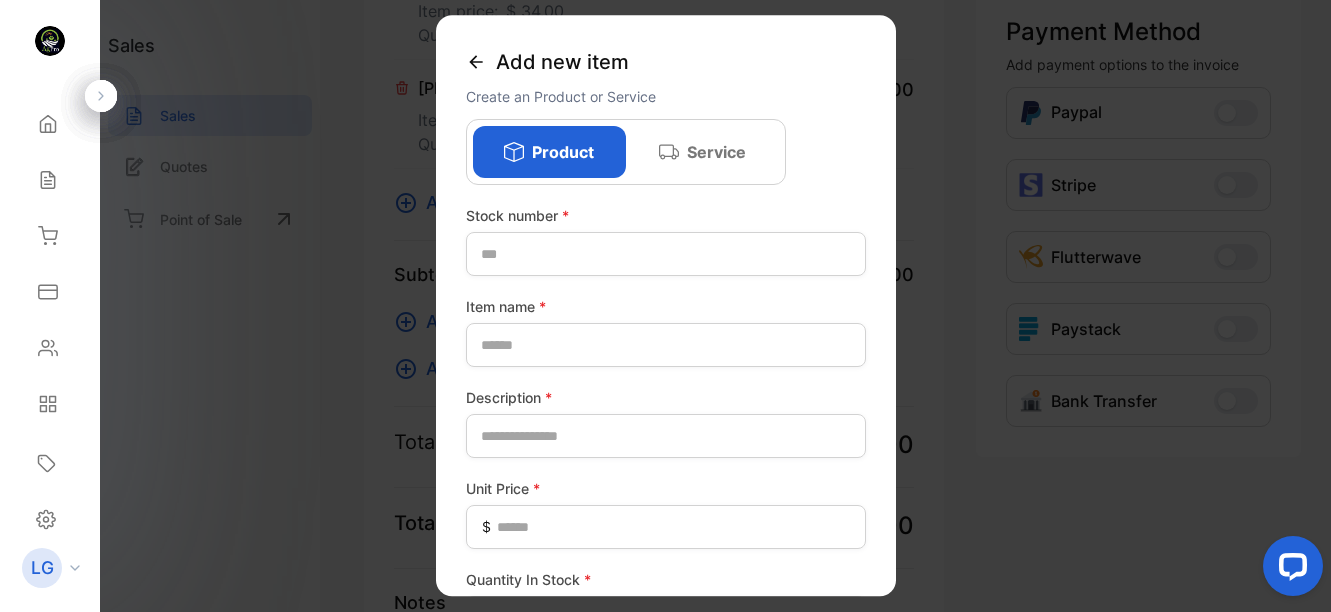 click 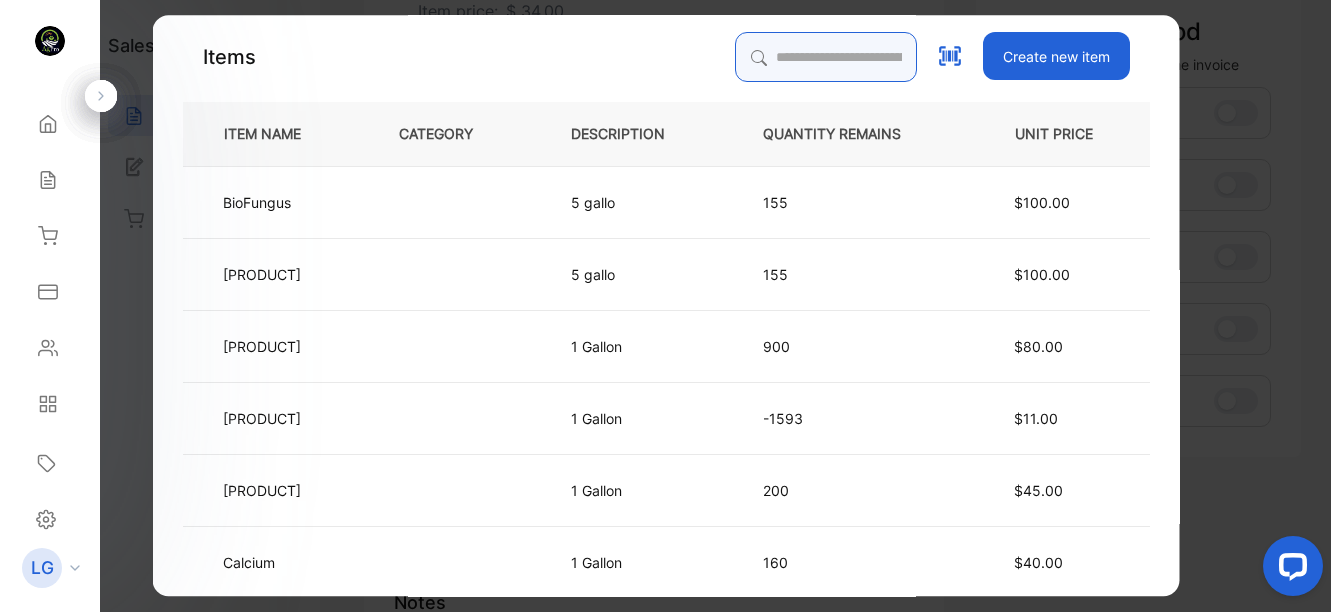 click at bounding box center (825, 57) 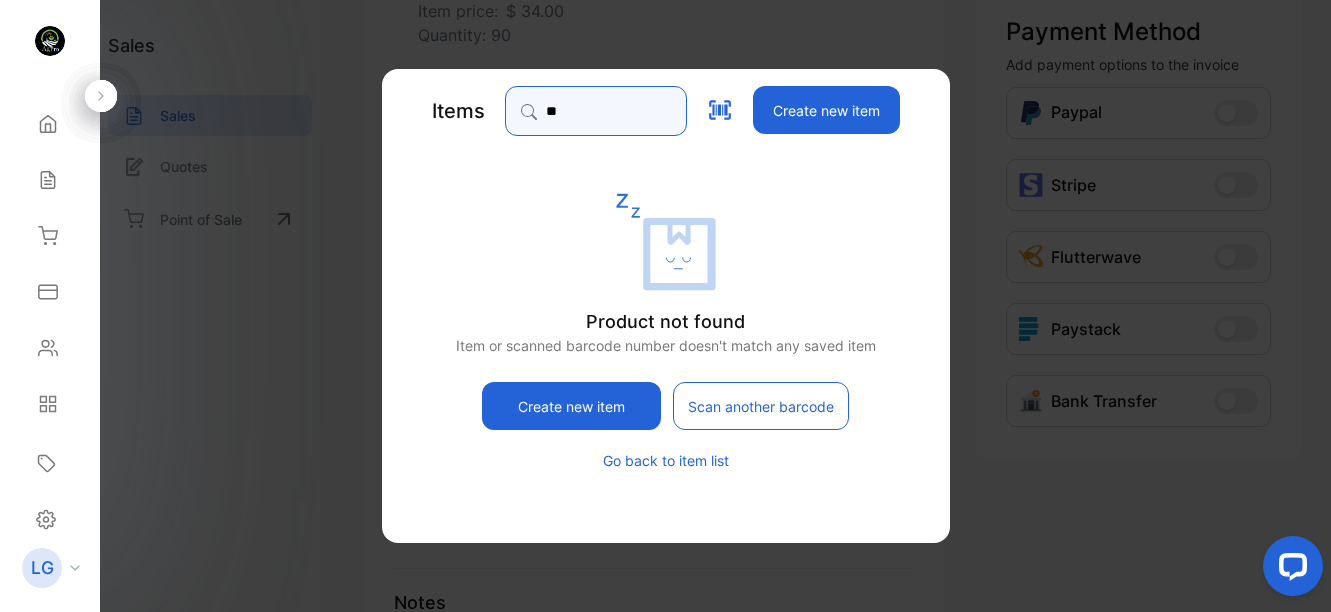 type on "*" 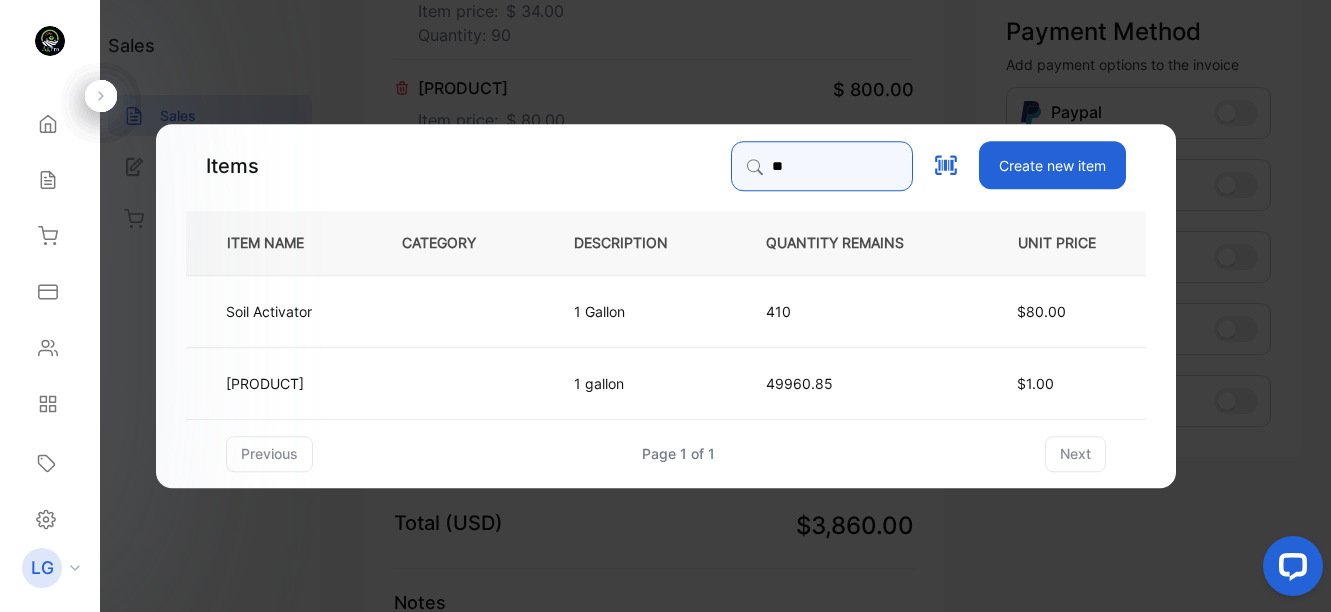 type on "*" 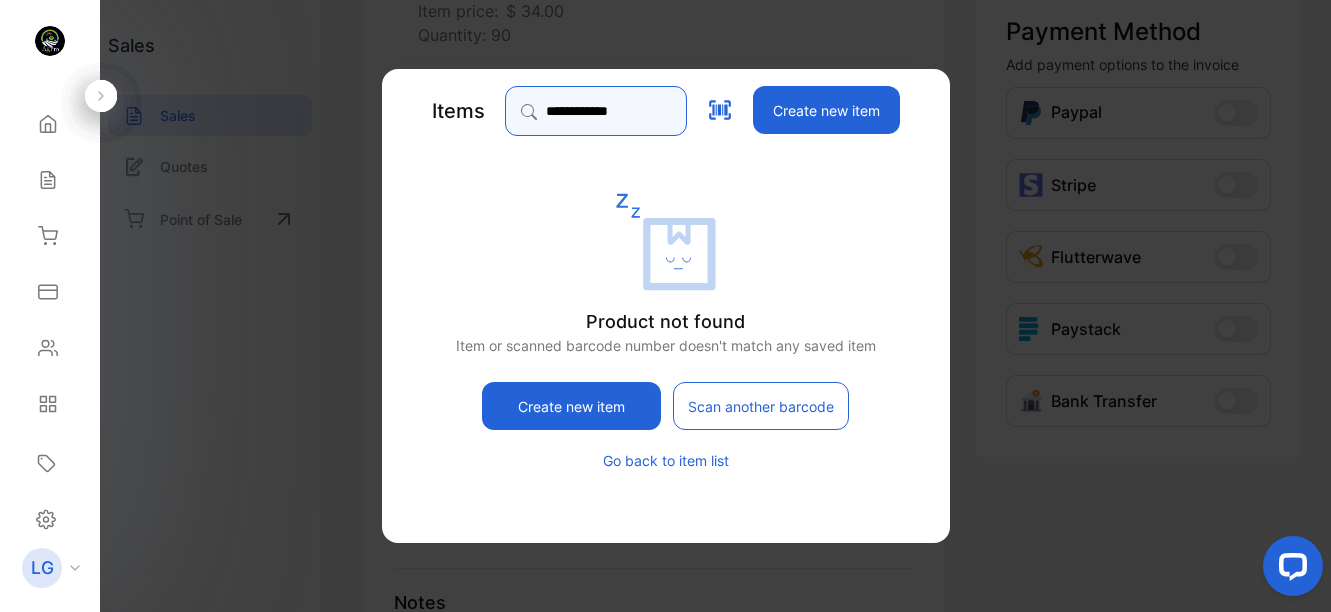 type on "**********" 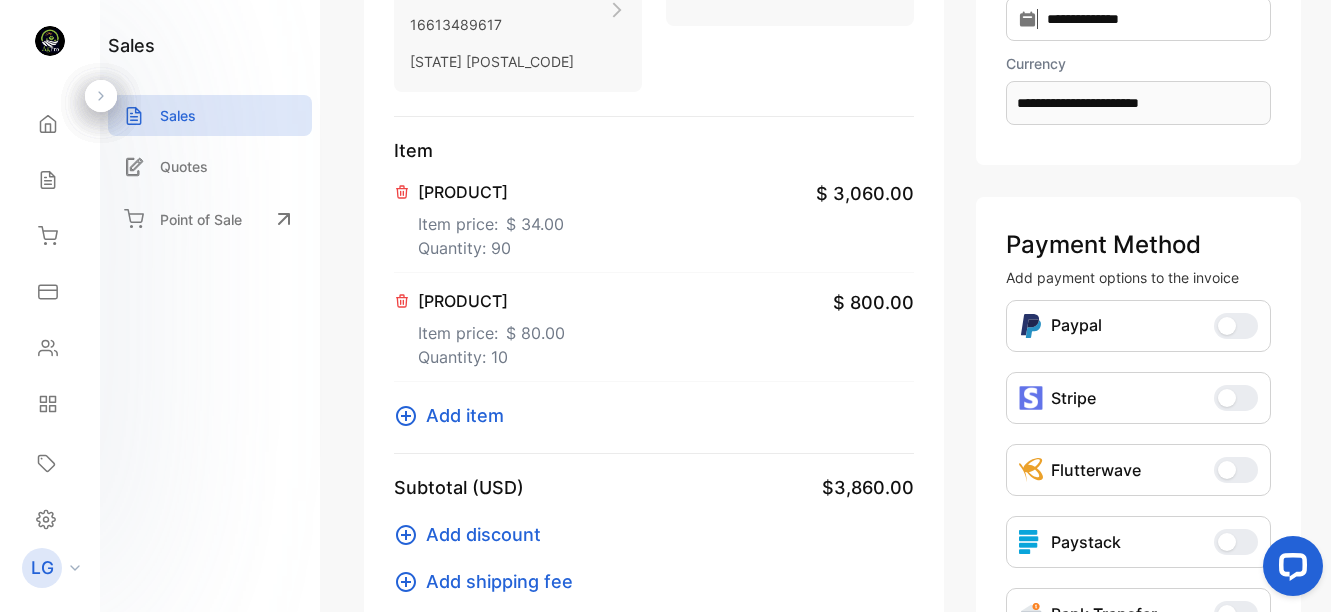 scroll, scrollTop: 361, scrollLeft: 0, axis: vertical 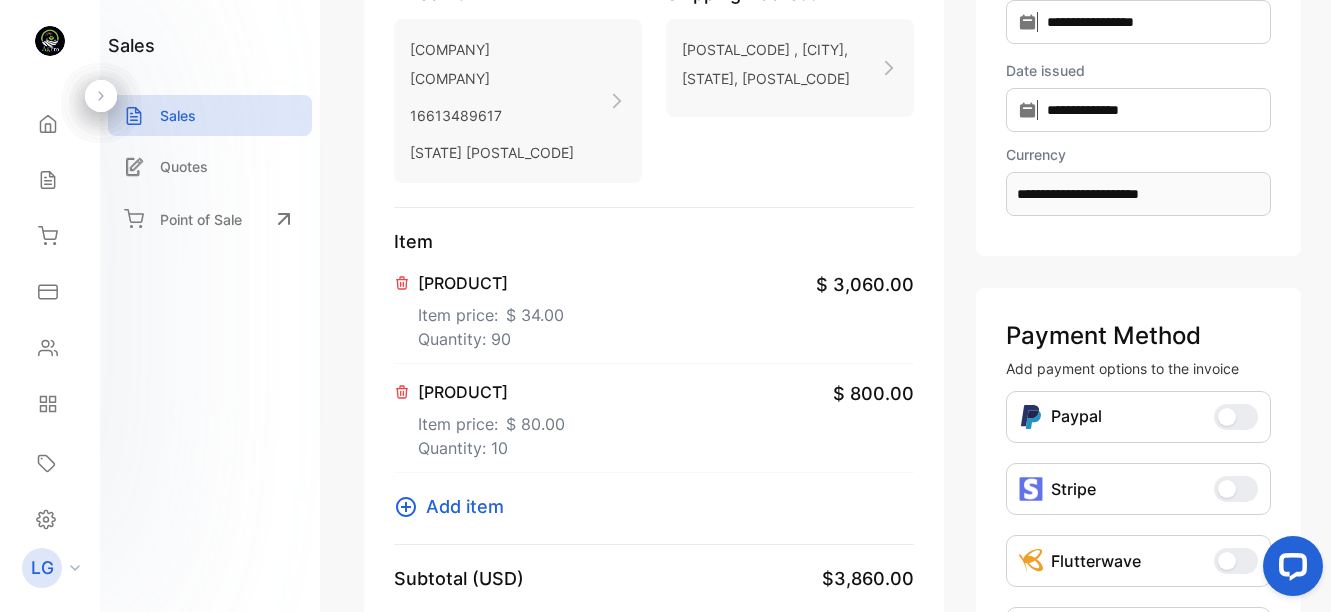 click on "Add item" at bounding box center (465, 506) 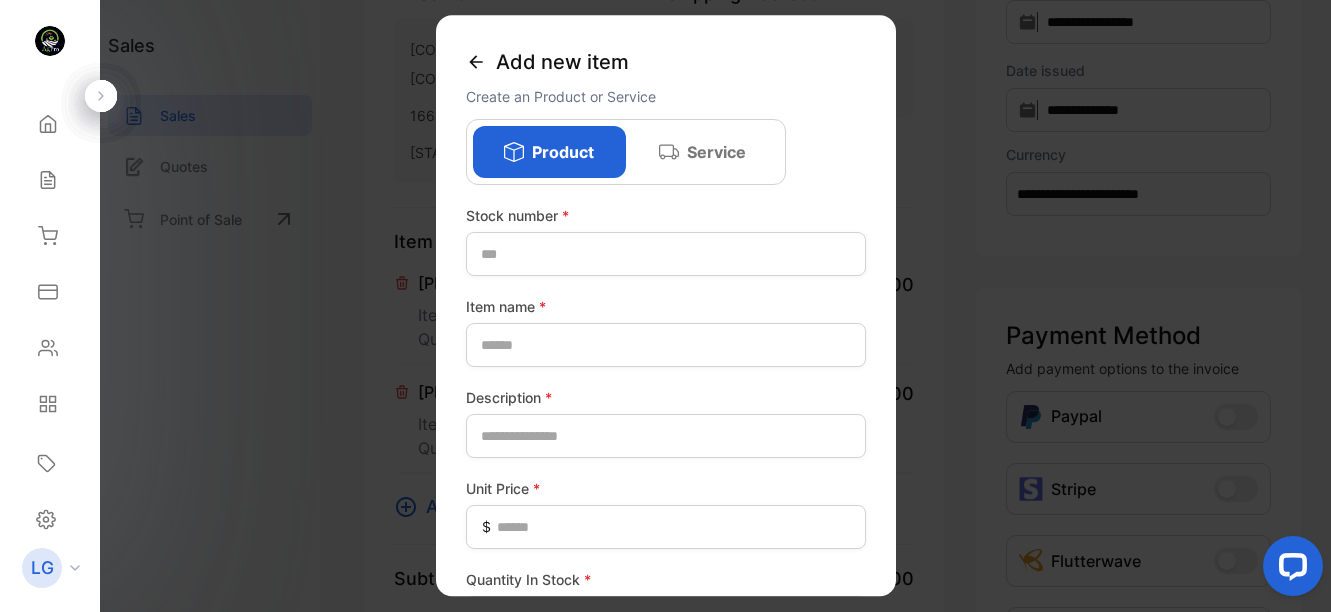 click 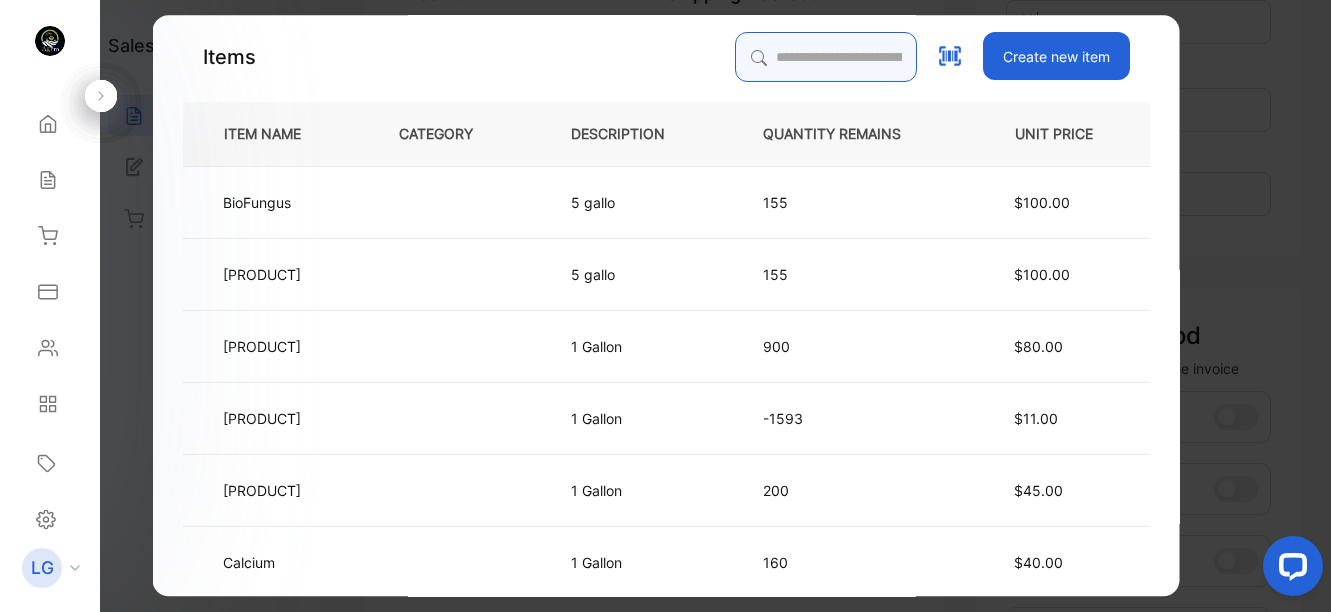 click at bounding box center (825, 57) 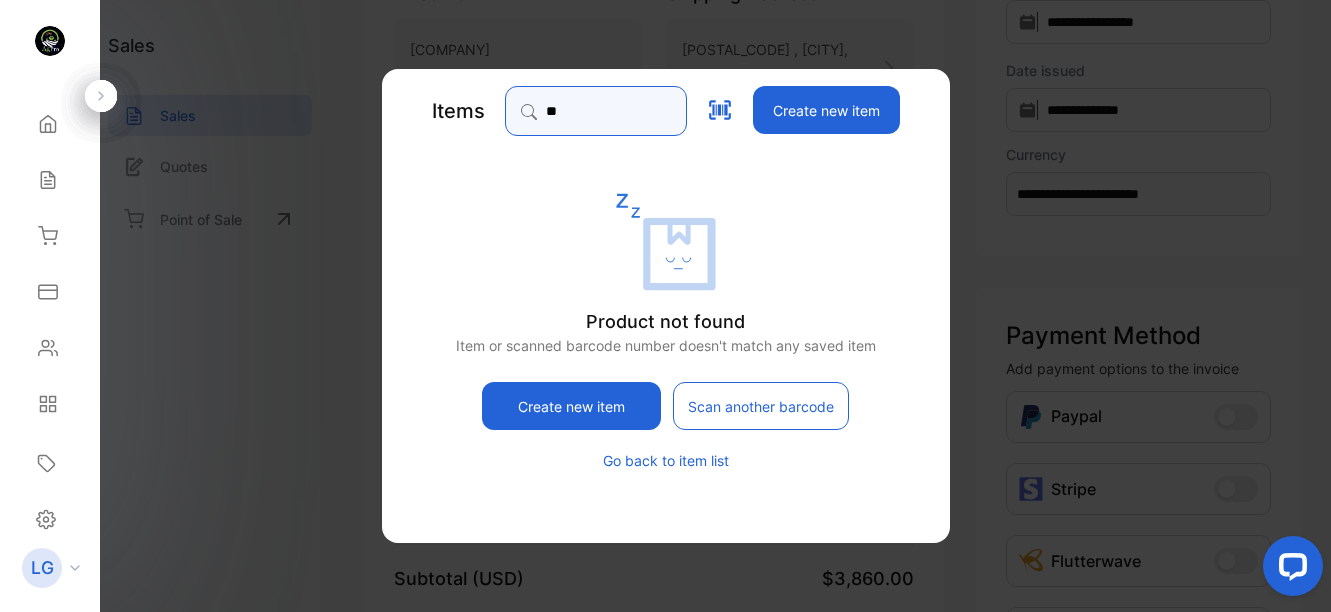 type on "*" 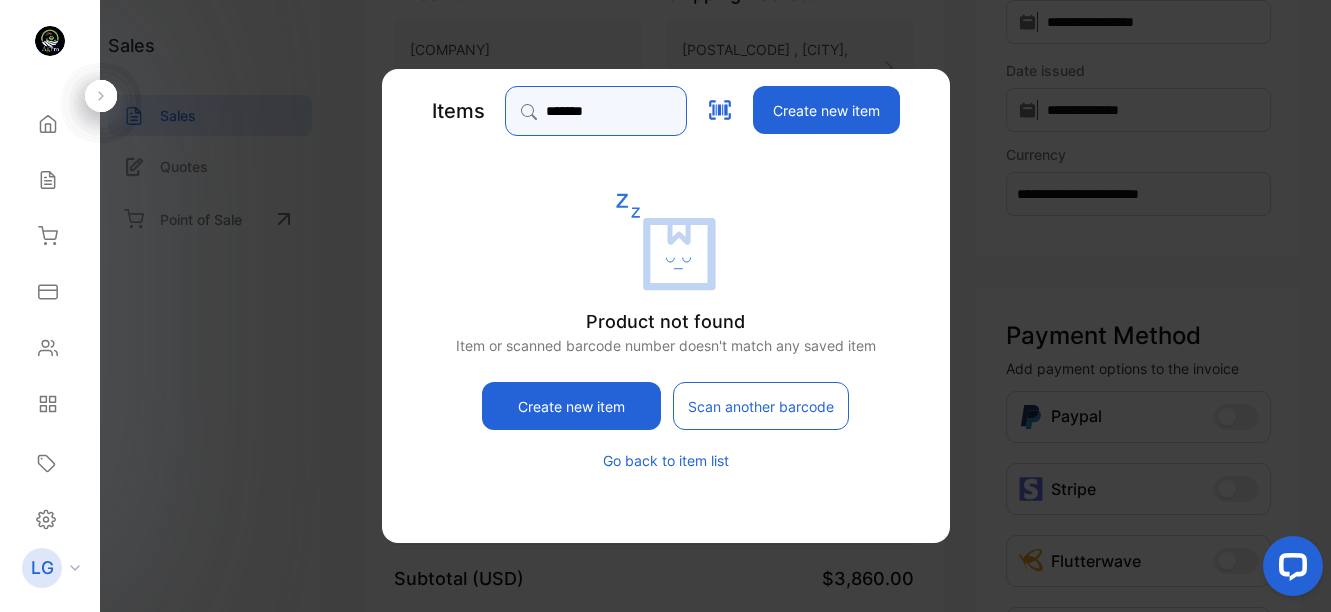 type on "*******" 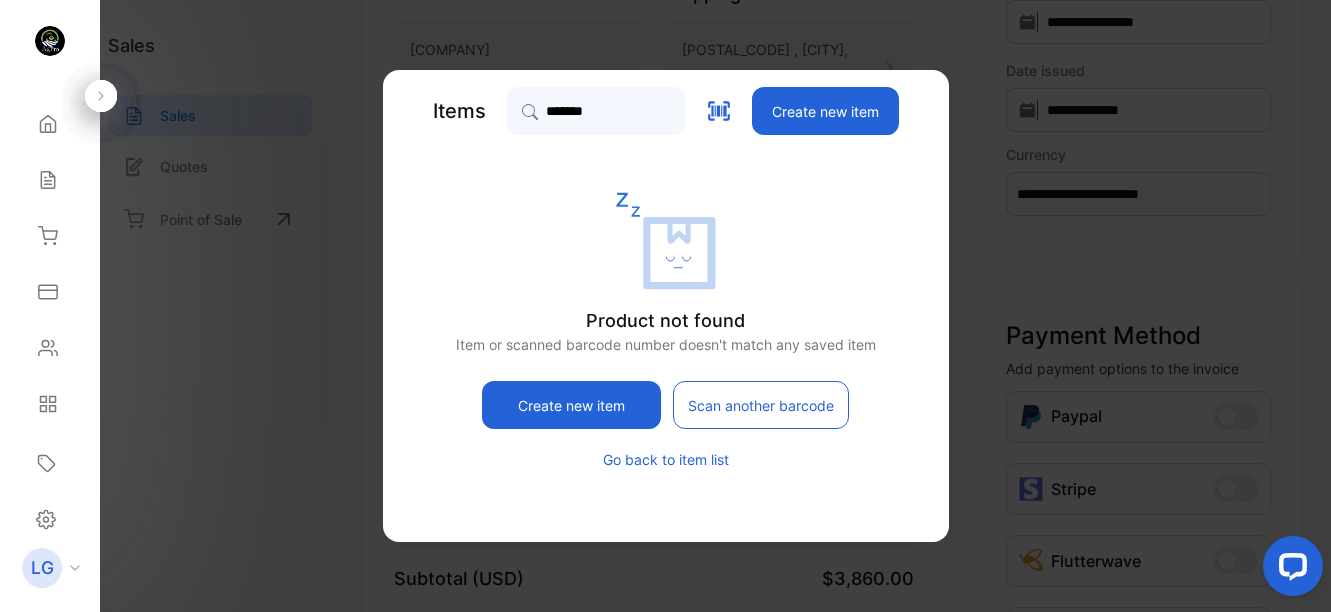 click on "Create new item" at bounding box center [571, 405] 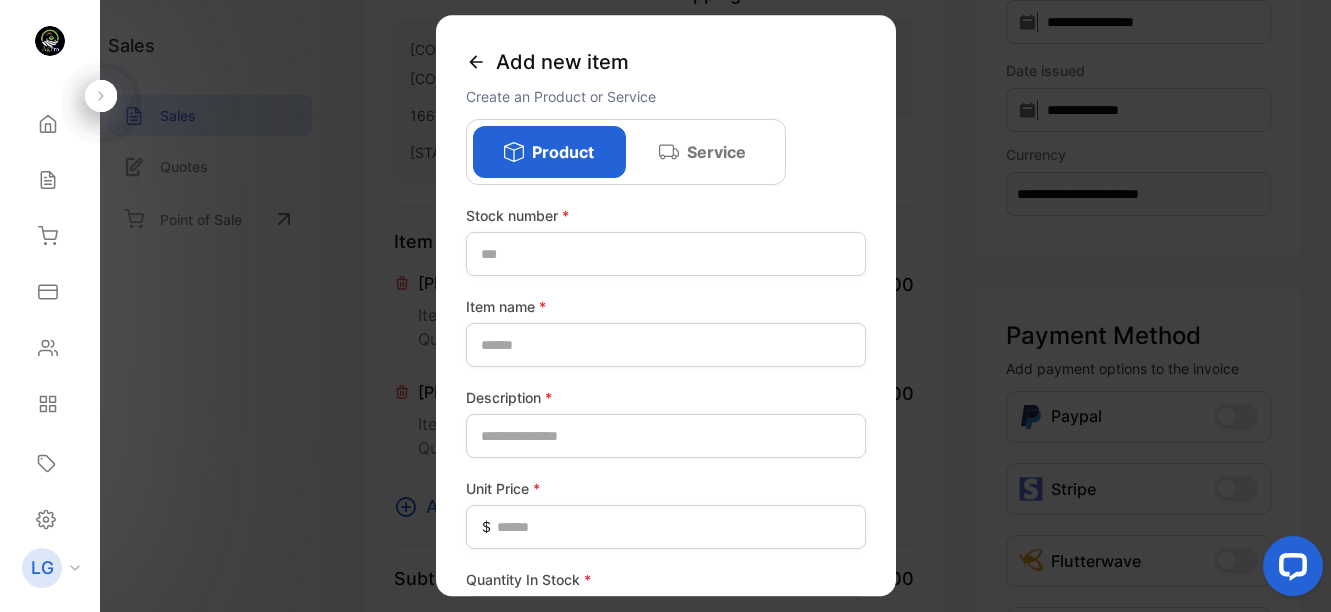 click 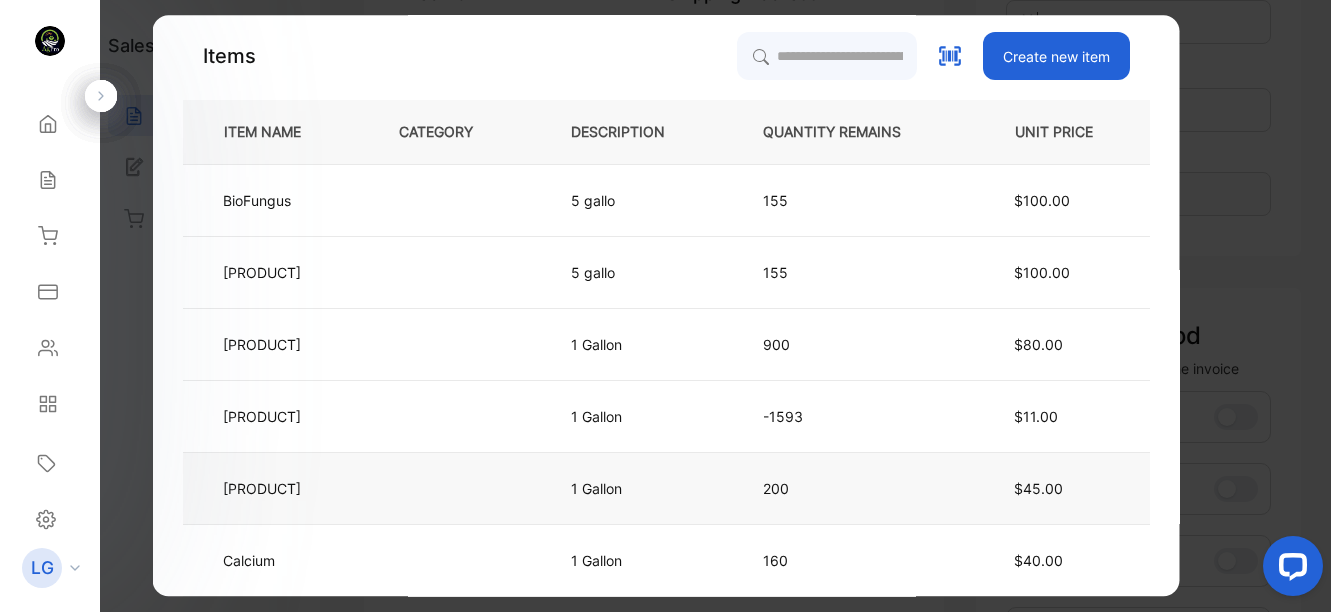 scroll, scrollTop: 69, scrollLeft: 0, axis: vertical 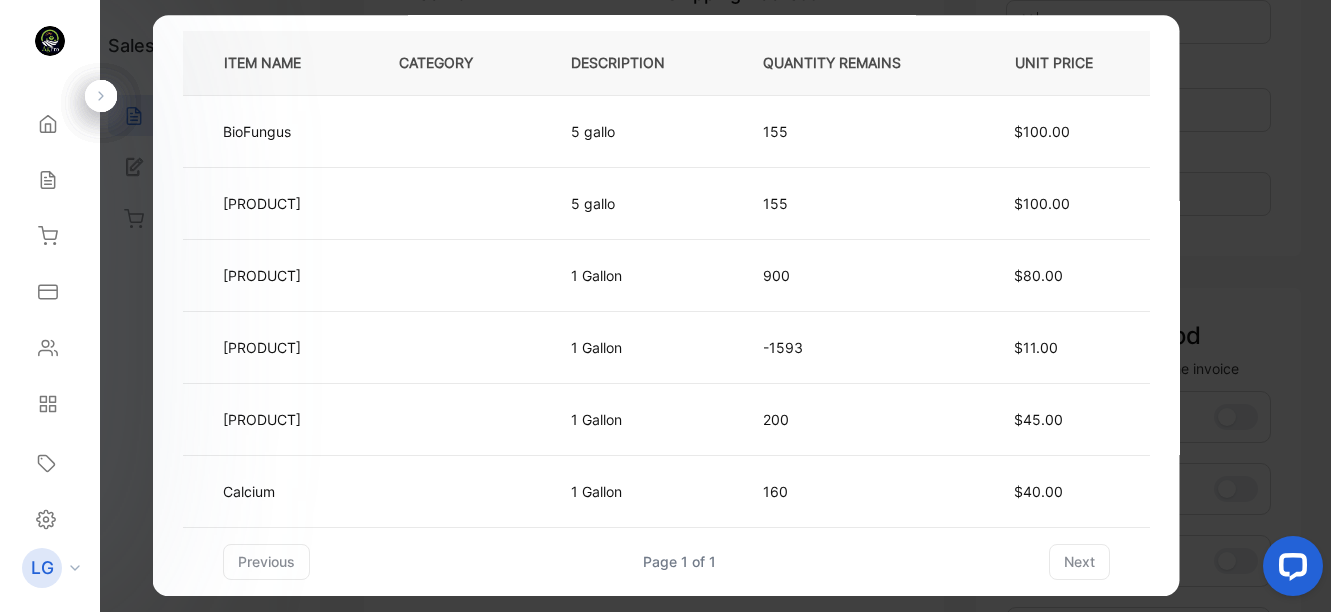 drag, startPoint x: 1189, startPoint y: 81, endPoint x: 1207, endPoint y: 39, distance: 45.694637 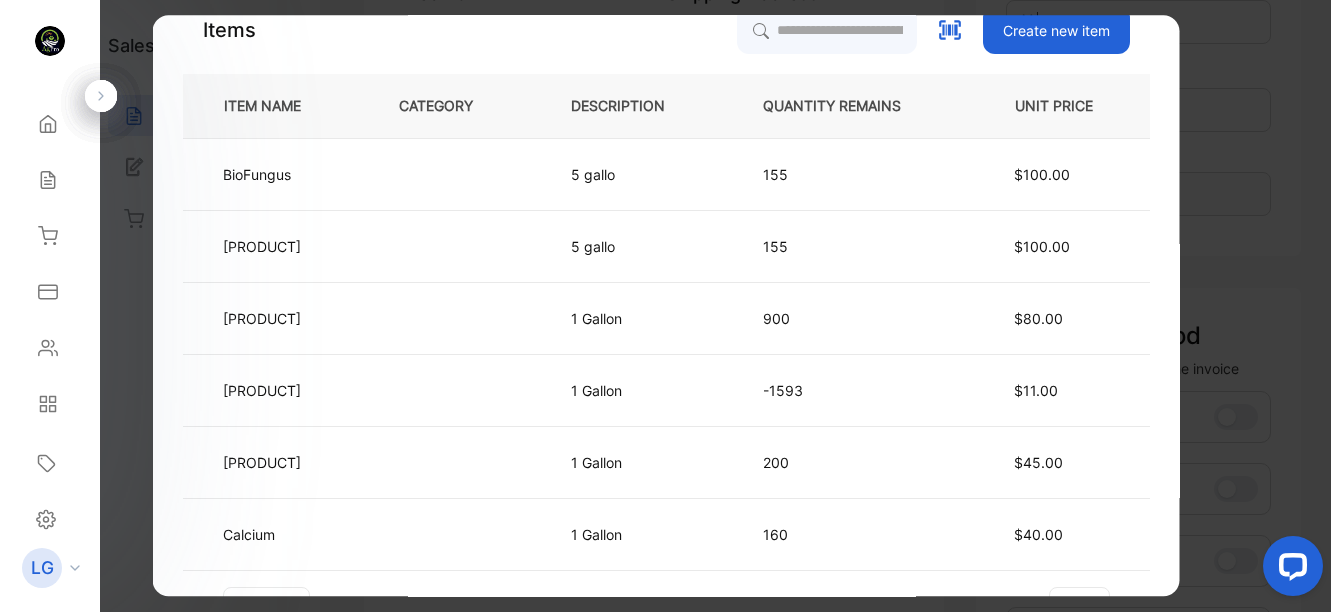 scroll, scrollTop: 0, scrollLeft: 0, axis: both 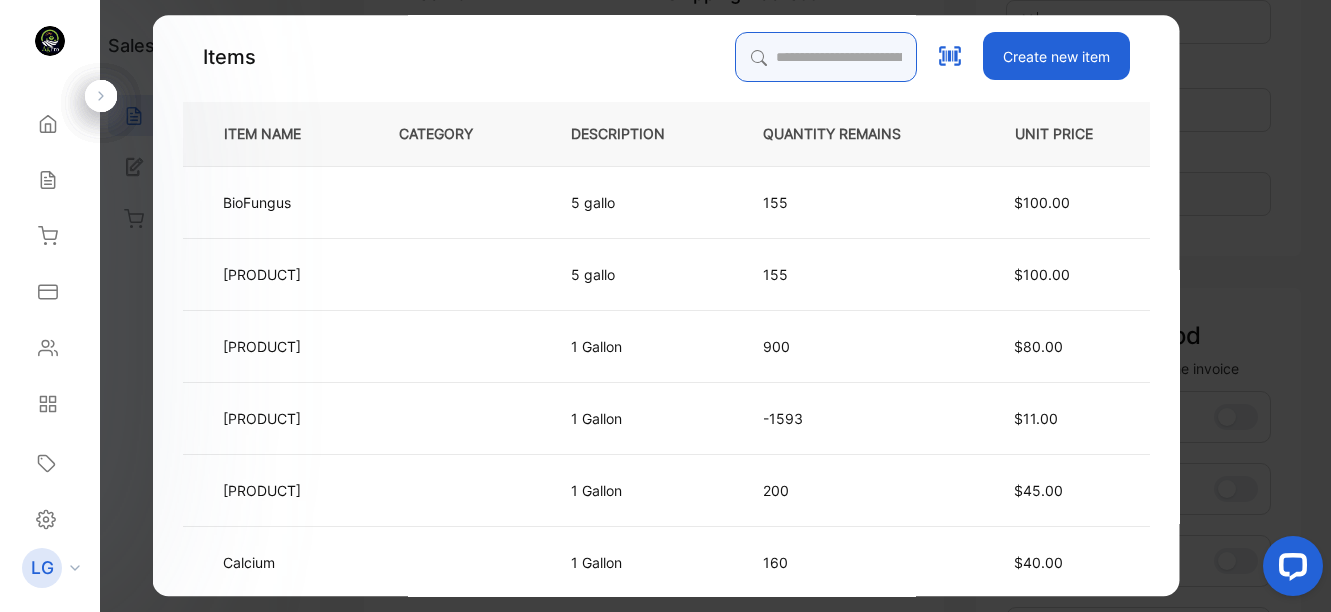 click at bounding box center [825, 57] 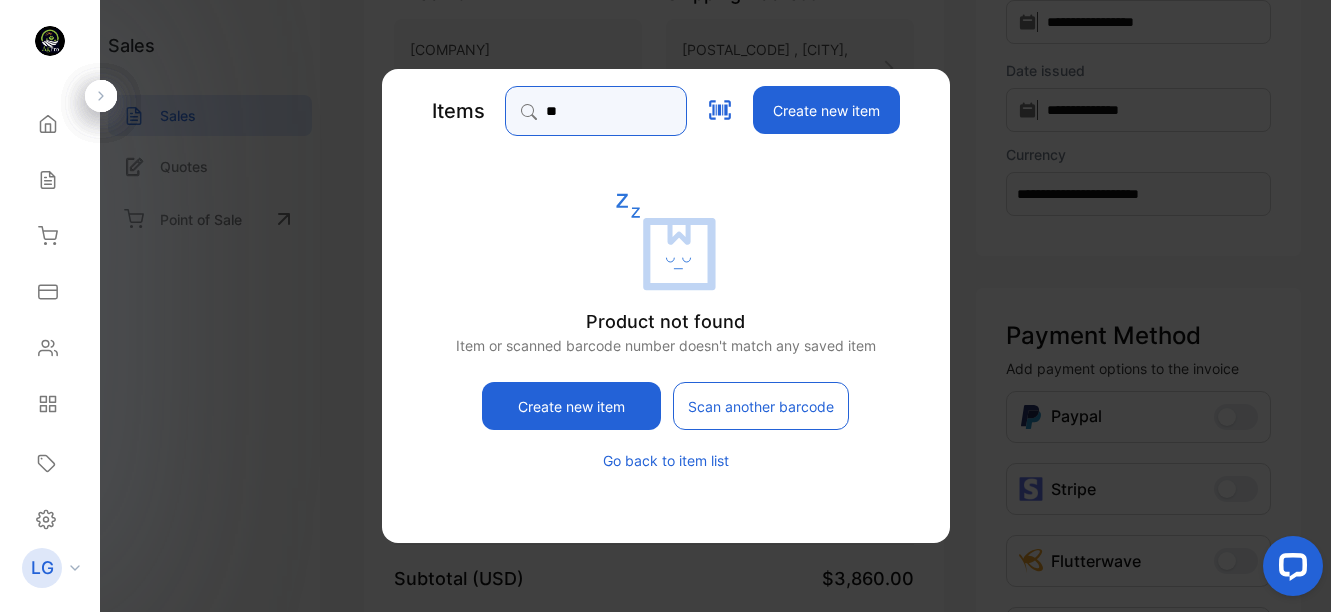 type on "*" 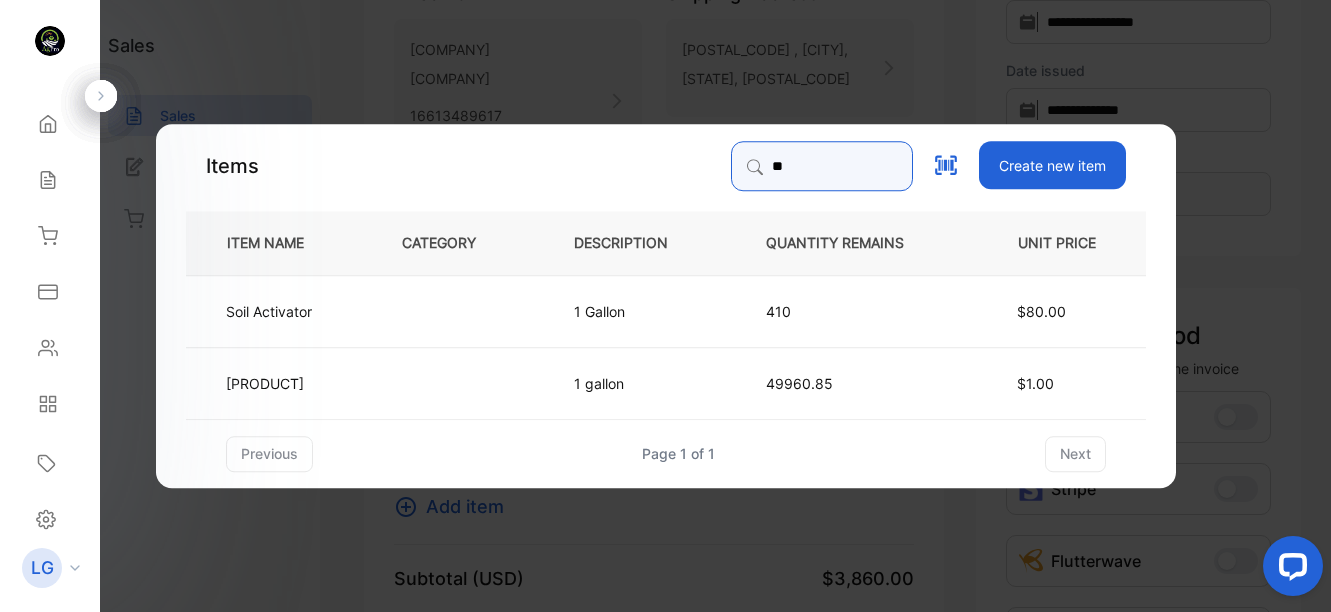 type on "*" 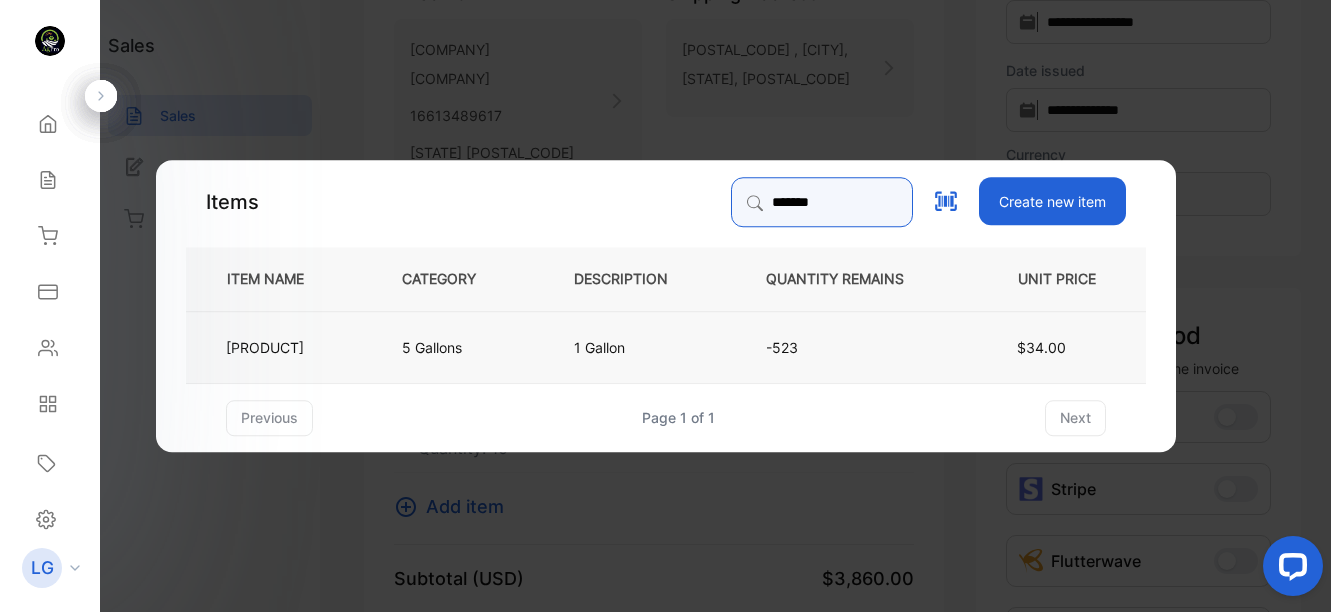 type on "******" 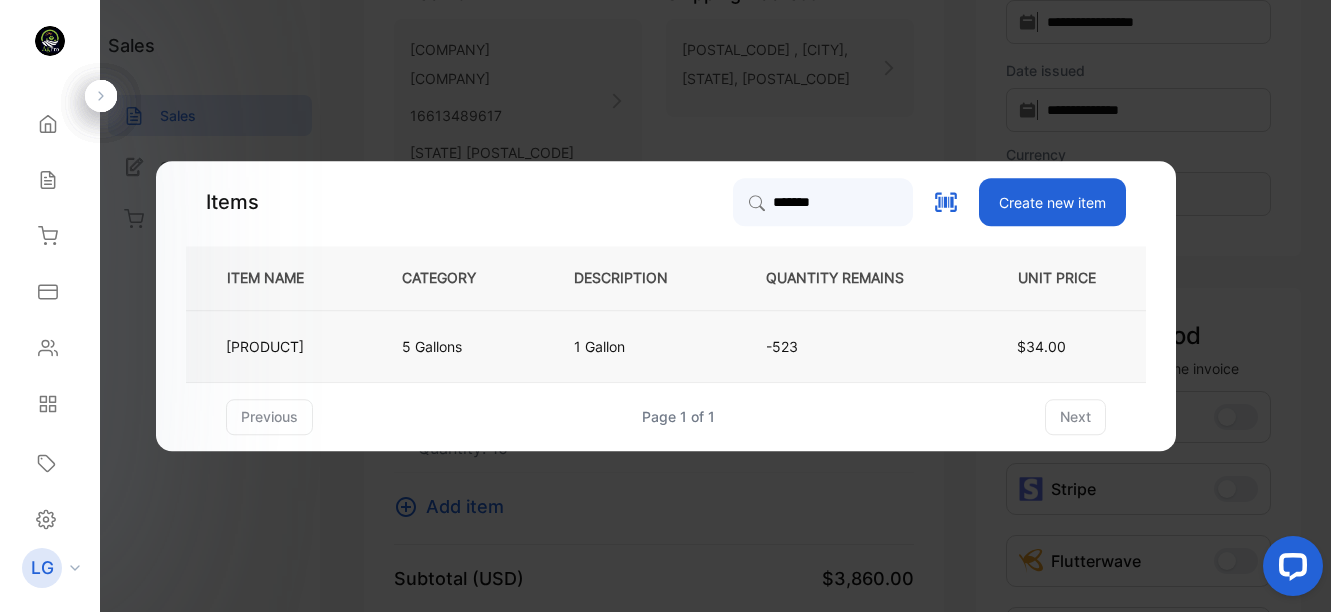 click on "[PRODUCT]" at bounding box center [265, 346] 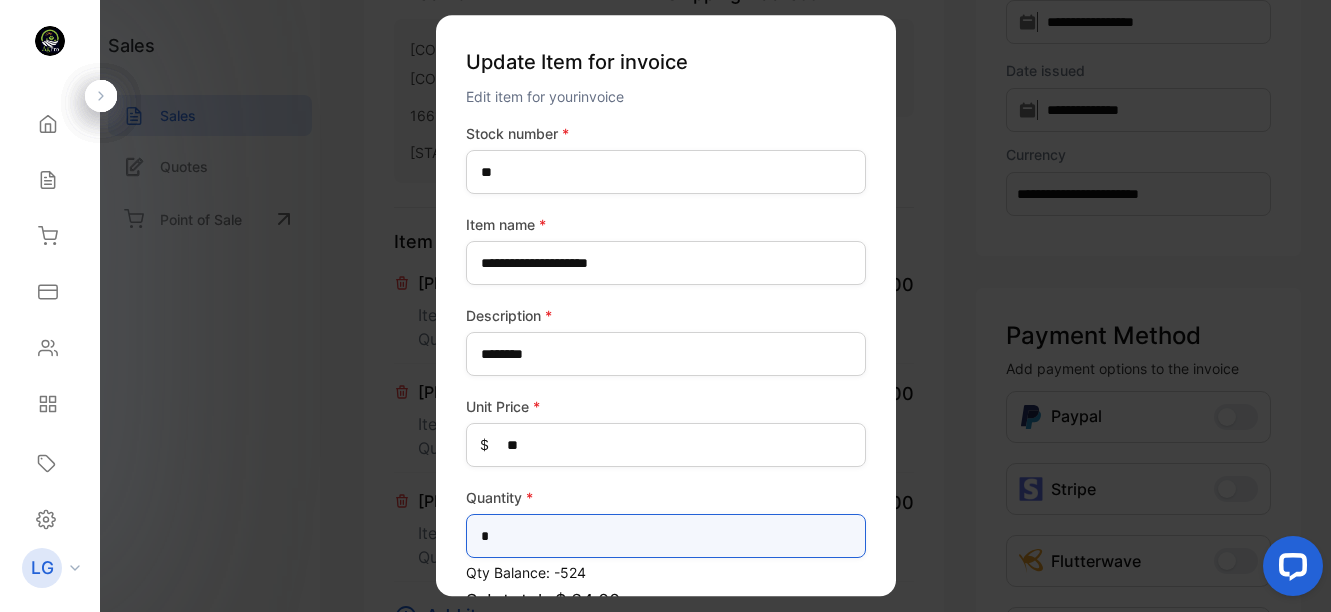 click on "*" at bounding box center [666, 536] 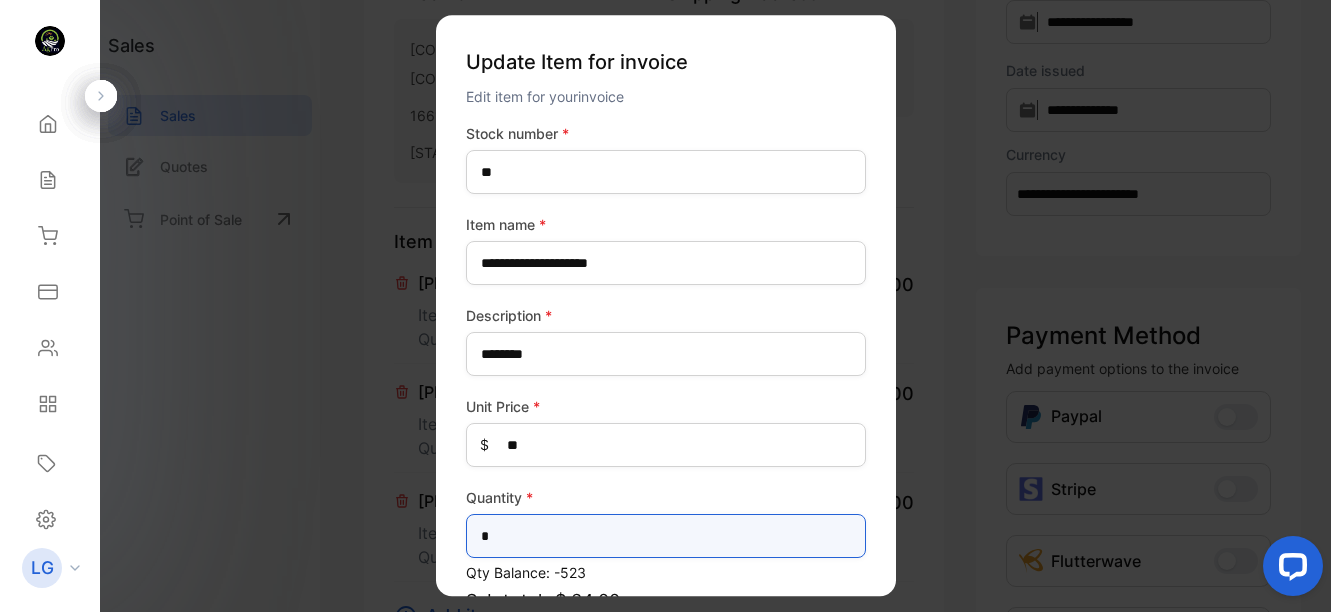 type on "**" 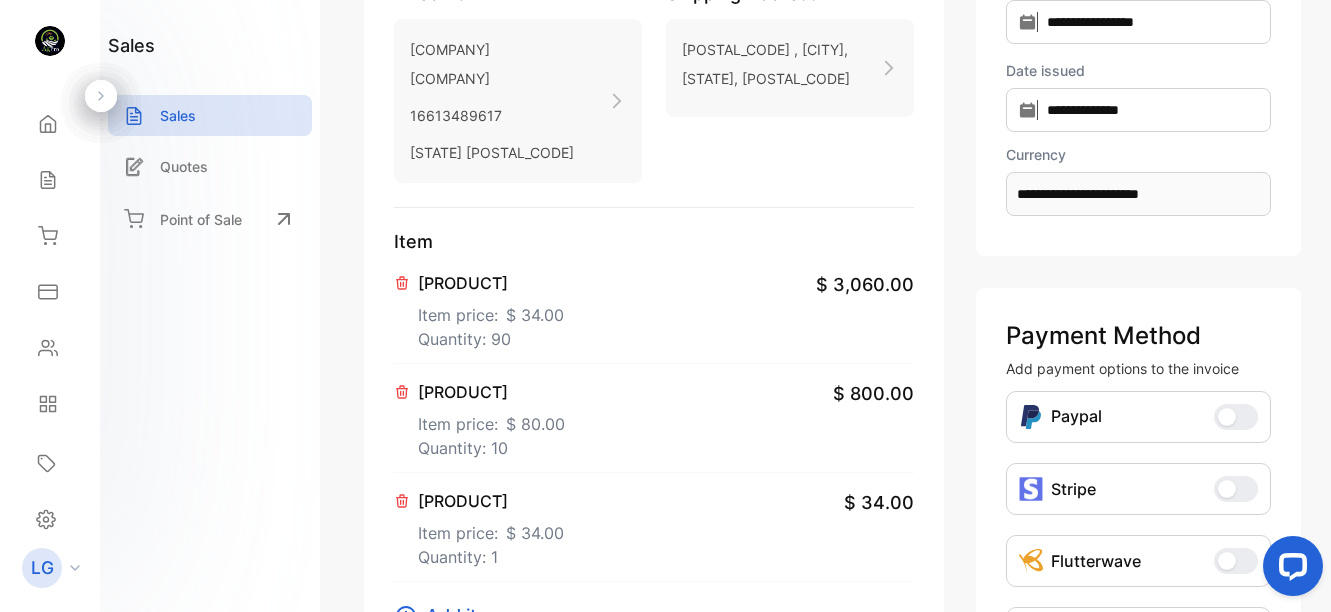 click on "[PRODUCT]" at bounding box center [491, 501] 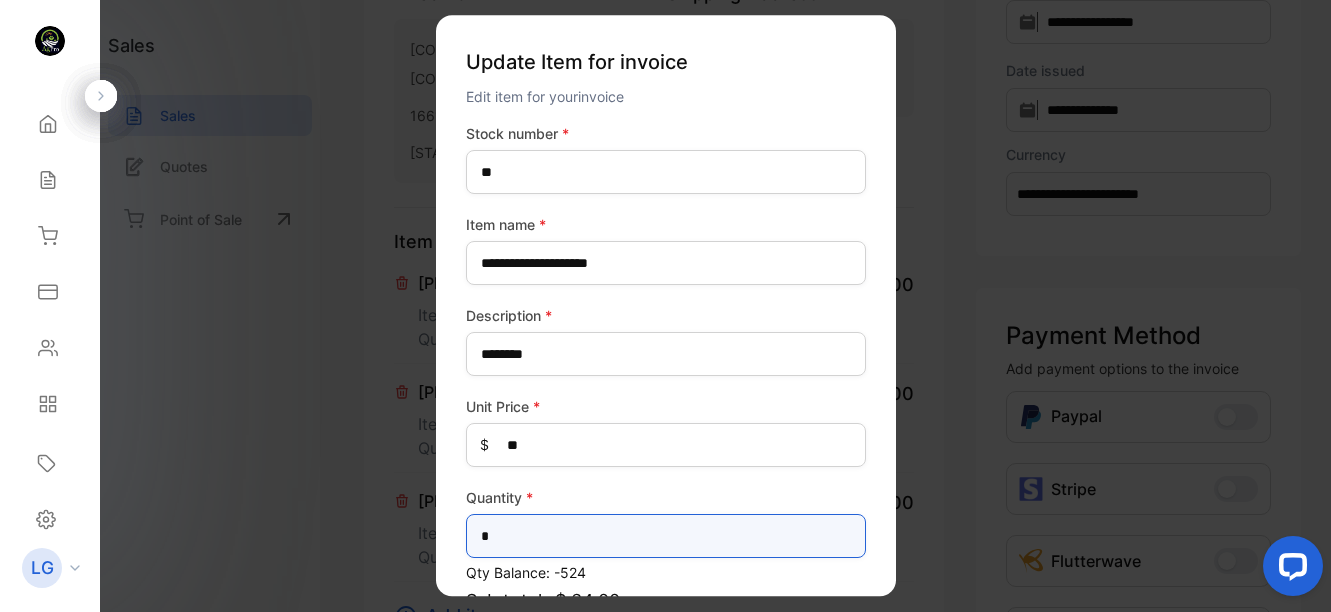 click on "*" at bounding box center [666, 536] 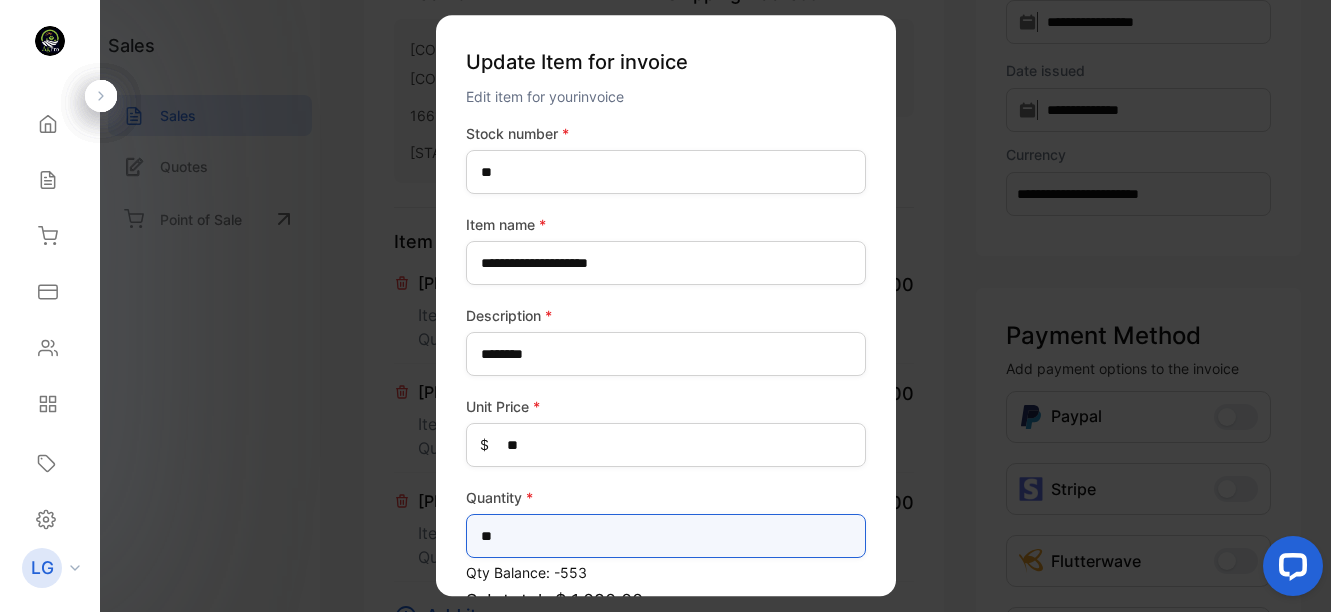 scroll, scrollTop: 210, scrollLeft: 0, axis: vertical 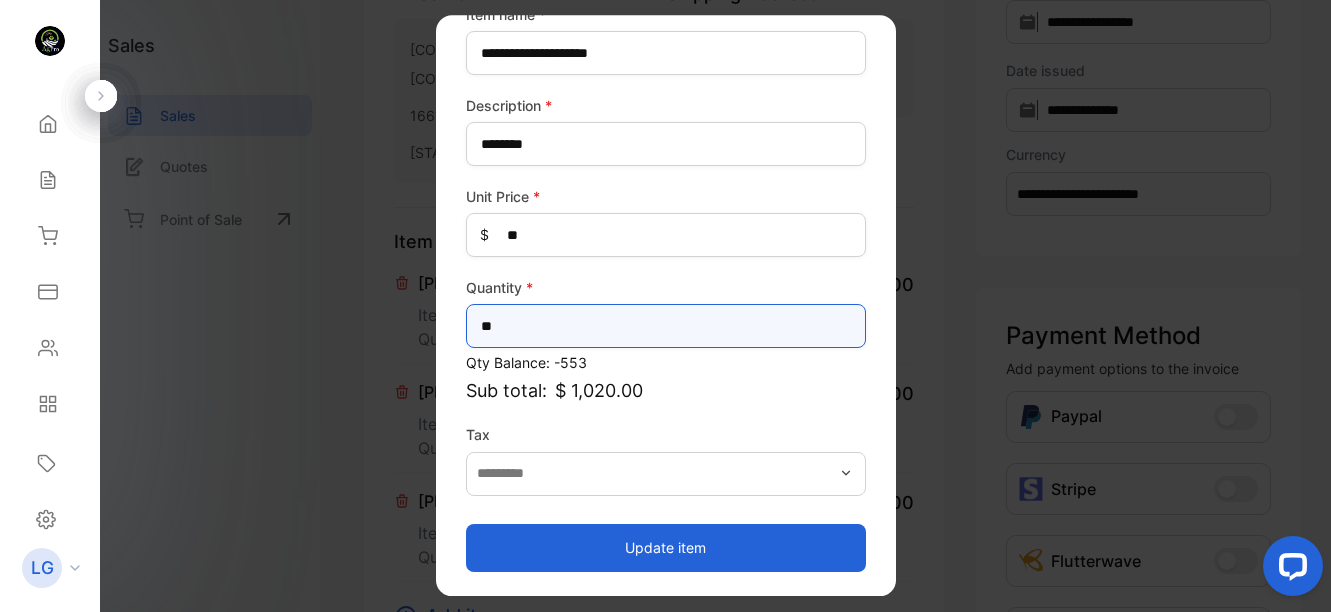 type on "**" 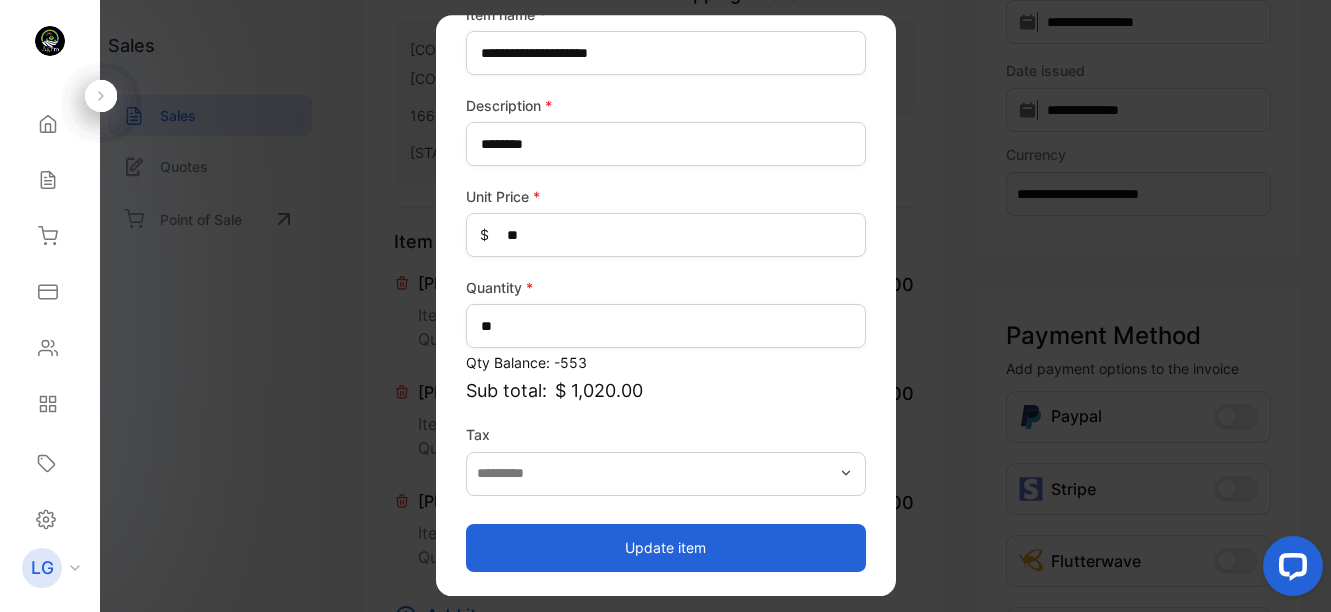 click on "Update item" at bounding box center [666, 548] 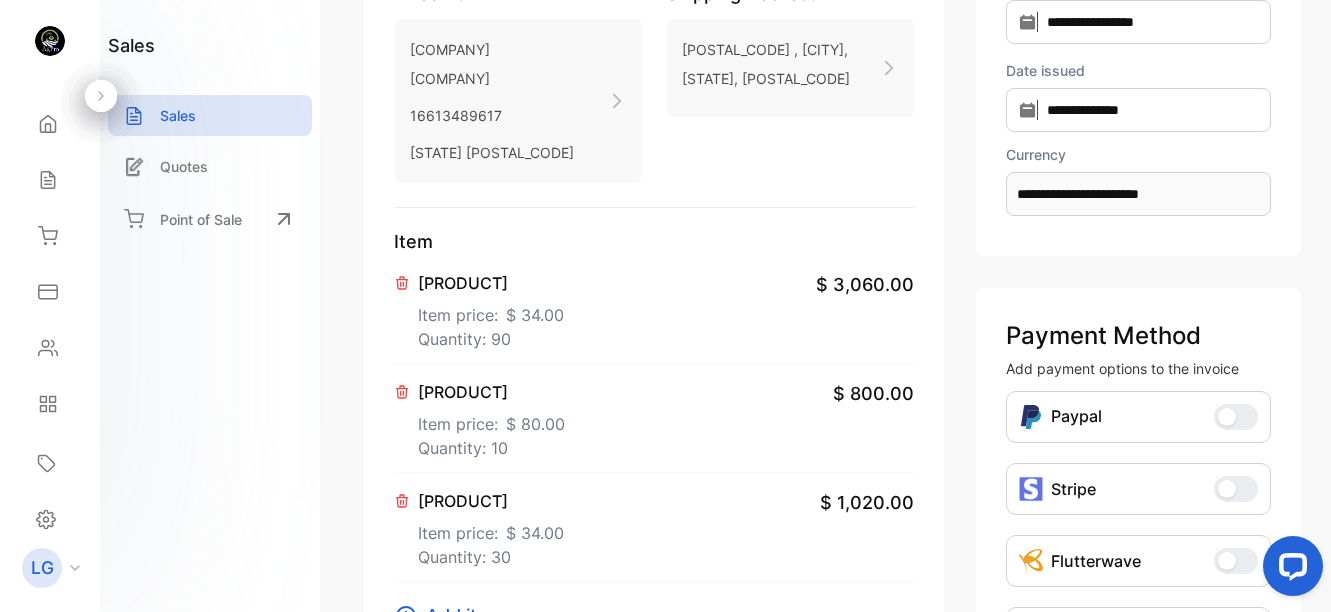 scroll, scrollTop: 767, scrollLeft: 0, axis: vertical 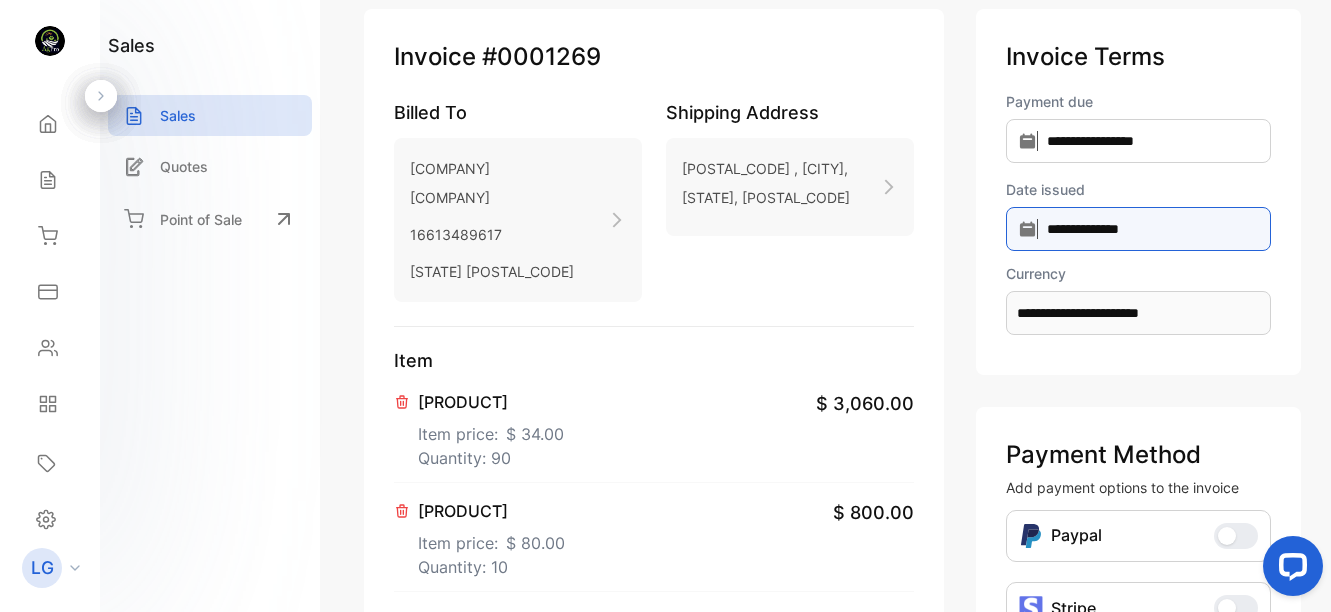 click on "**********" at bounding box center [1138, 141] 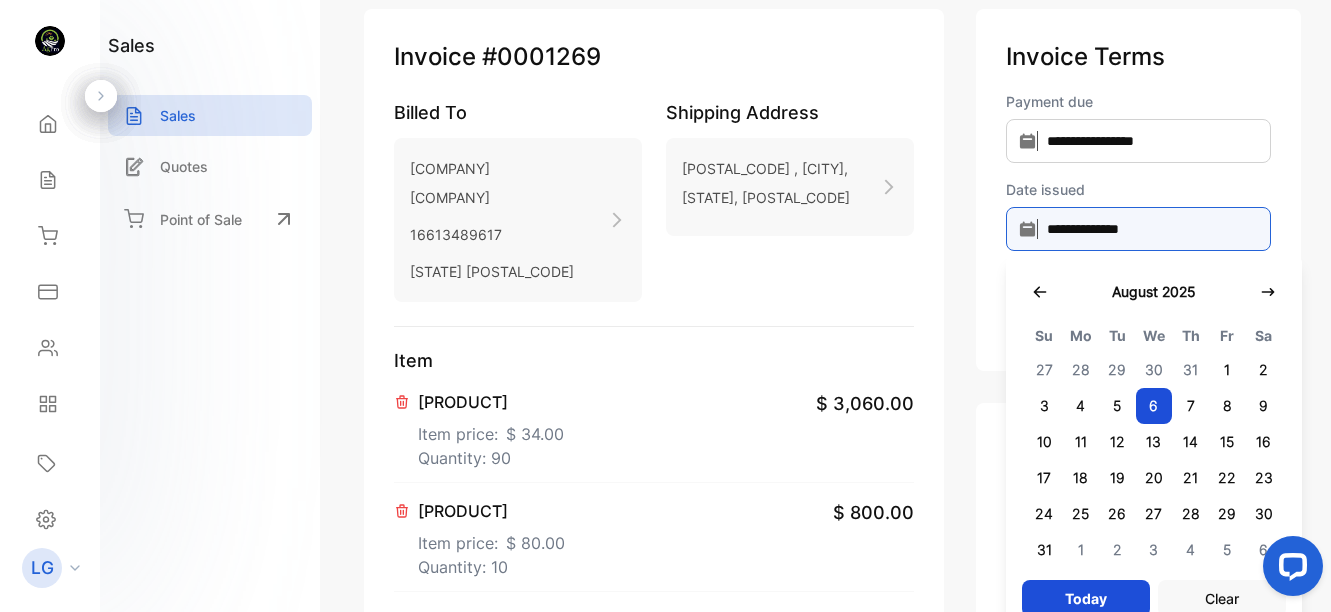 click on "**********" at bounding box center [1138, 229] 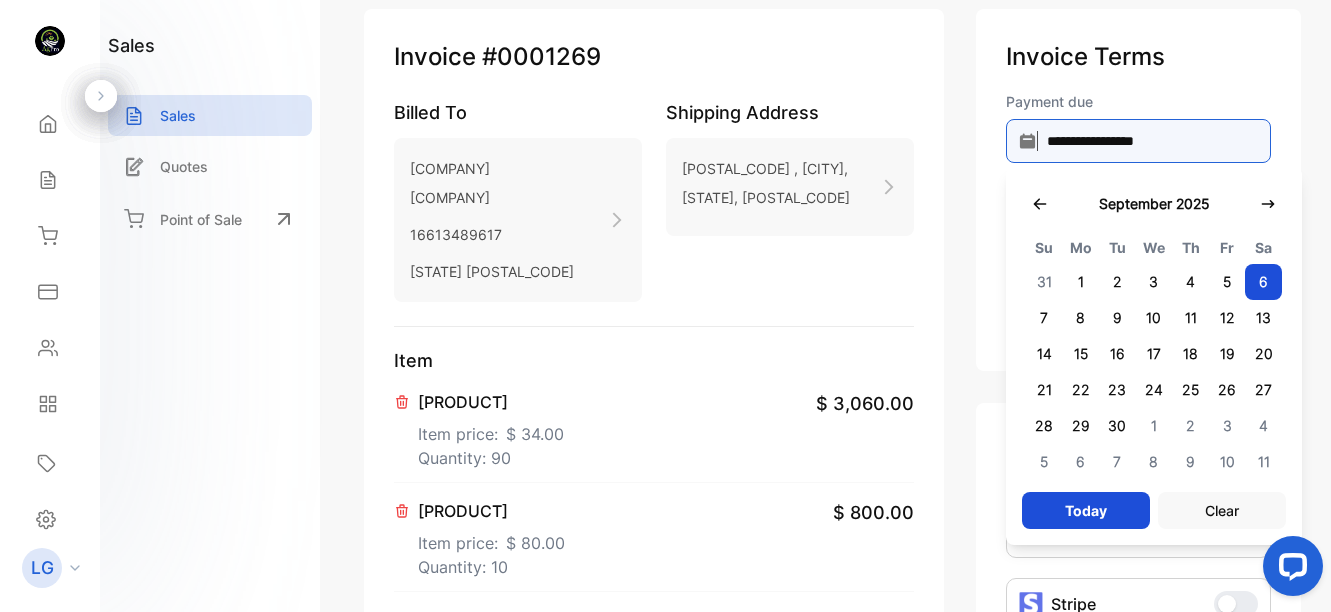 click on "**********" at bounding box center [1138, 141] 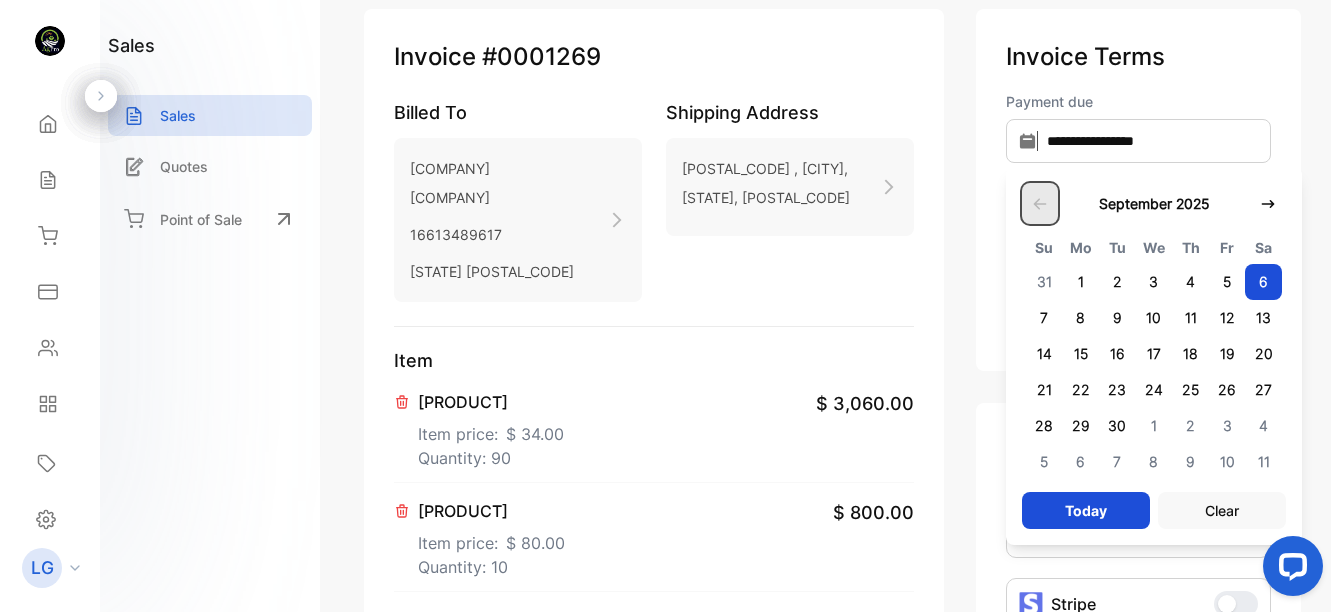 click at bounding box center (1040, 203) 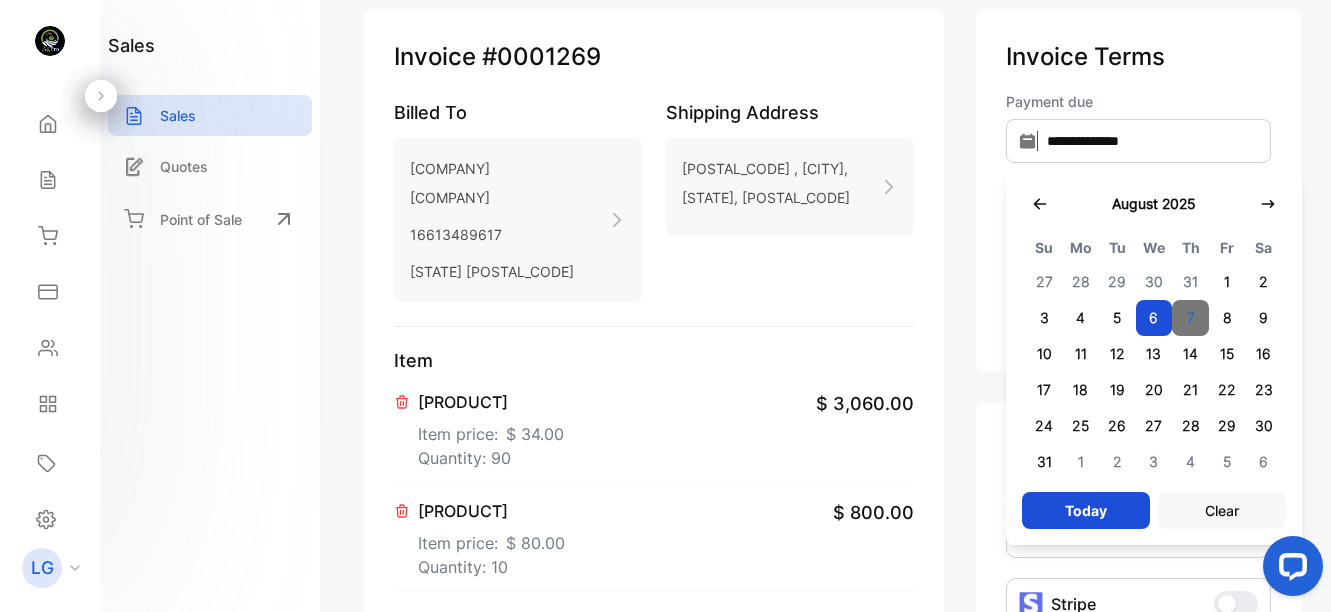 click on "7" at bounding box center (1190, 318) 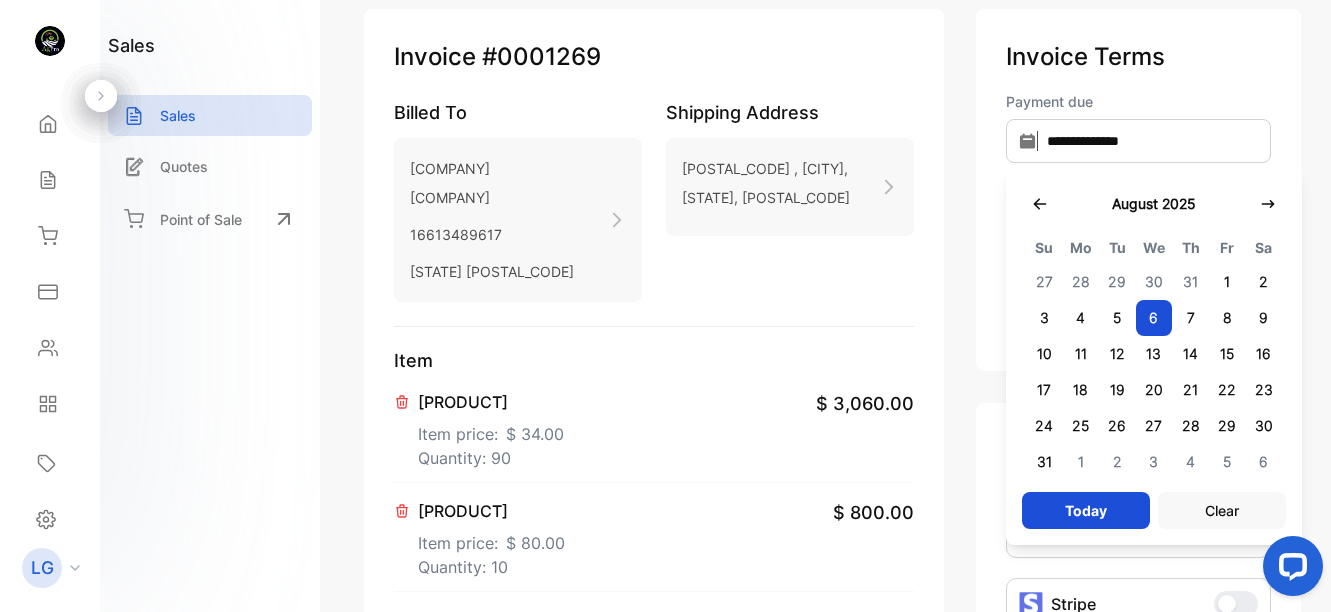 type on "**********" 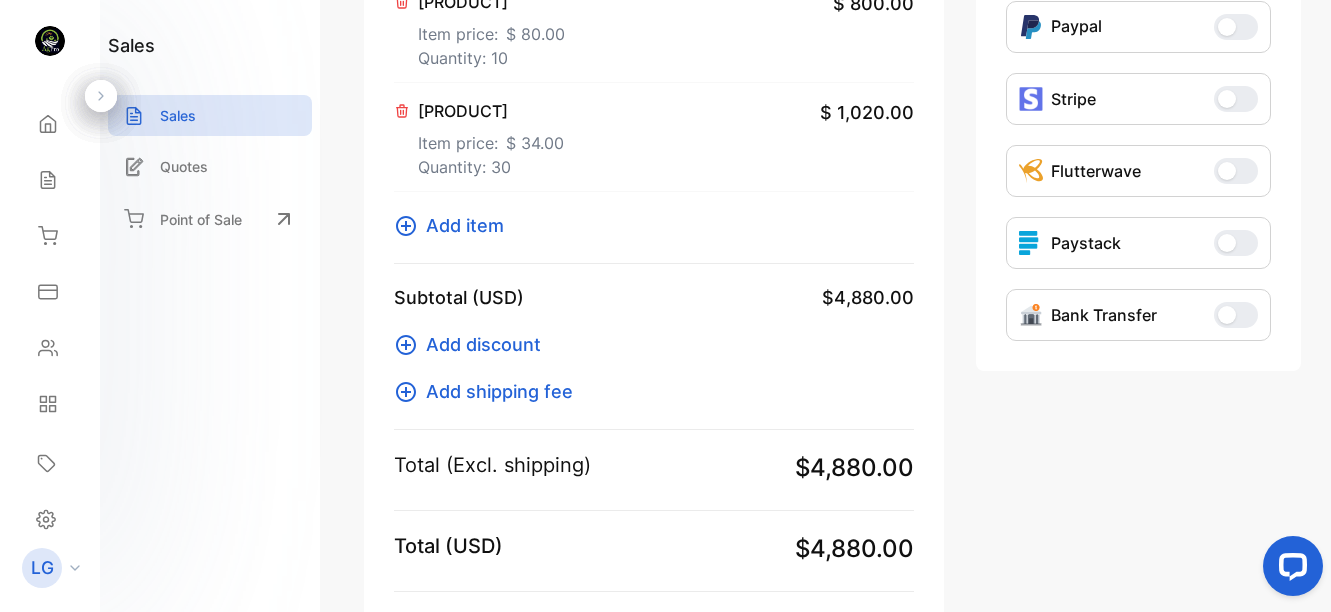 scroll, scrollTop: 667, scrollLeft: 0, axis: vertical 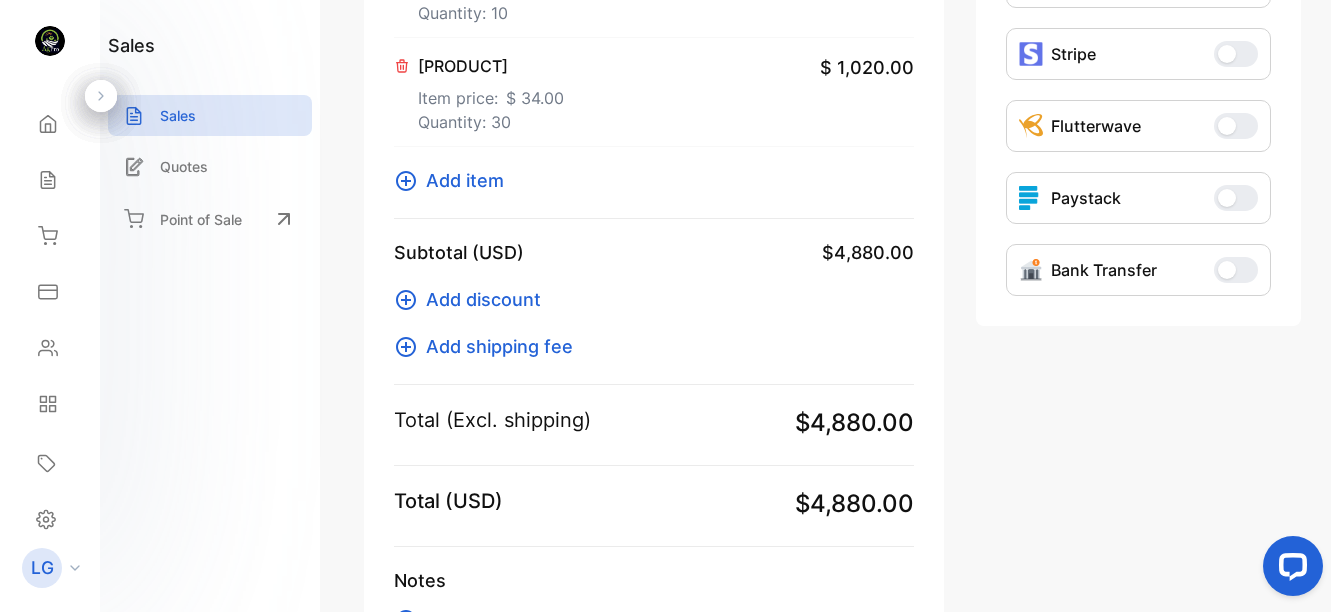 drag, startPoint x: 1324, startPoint y: 372, endPoint x: 1315, endPoint y: 428, distance: 56.718605 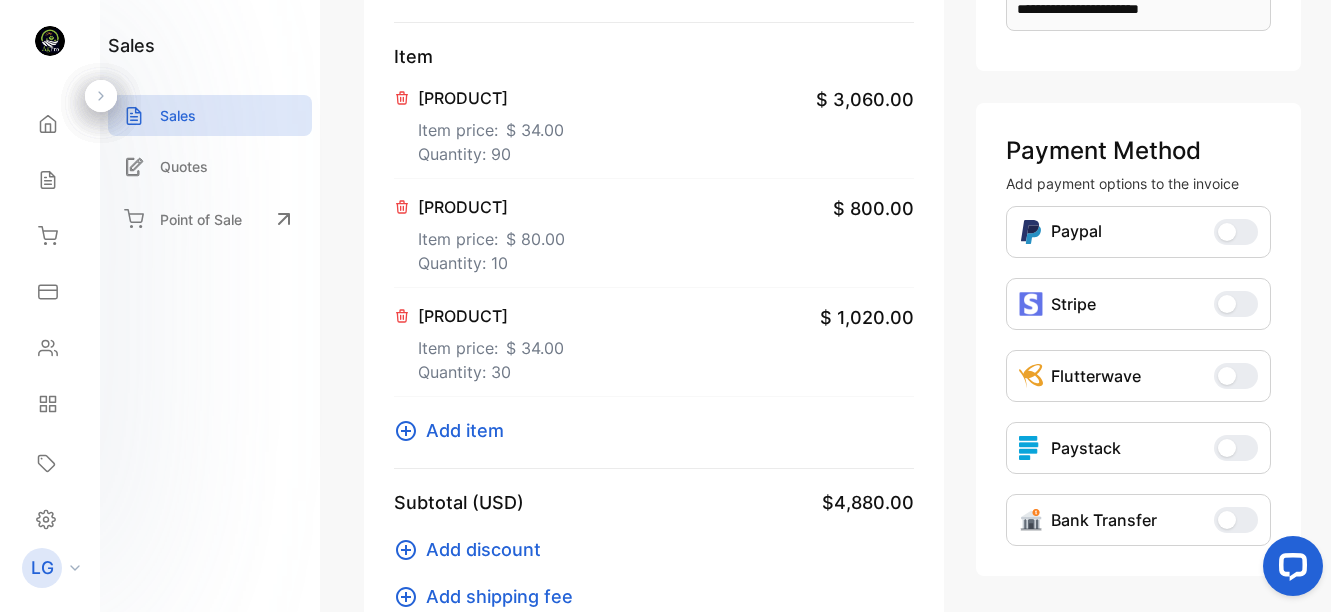 scroll, scrollTop: 0, scrollLeft: 0, axis: both 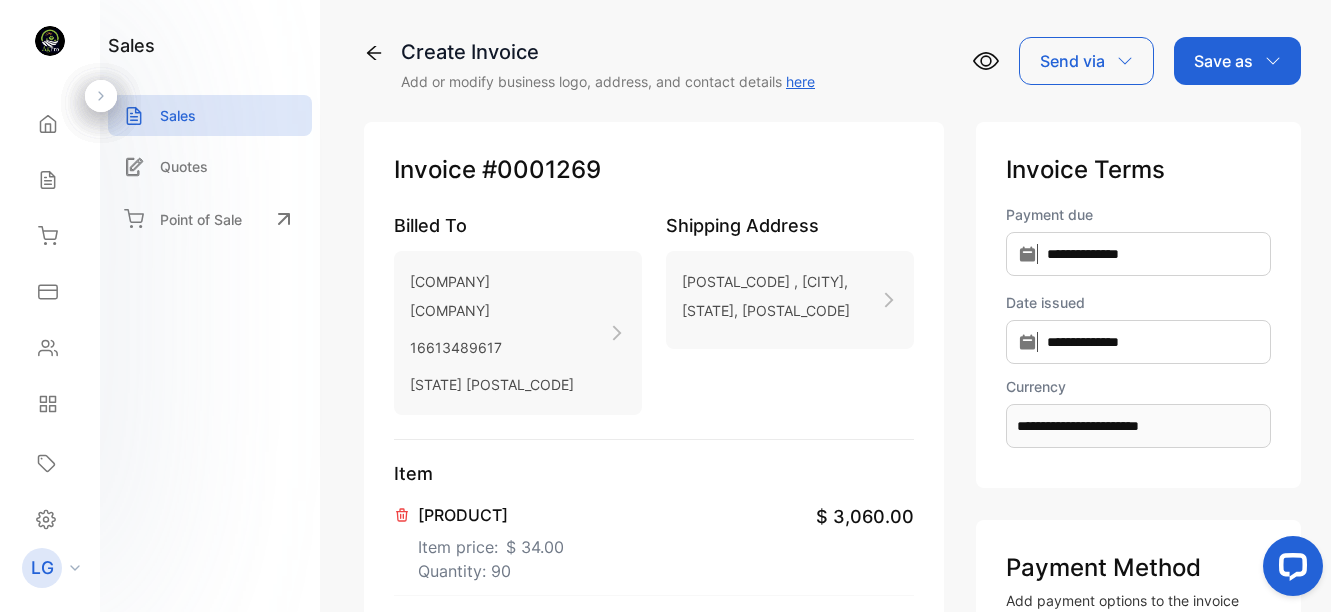 click on "Save as" at bounding box center [1223, 61] 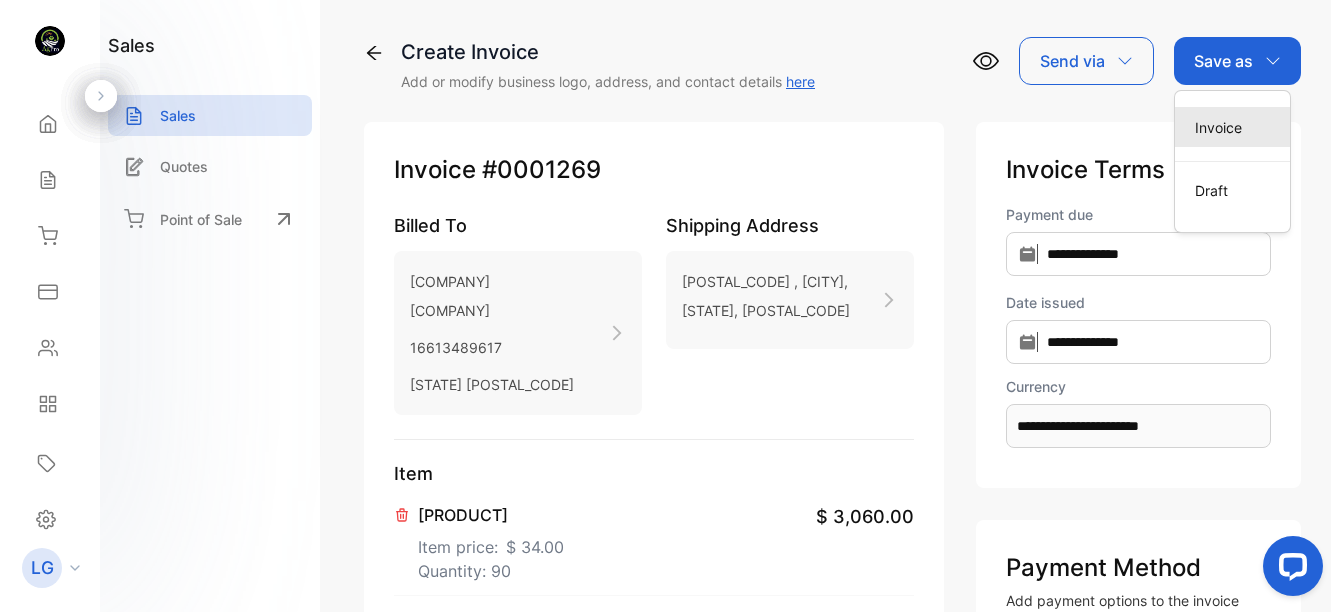 click on "Invoice" at bounding box center (1232, 127) 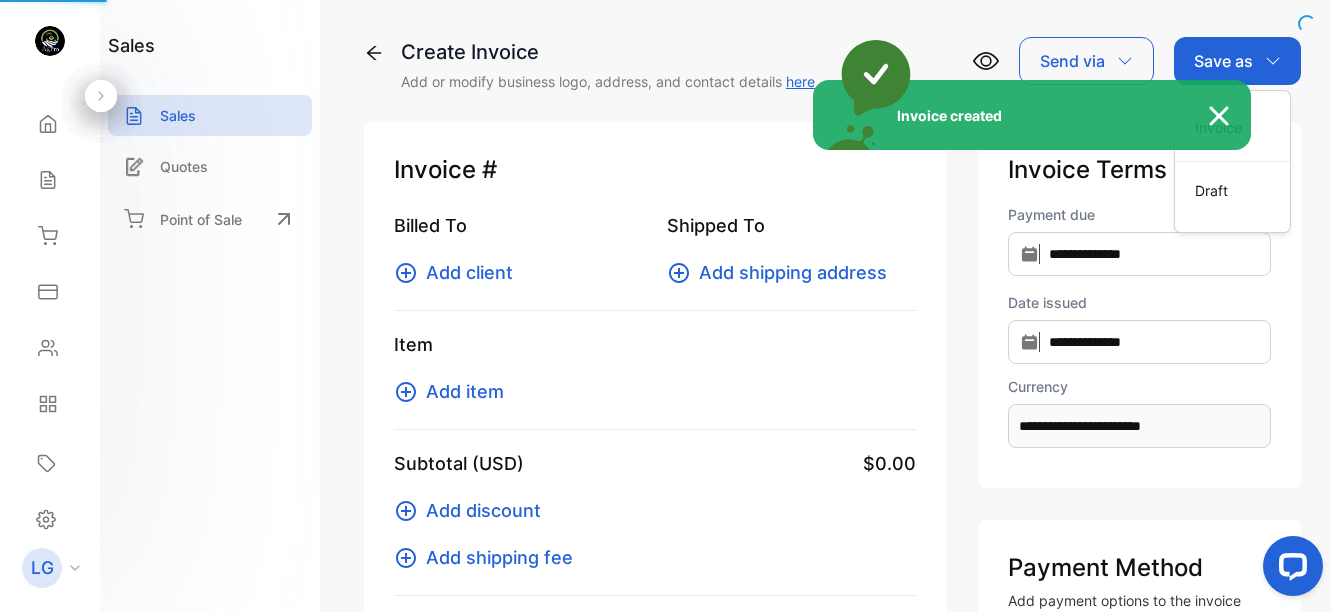 type 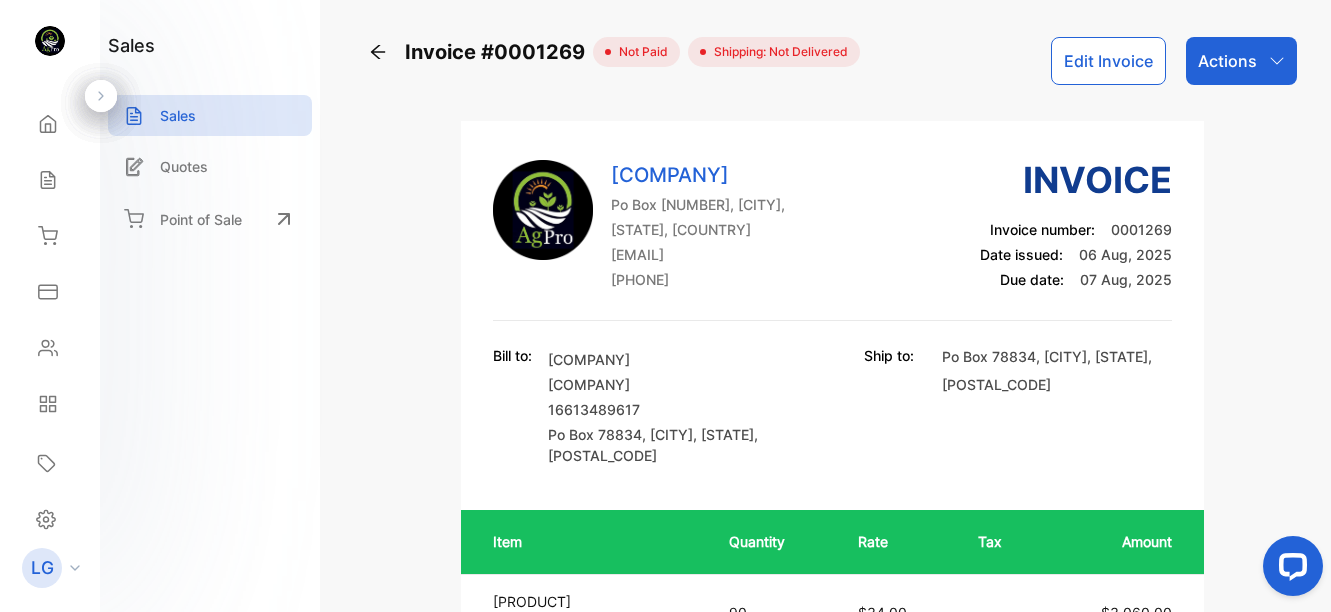 click 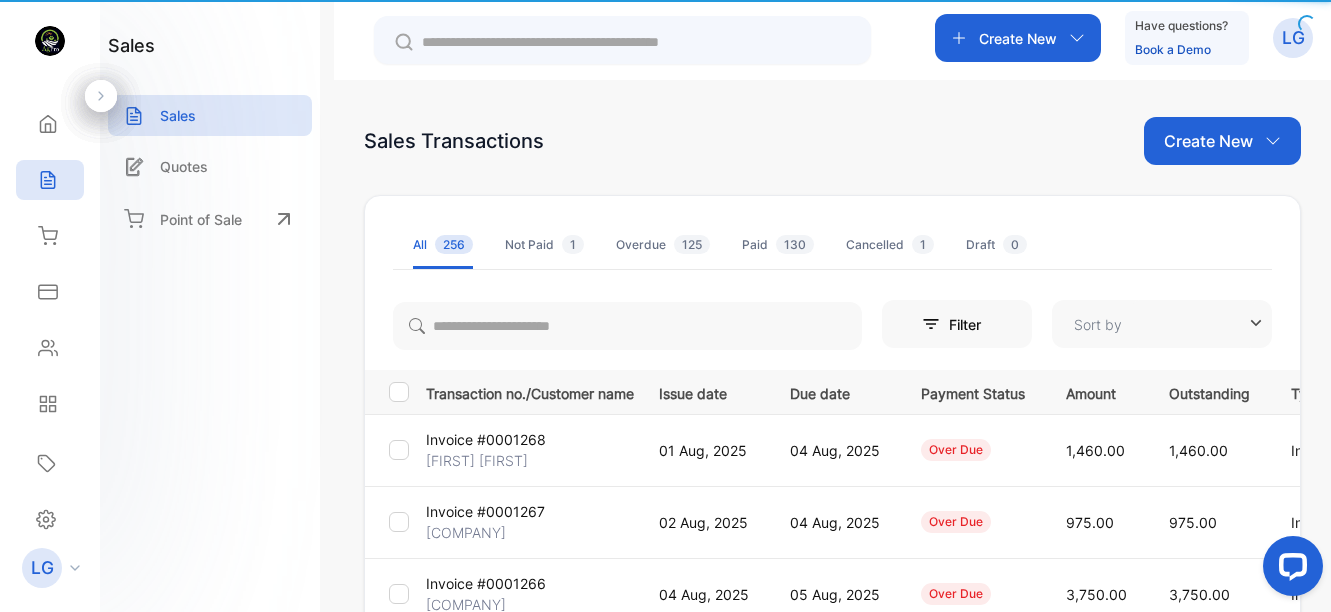 type on "**********" 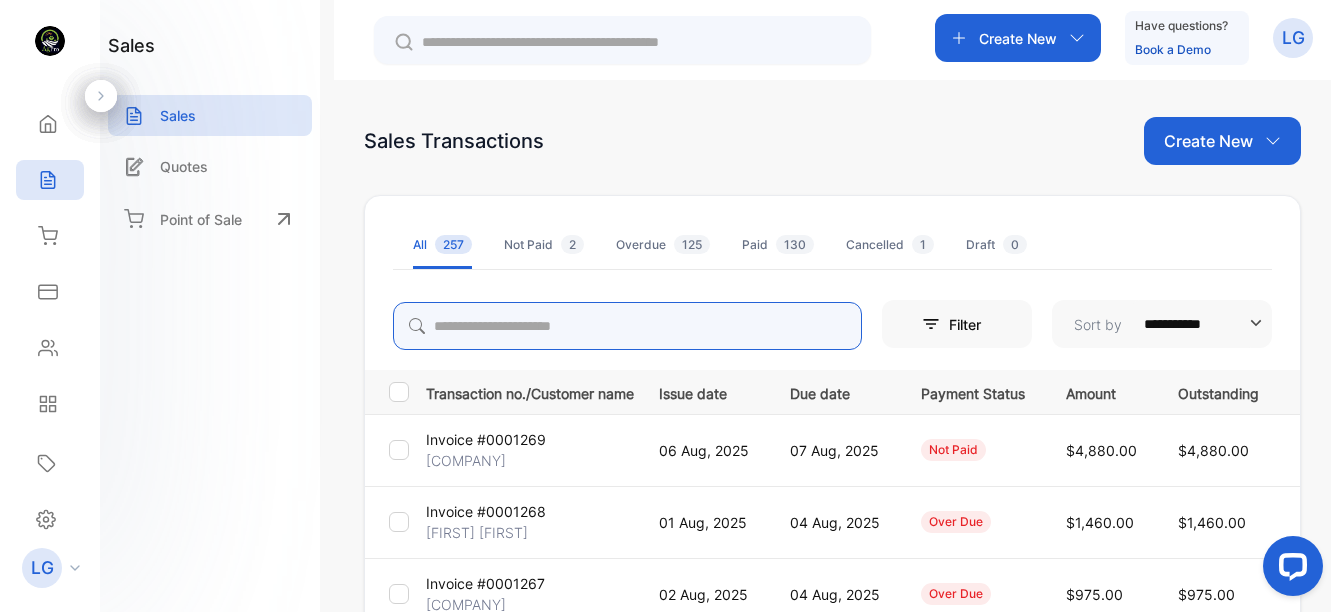 click at bounding box center [627, 326] 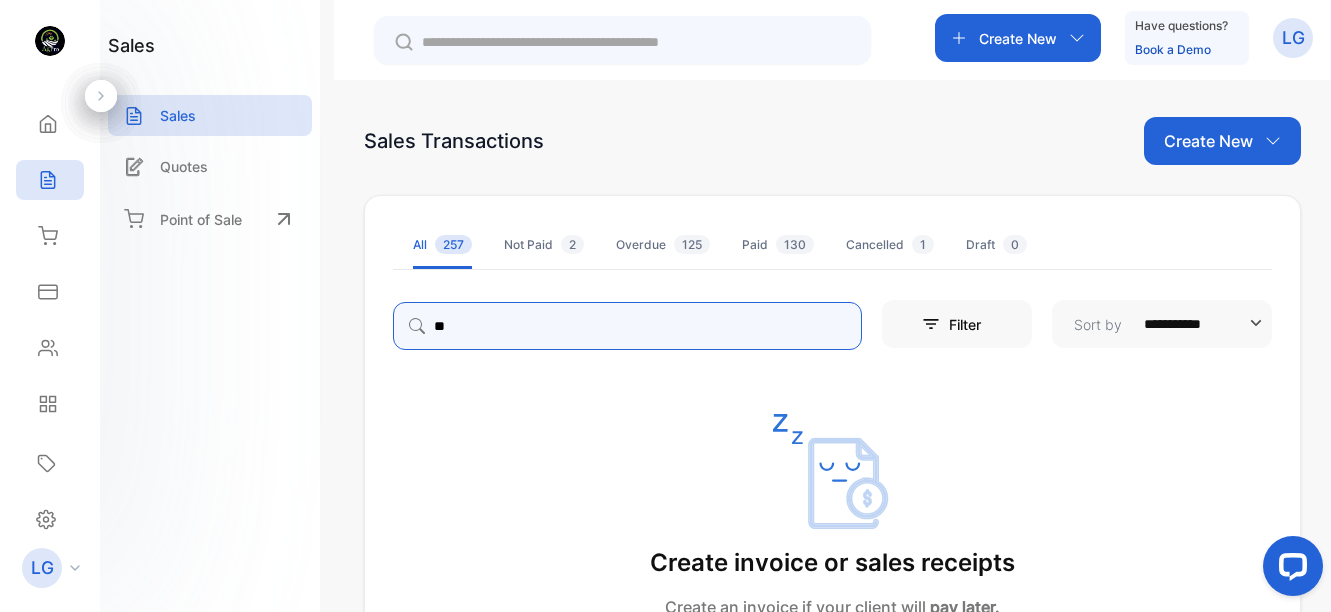 type on "*" 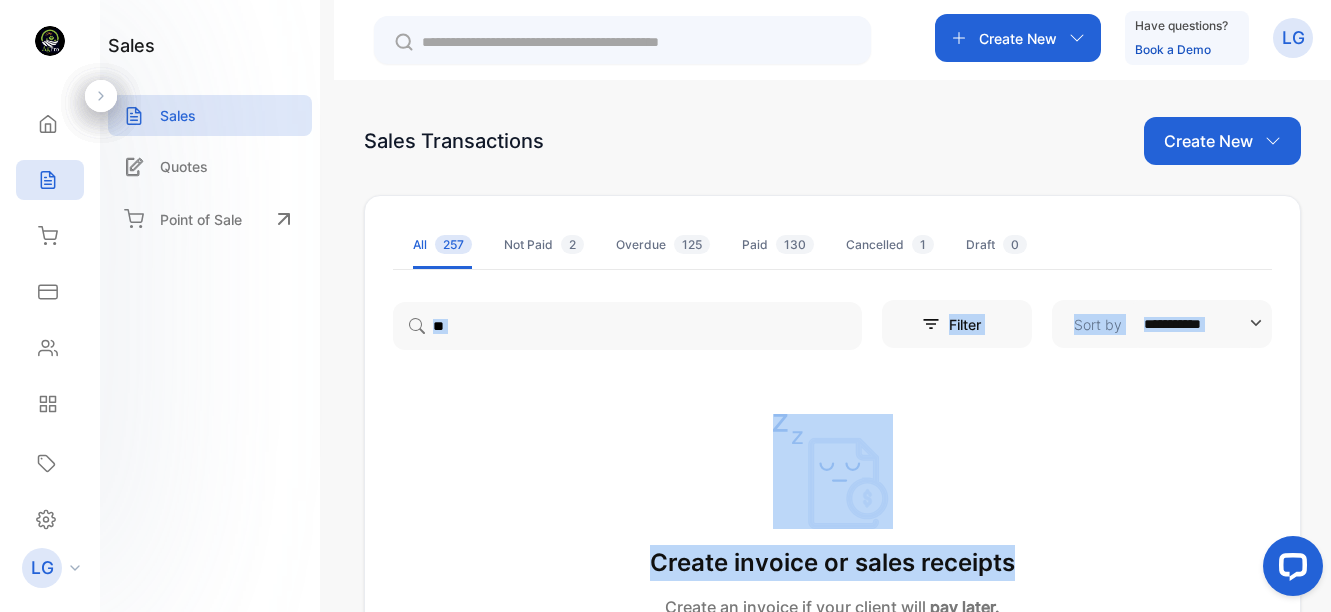 drag, startPoint x: 1324, startPoint y: 255, endPoint x: 1343, endPoint y: 393, distance: 139.30183 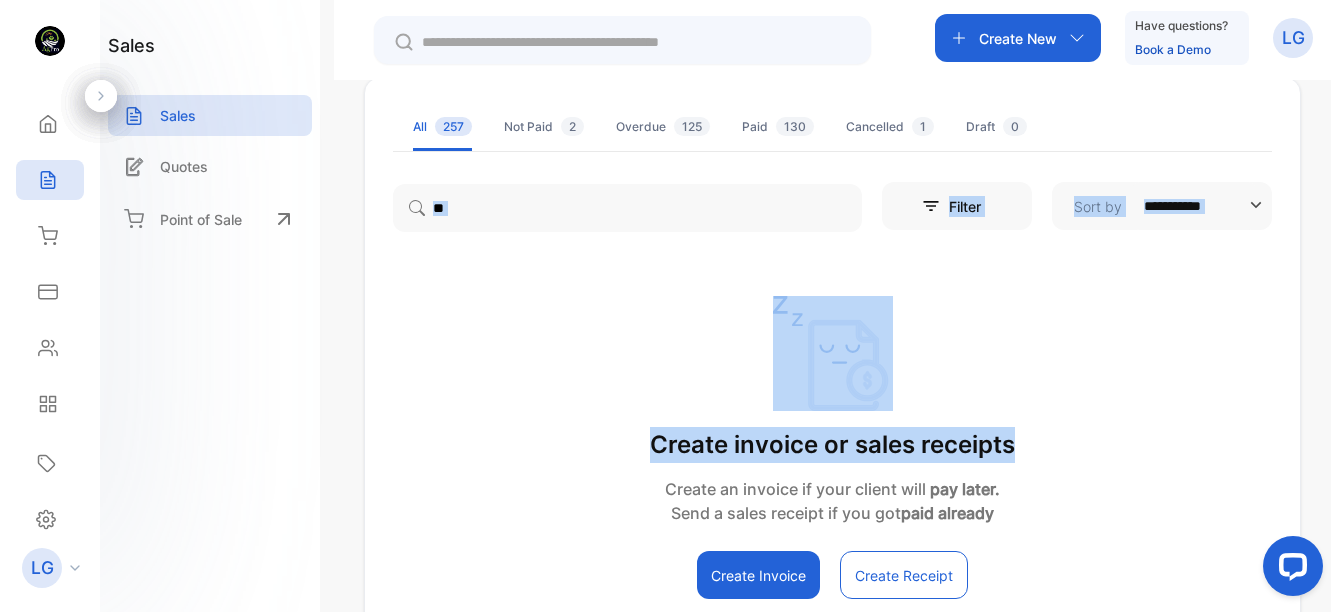 scroll, scrollTop: 116, scrollLeft: 0, axis: vertical 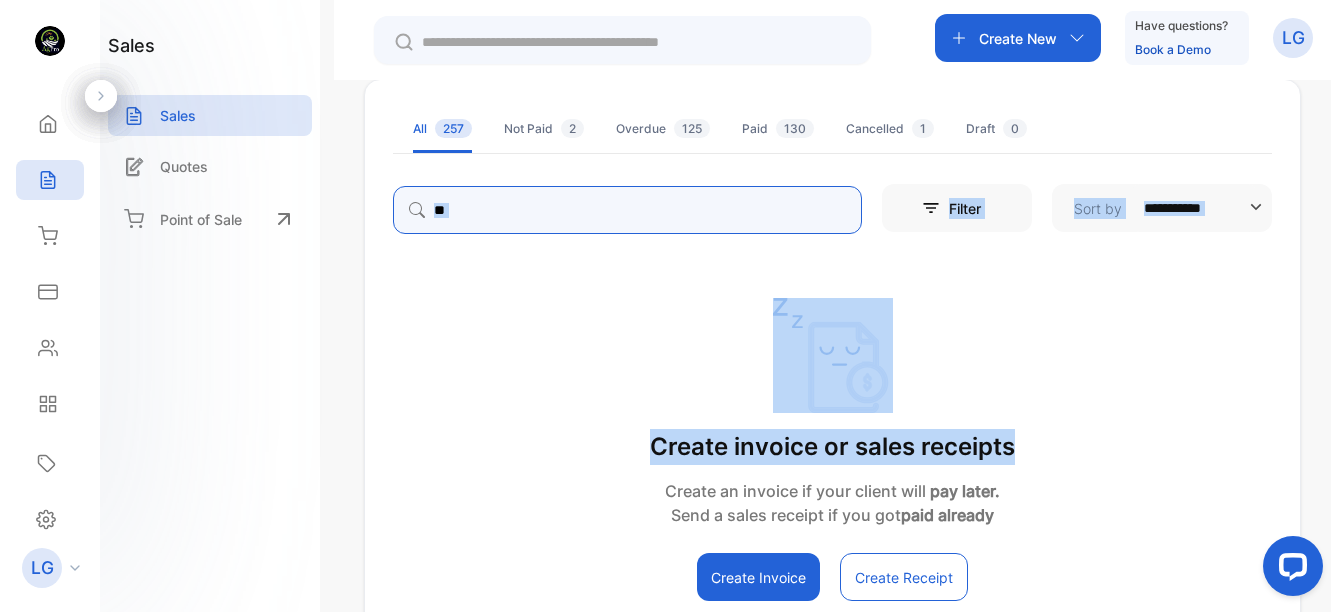 click on "**" at bounding box center [627, 210] 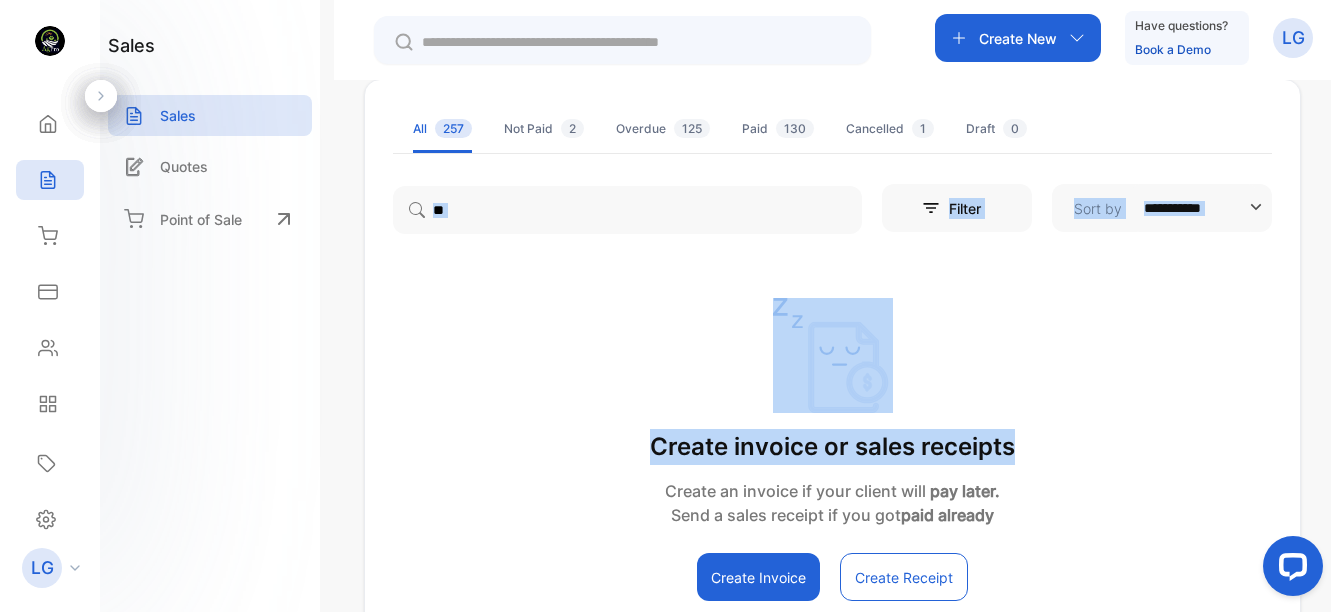 click on "Create invoice or sales receipts Create an invoice if your client will   pay later. Send a sales receipt if you got  paid already Create Invoice Create Receipt" at bounding box center (832, 449) 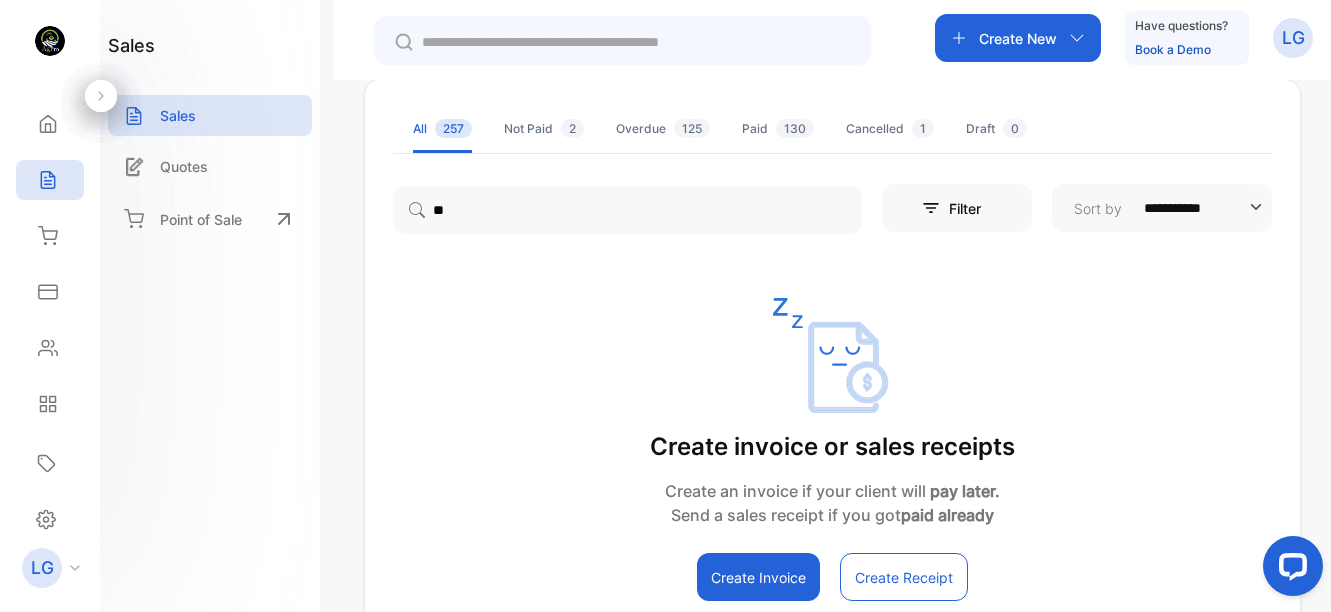 click on "Create Invoice Add or modify business logo, address, and contact details here Send via Save as Invoice" at bounding box center (832, 389) 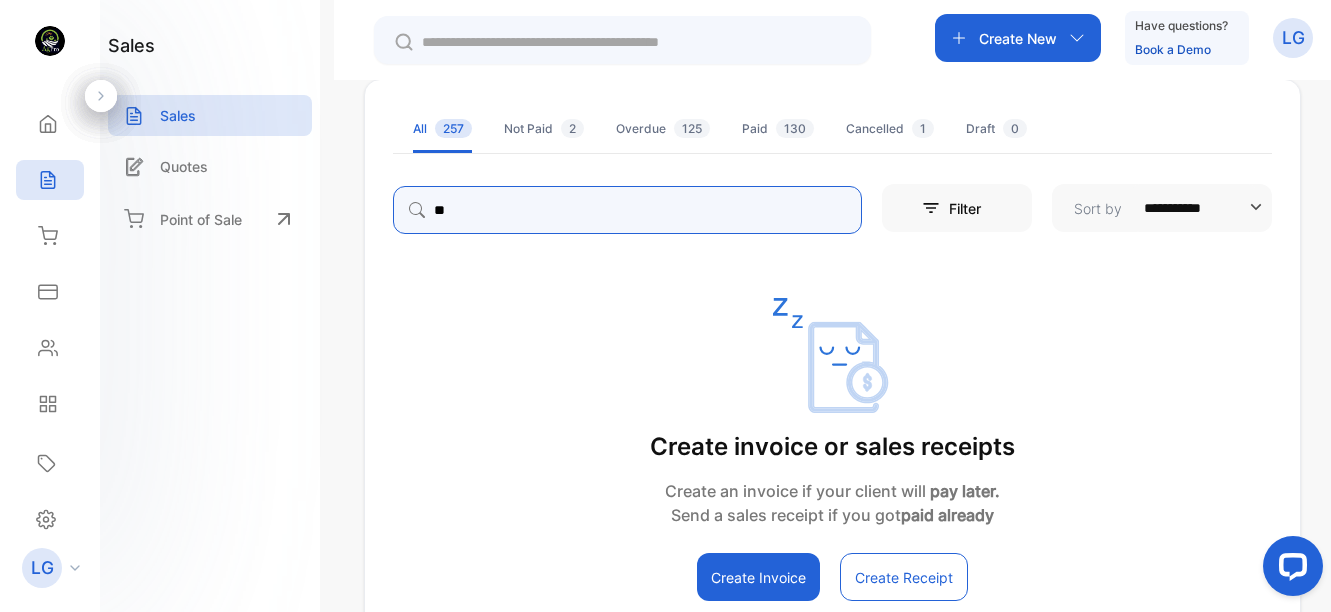 click on "**" at bounding box center [627, 210] 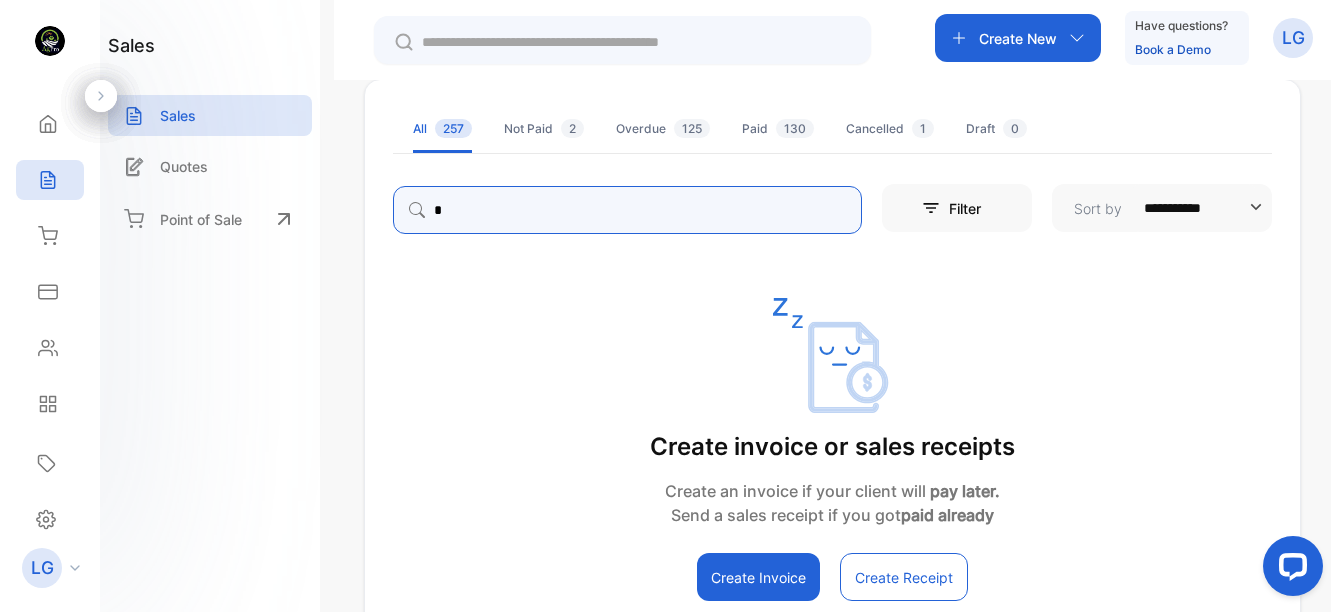 type on "*" 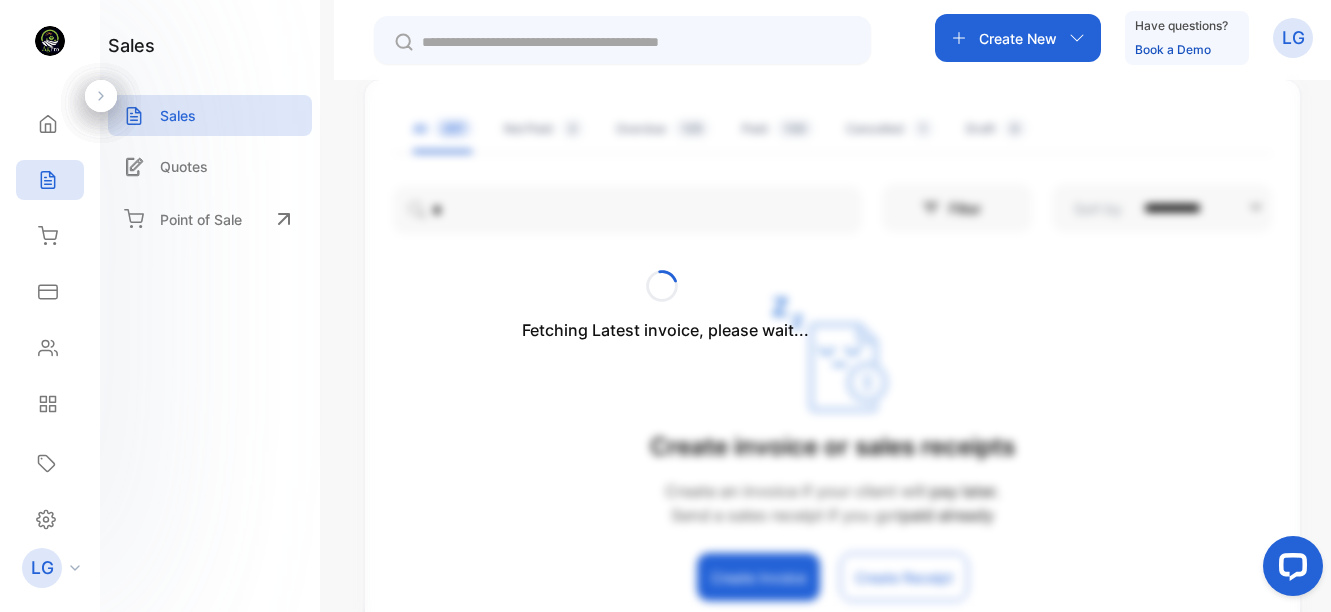 click on "Fetching Latest invoice, please wait..." at bounding box center (665, 306) 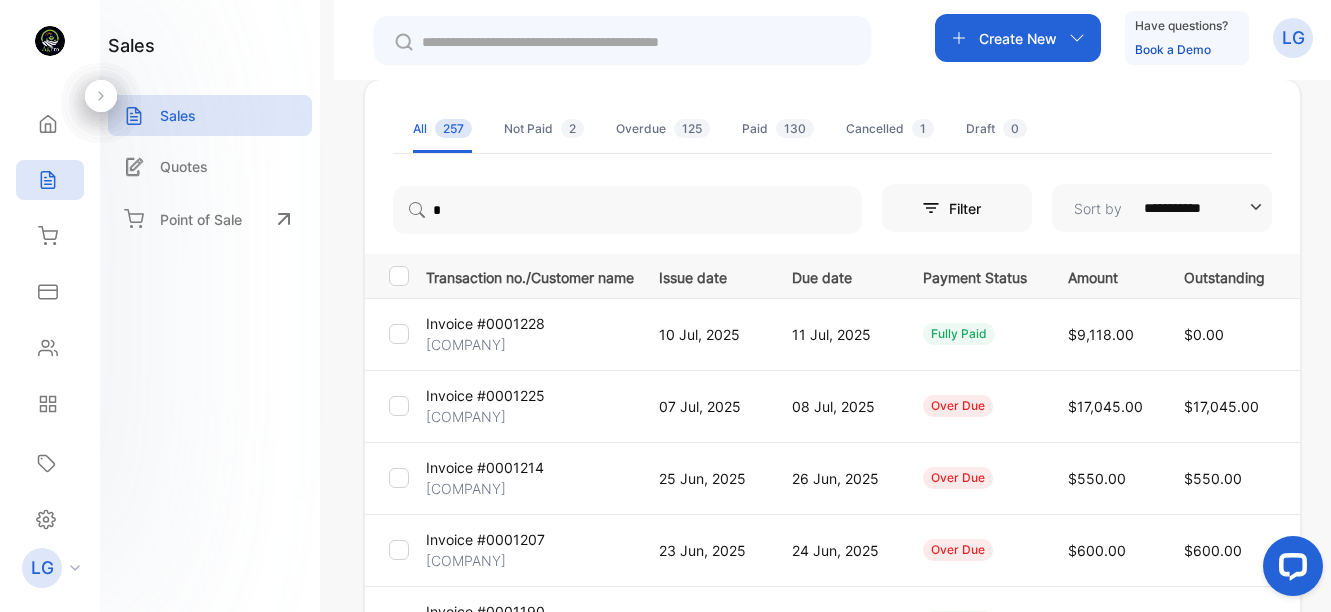 click on "Invoice #0001207" at bounding box center (485, 539) 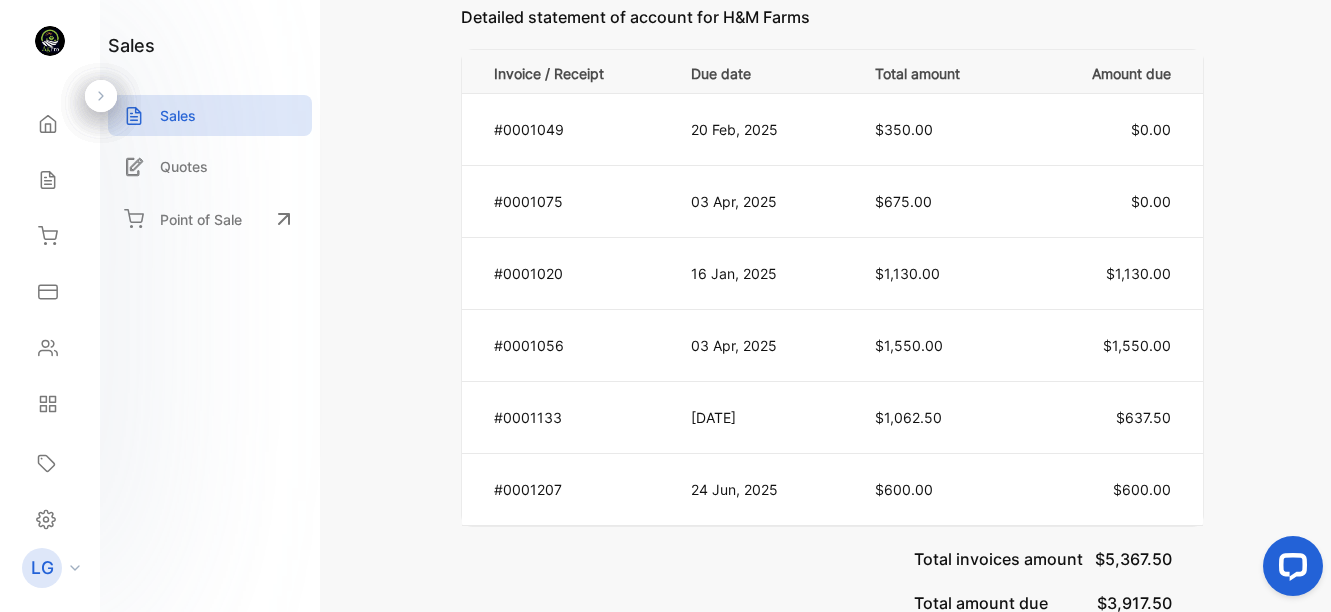 scroll, scrollTop: 1126, scrollLeft: 0, axis: vertical 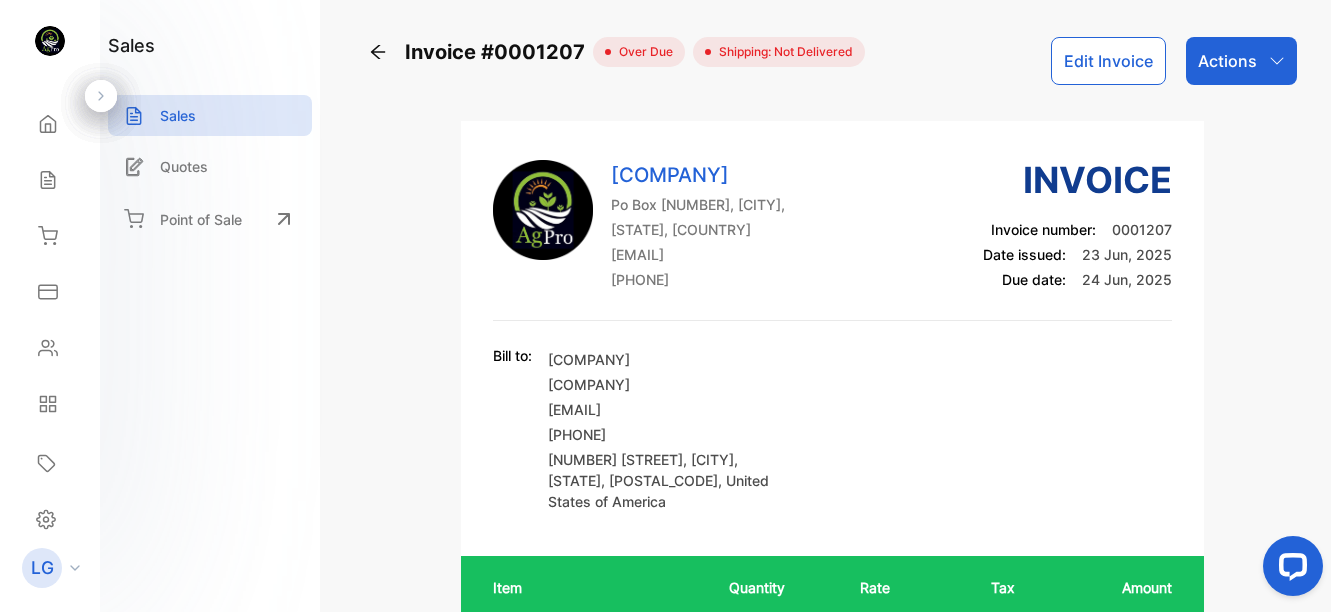 click on "Invoice #0001207   over due Shipping:   Not Delivered Edit Invoice   Actions [BRAND] [PRODUCT] Po Box [NUMBER], [CITY], [COUNTRY] [EMAIL] [PHONE] Invoice Invoice number:  0001207 Date issued:  [DATE] Due date:  [DATE] Bill to: [COMPANY] [COMPANY] [EMAIL] [PHONE] [NUMBER] [STREET] , [CITY] , [STATE] , [COUNTRY] Item Quantity Rate Tax Amount Proud 3 1 Unit price:    $120.00 5 $120.00 - $600.00 Subtotal (USD) $600.00 Total Due (USD) $600.00 Paid (USD) $0.00 Balance (USD) $600.00 Statement of account Payment History Detailed statement of account for [COMPANY] Invoice / Receipt Due date Total amount Amount due #0001049 20 [MONTH], [YEAR] $350.00 $0.00 #0001075 03 [MONTH], [YEAR] $675.00 $0.00 #0001020 16 [MONTH], [YEAR] $1,130.00 $1,130.00 #0001056 03 [MONTH], [YEAR] $1,550.00 $1,550.00 #0001133 07 [MONTH], [YEAR] $1,062.50 $637.50 #0001207 24 [MONTH], [YEAR] $600.00 $600.00 Total invoices amount $5,367.50 Total amount due $3,917.50 Powered by   [PHONE]" at bounding box center (832, 306) 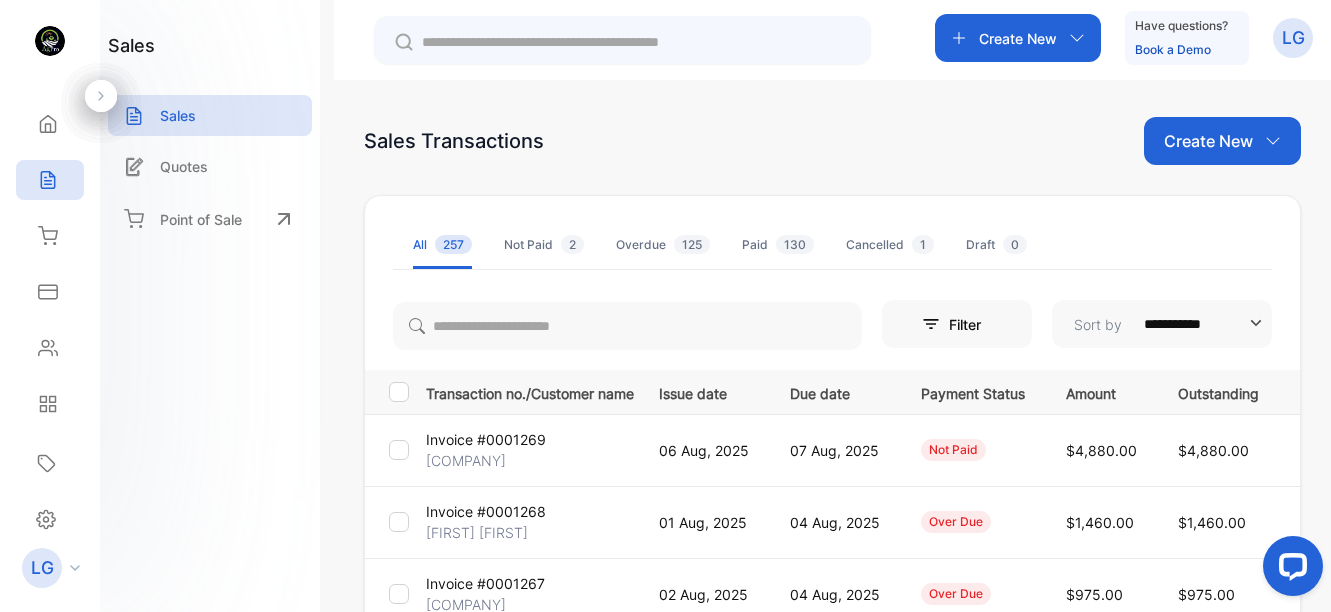 click on "Not  Paid 2" at bounding box center (544, 245) 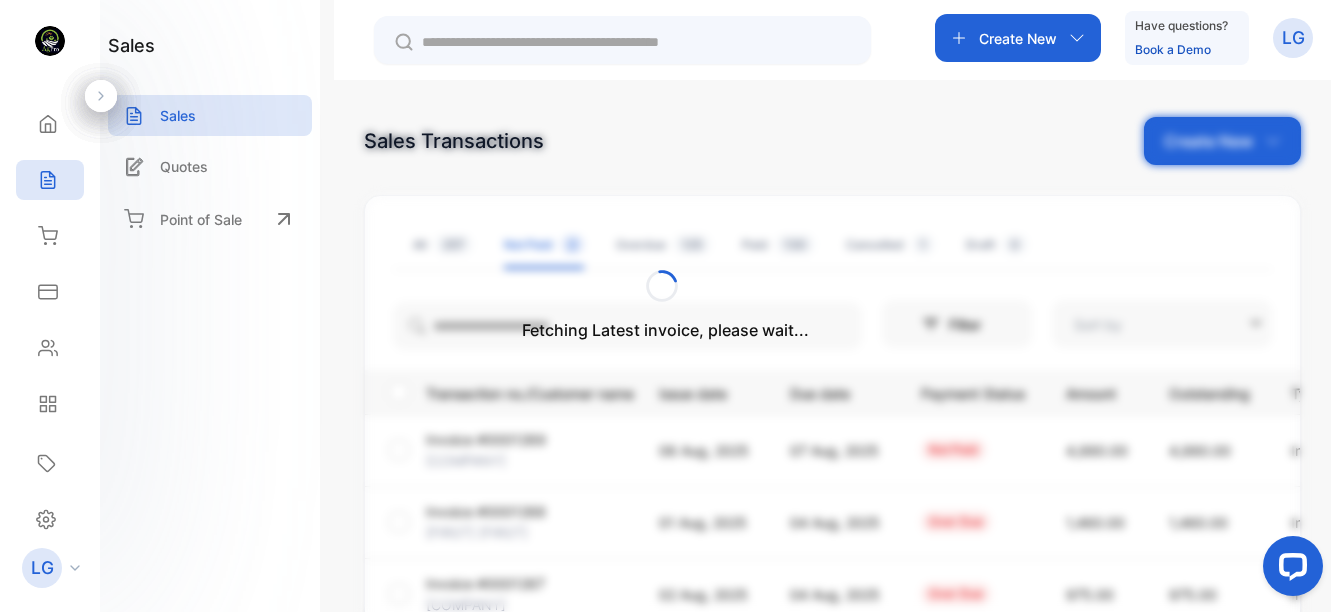 type on "**********" 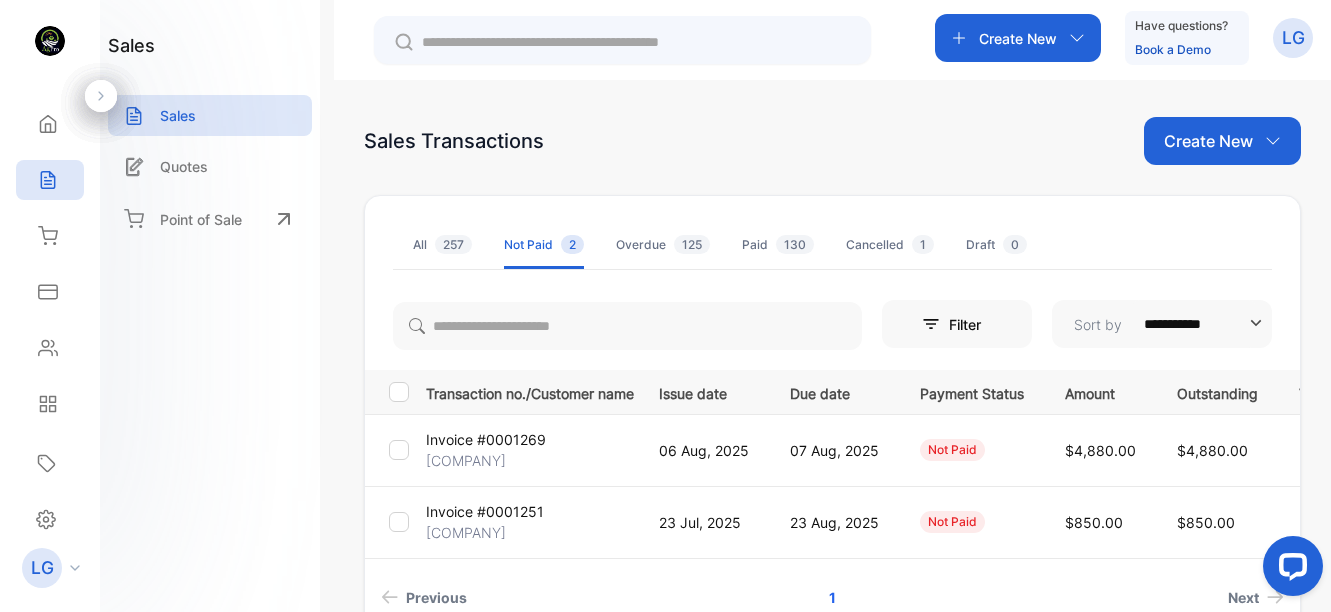 click on "257" at bounding box center [453, 244] 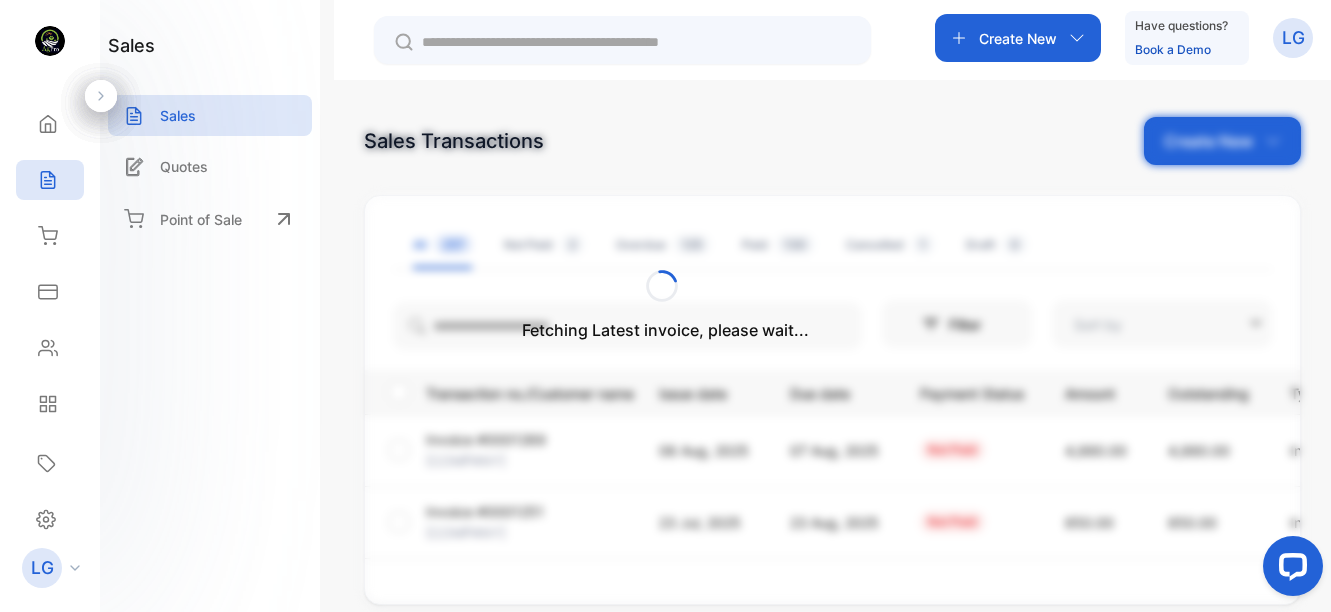 type on "**********" 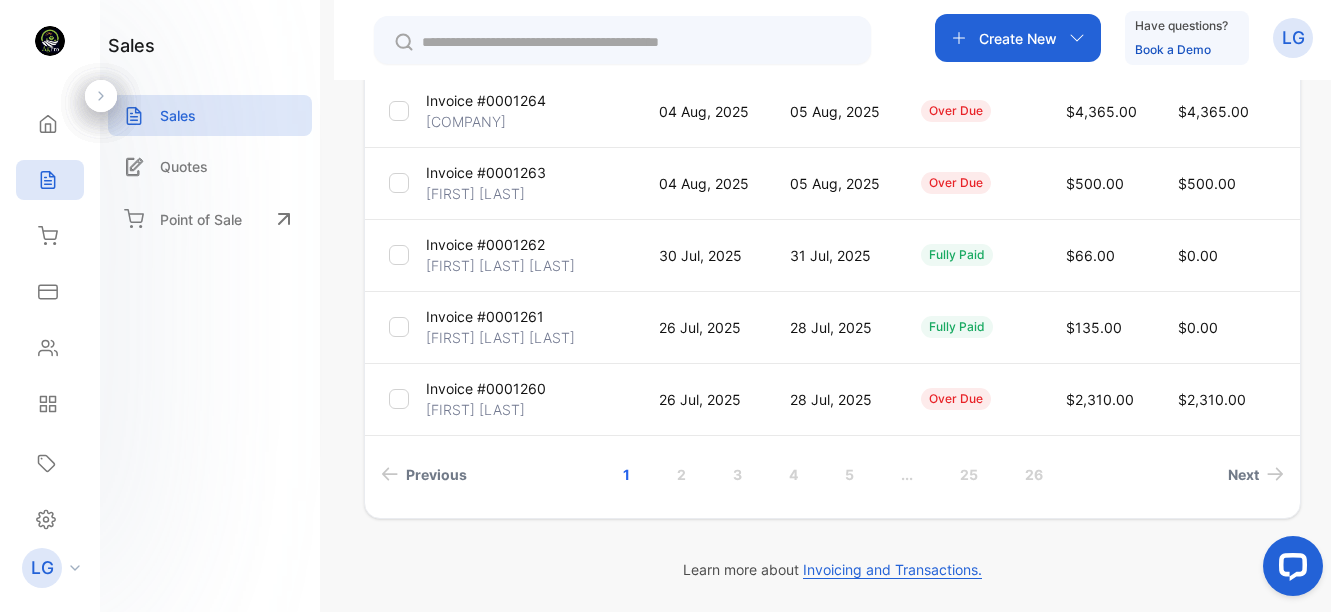 scroll, scrollTop: 164, scrollLeft: 0, axis: vertical 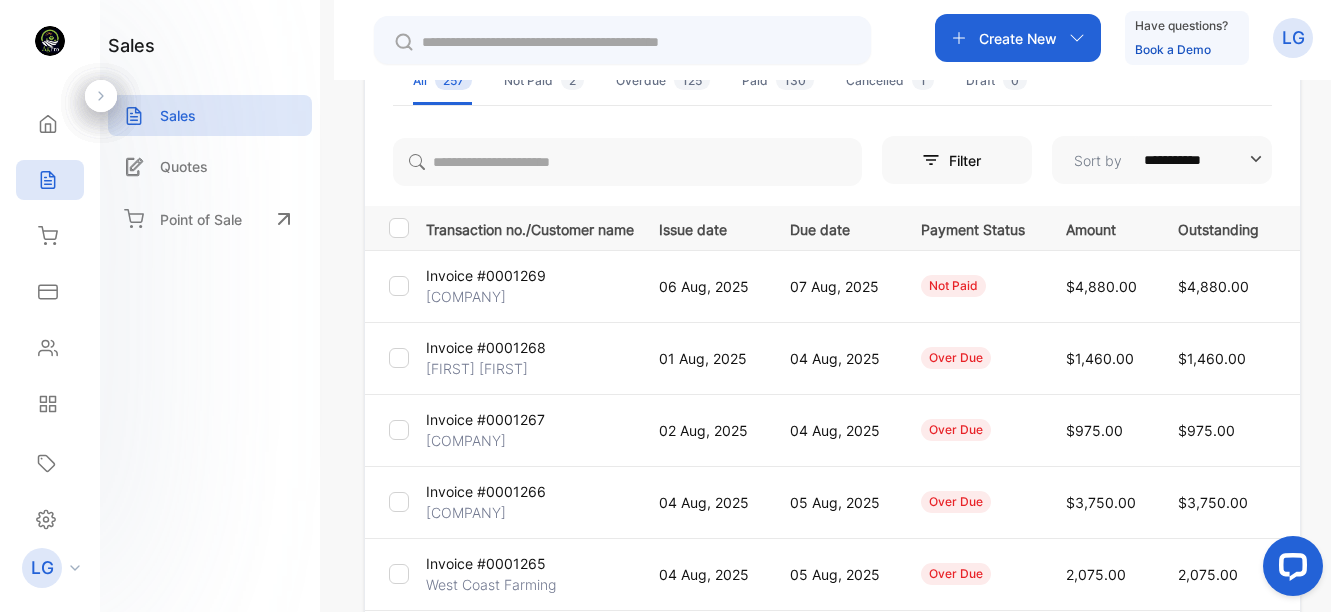click on "[COMPANY]" at bounding box center (466, 296) 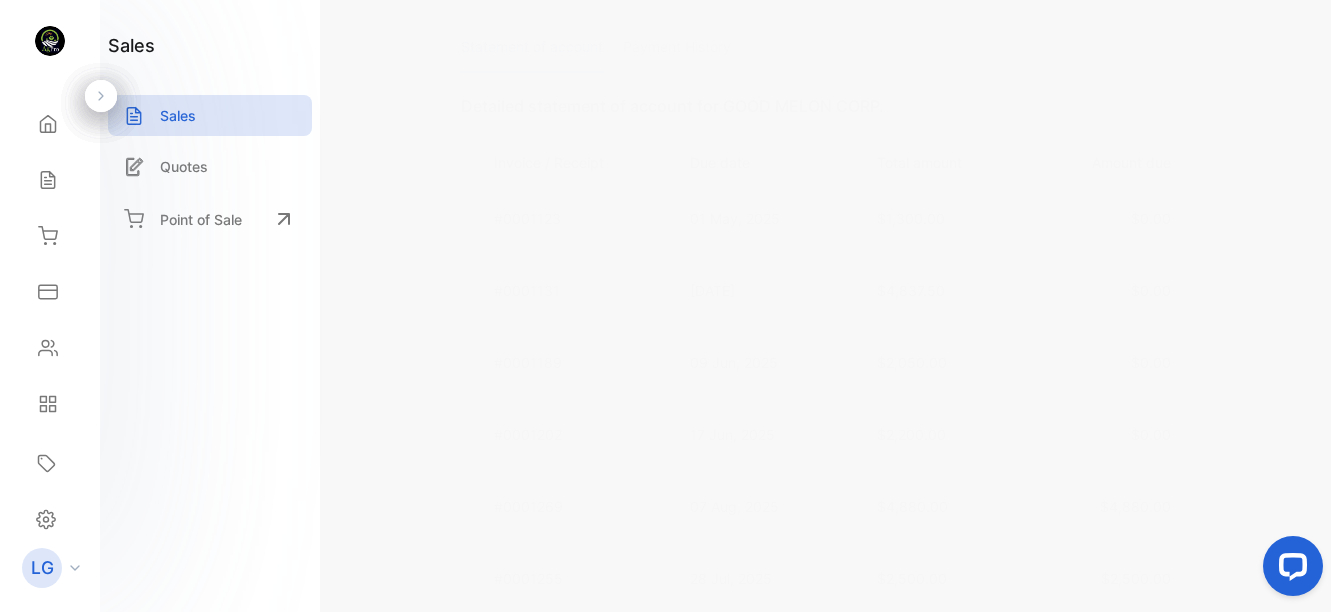 scroll, scrollTop: 1555, scrollLeft: 0, axis: vertical 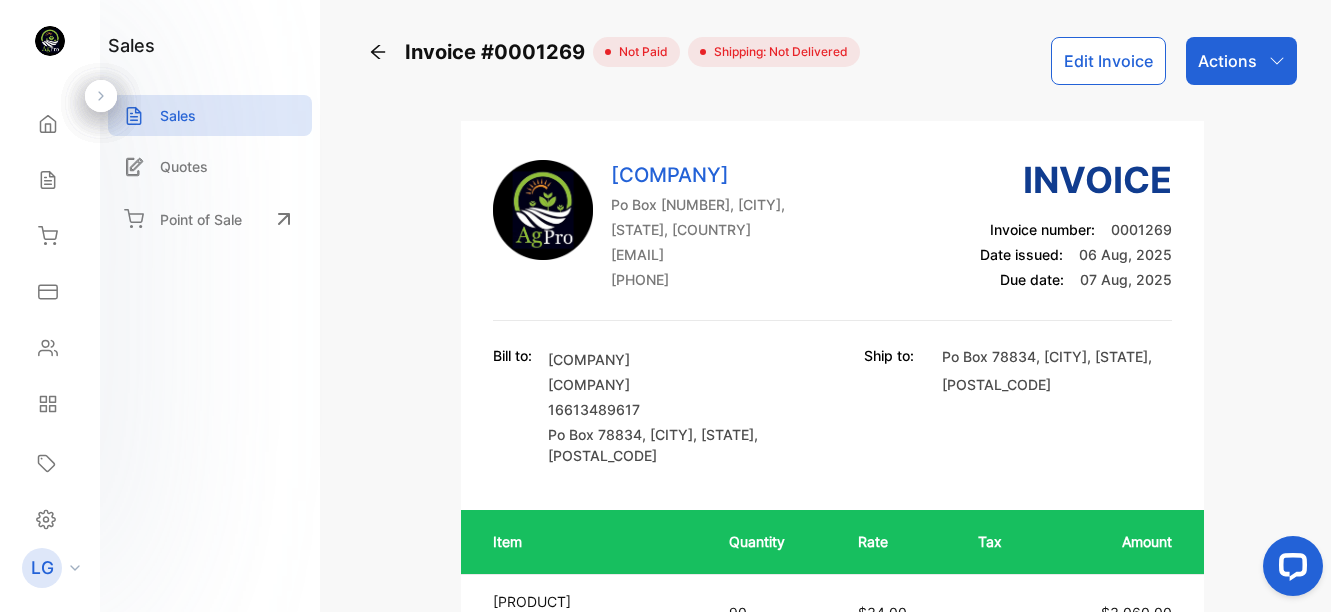 click on "Actions" at bounding box center (1227, 61) 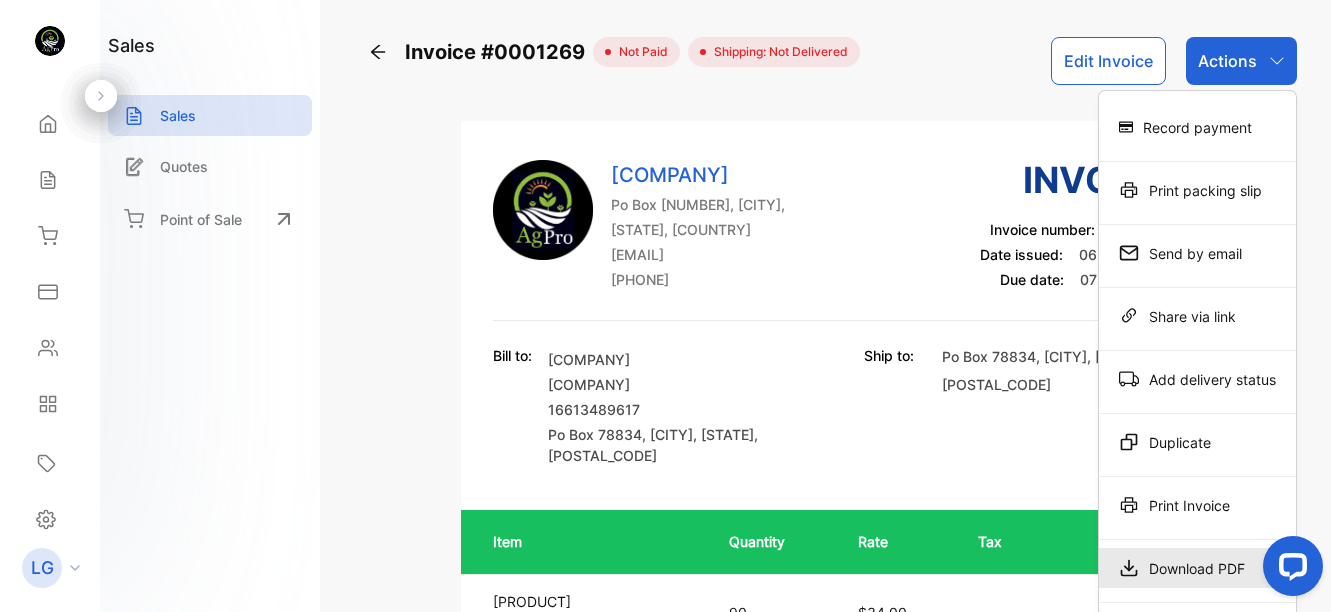 click on "Download PDF" at bounding box center [1197, 568] 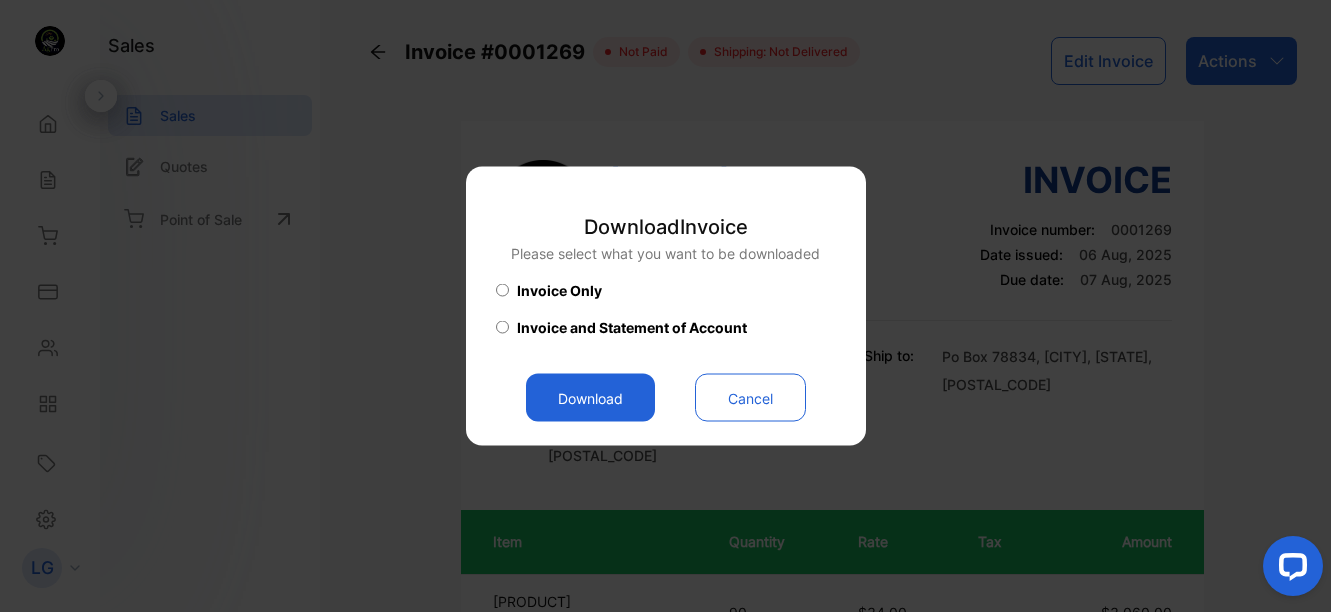 click on "Download" at bounding box center [590, 398] 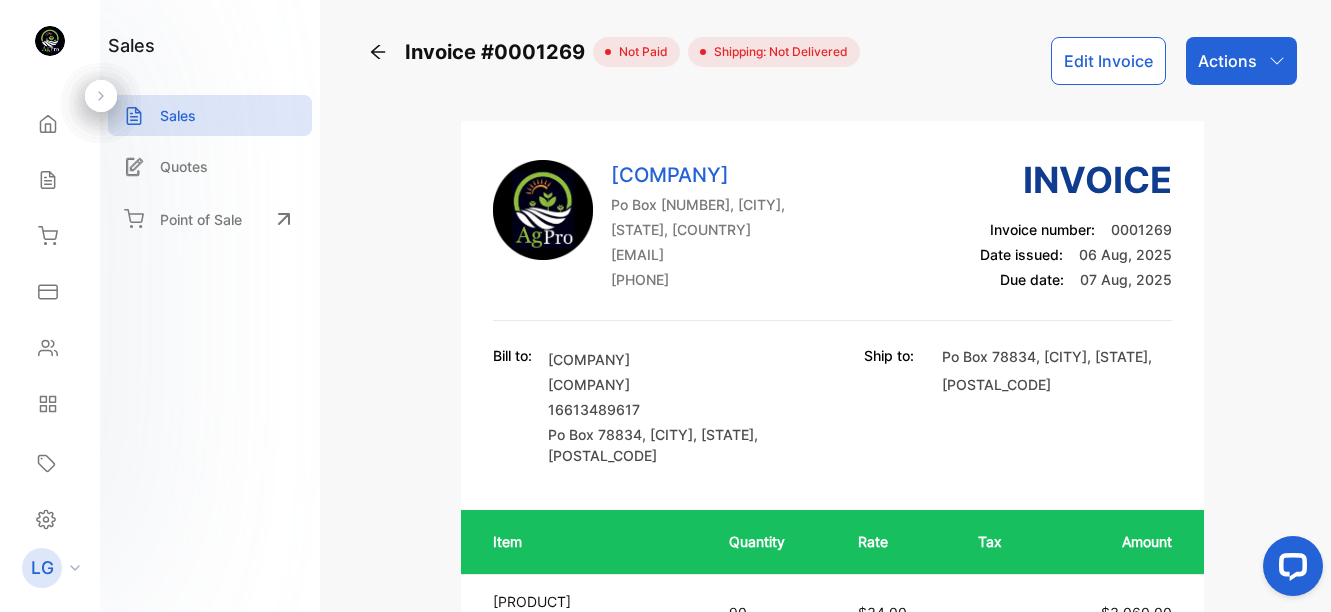 drag, startPoint x: 183, startPoint y: 113, endPoint x: 245, endPoint y: 137, distance: 66.48308 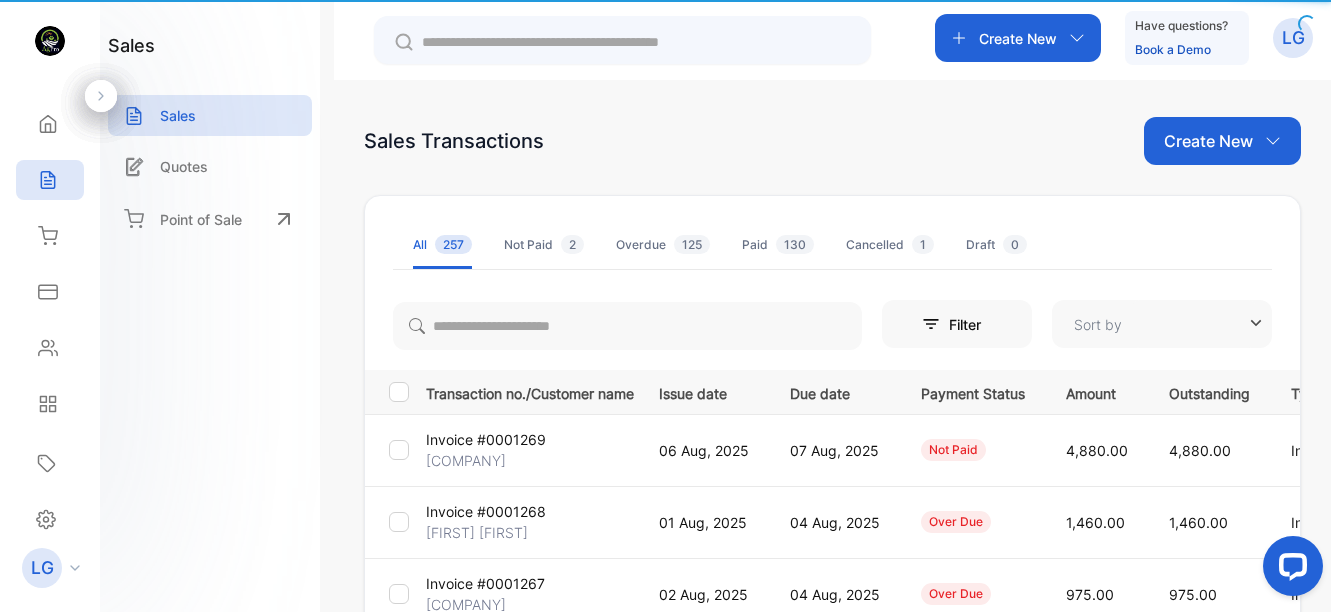 type on "**********" 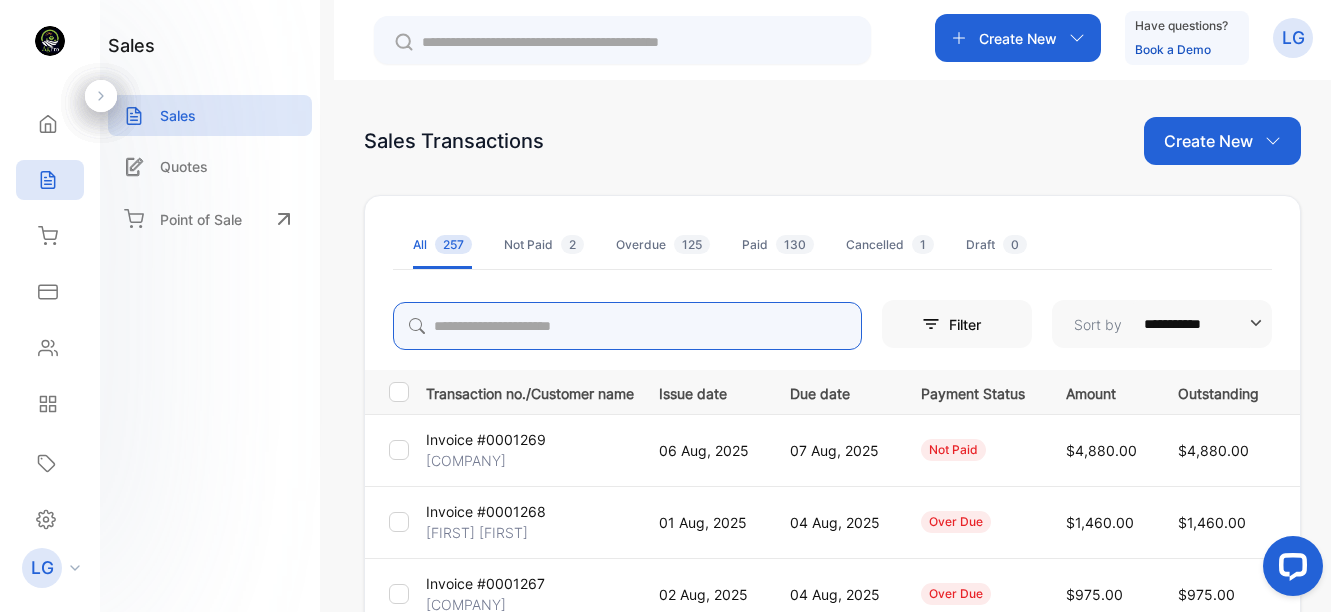click at bounding box center [627, 326] 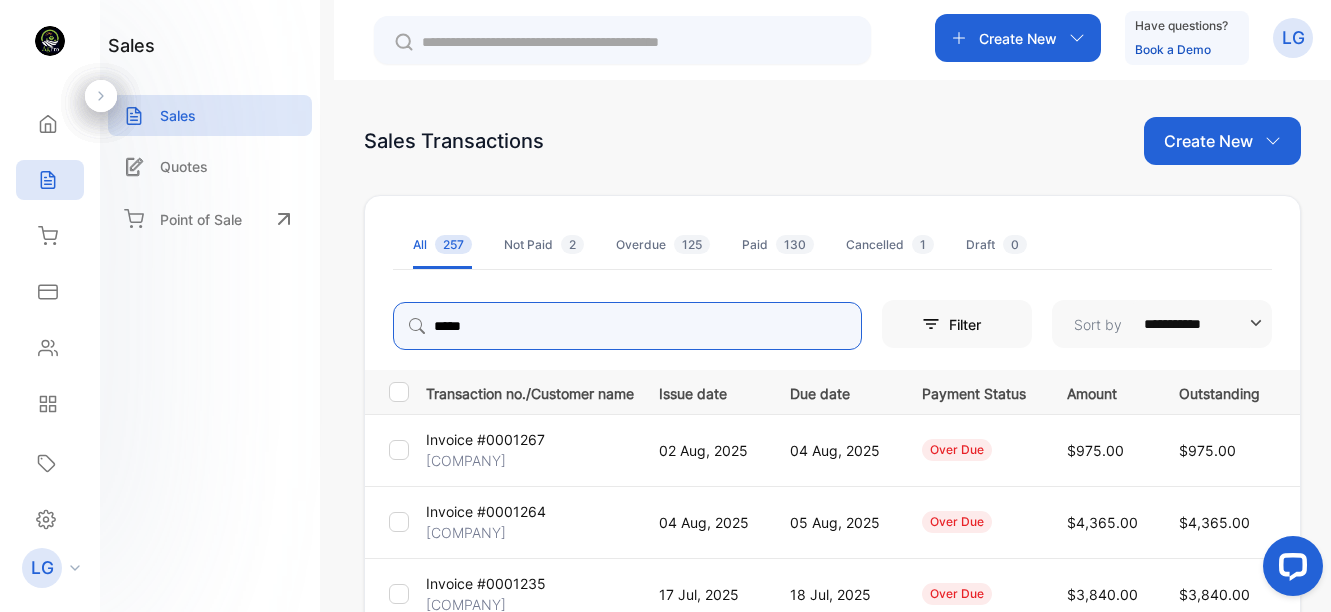 type on "*******" 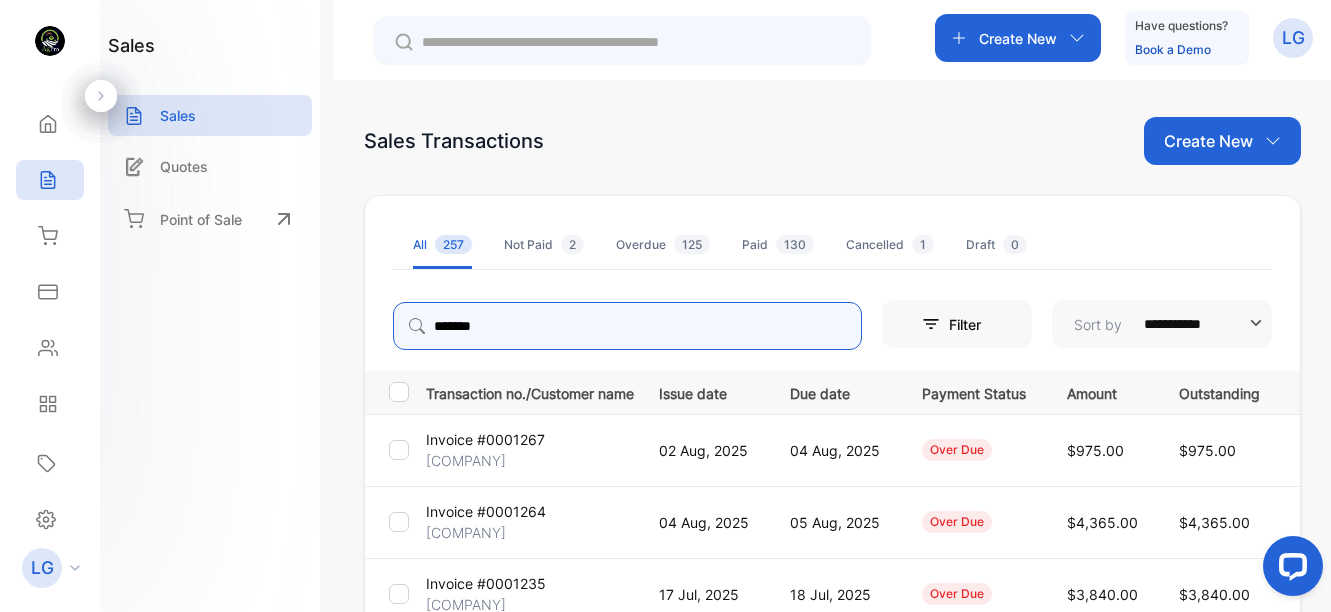 click on "*******" at bounding box center (627, 326) 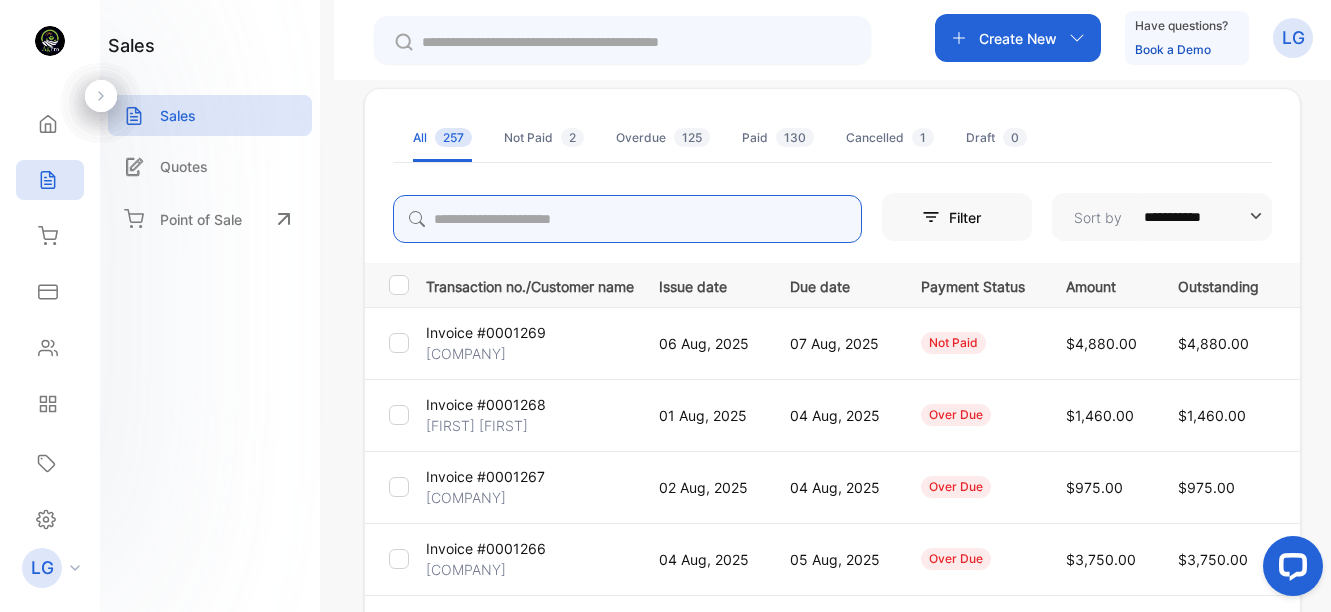 scroll, scrollTop: 108, scrollLeft: 0, axis: vertical 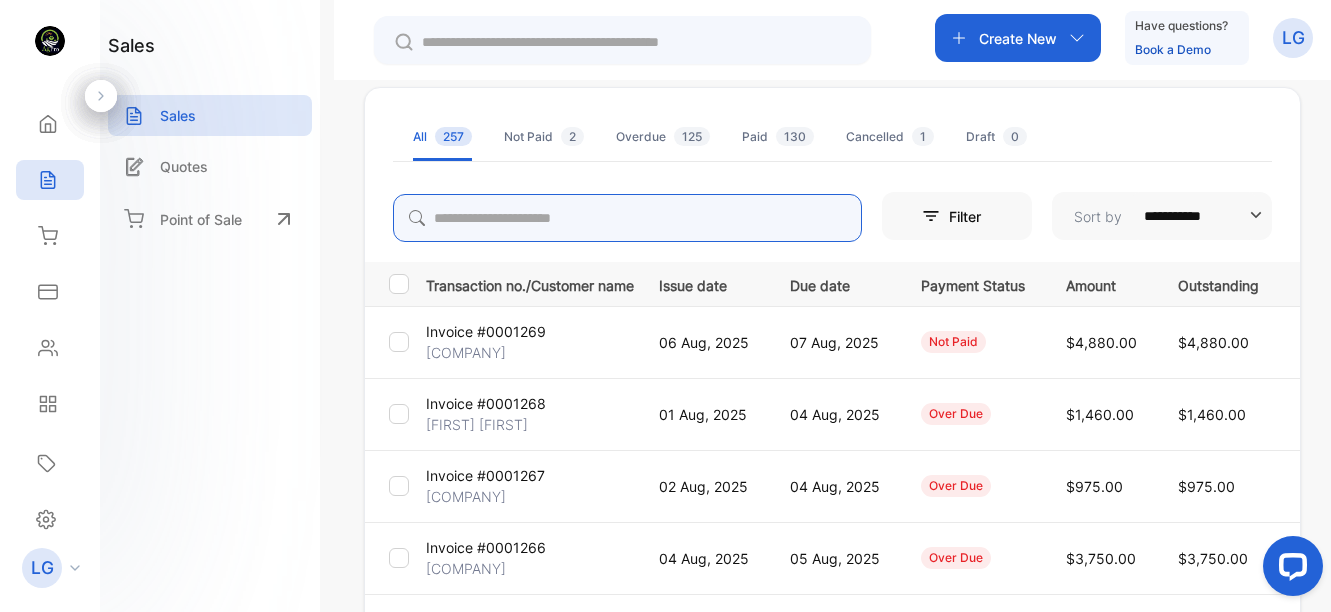 click on "Create New" at bounding box center [1018, 38] 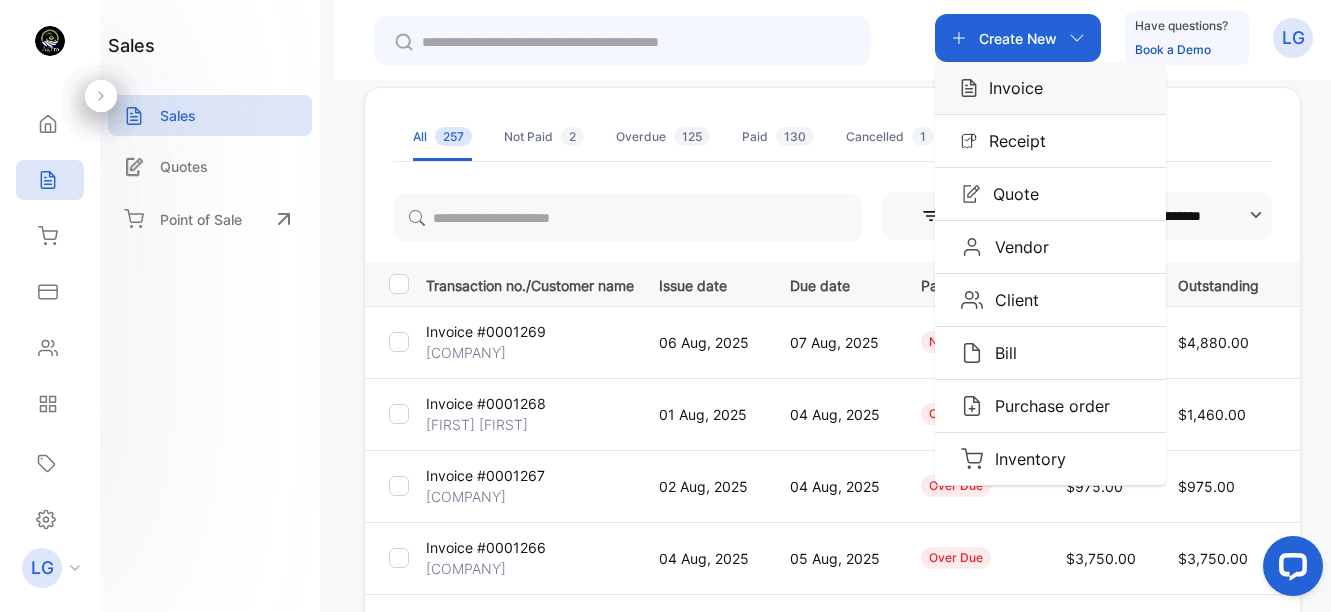 click on "Invoice" at bounding box center (1050, 88) 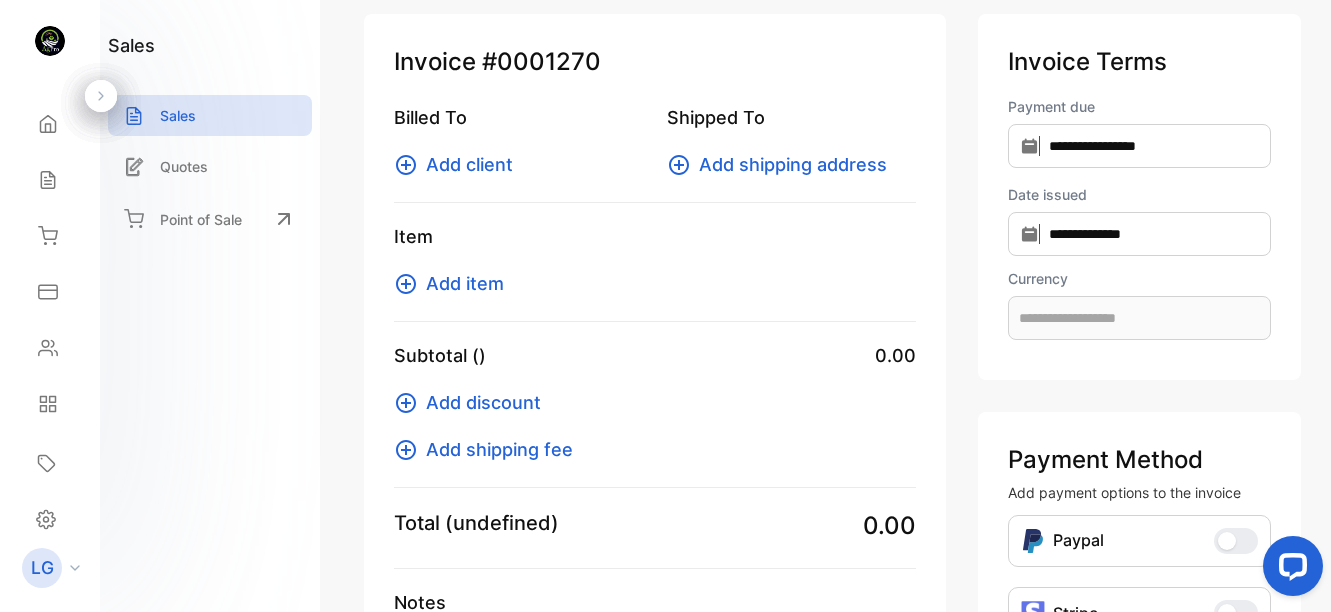 scroll, scrollTop: 14, scrollLeft: 0, axis: vertical 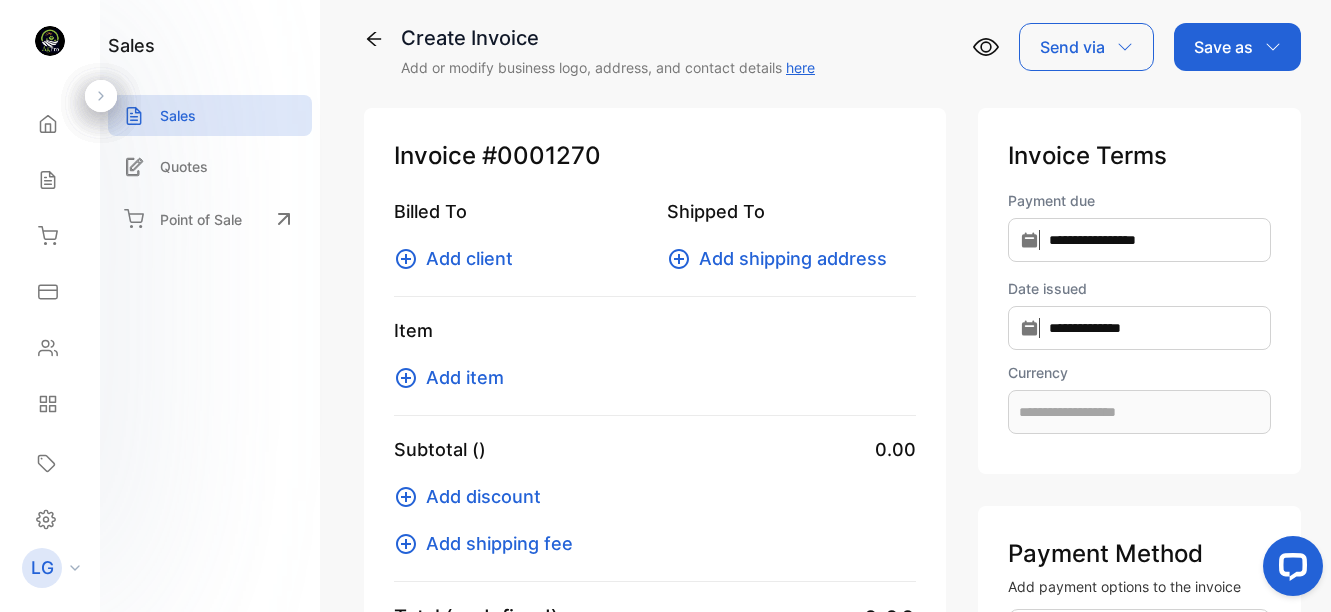 type on "**********" 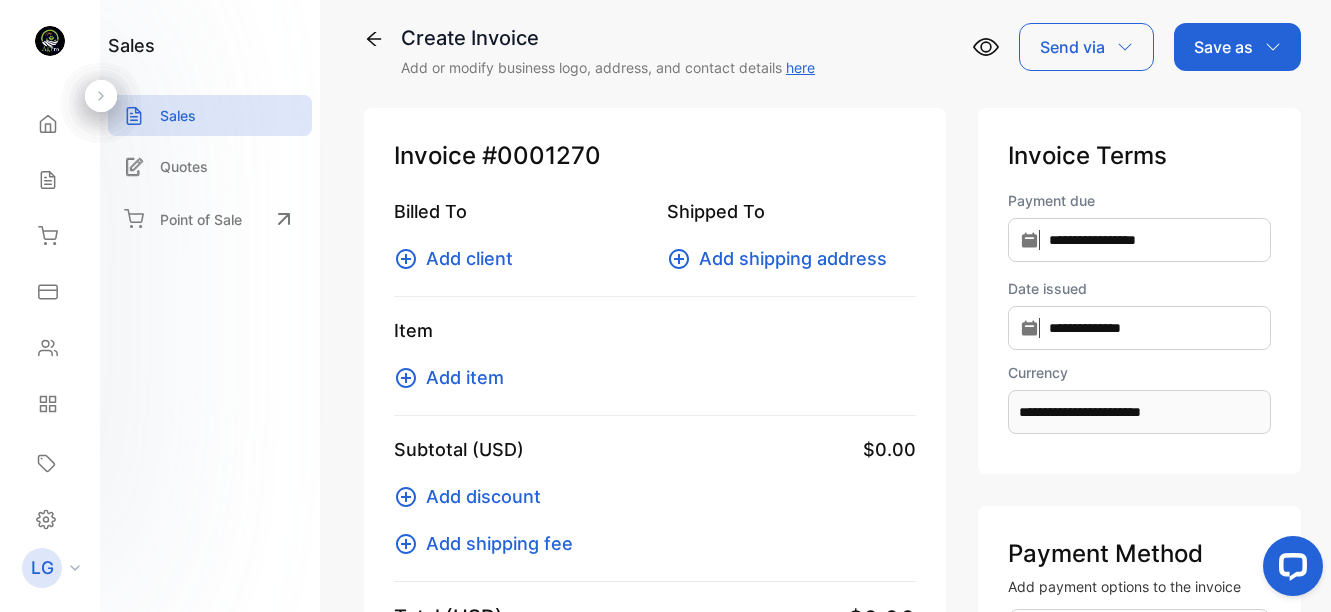 click on "Add client" at bounding box center (469, 258) 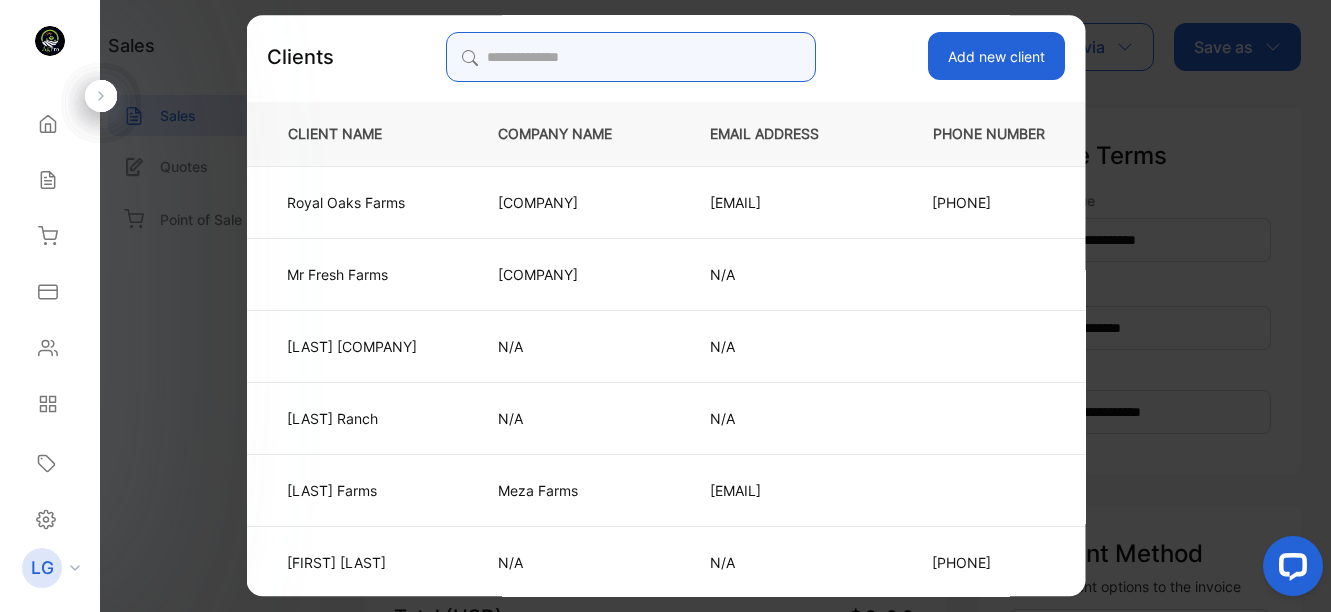 click at bounding box center (630, 57) 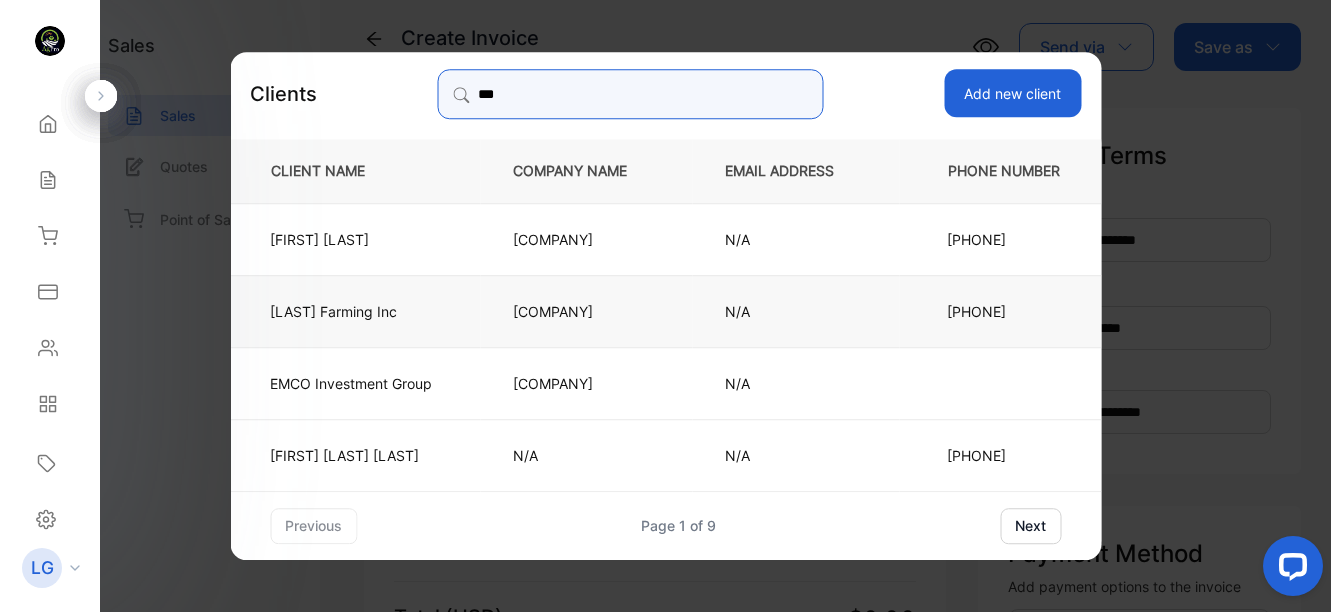 type on "***" 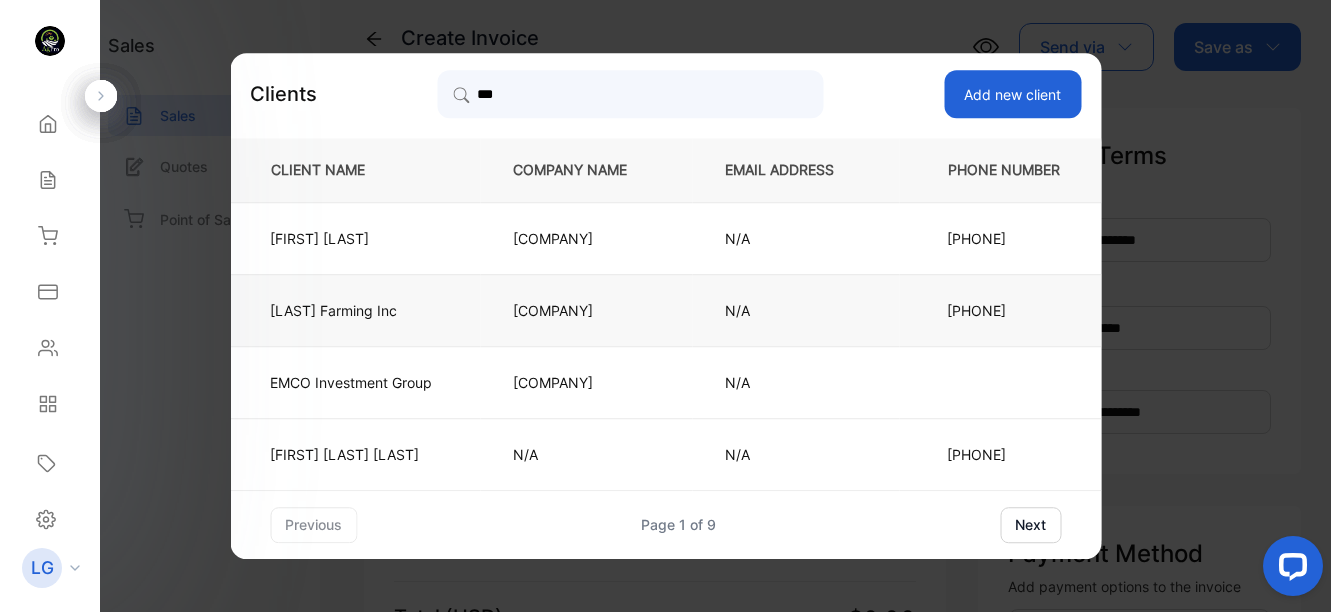 click on "[COMPANY]" at bounding box center [351, 310] 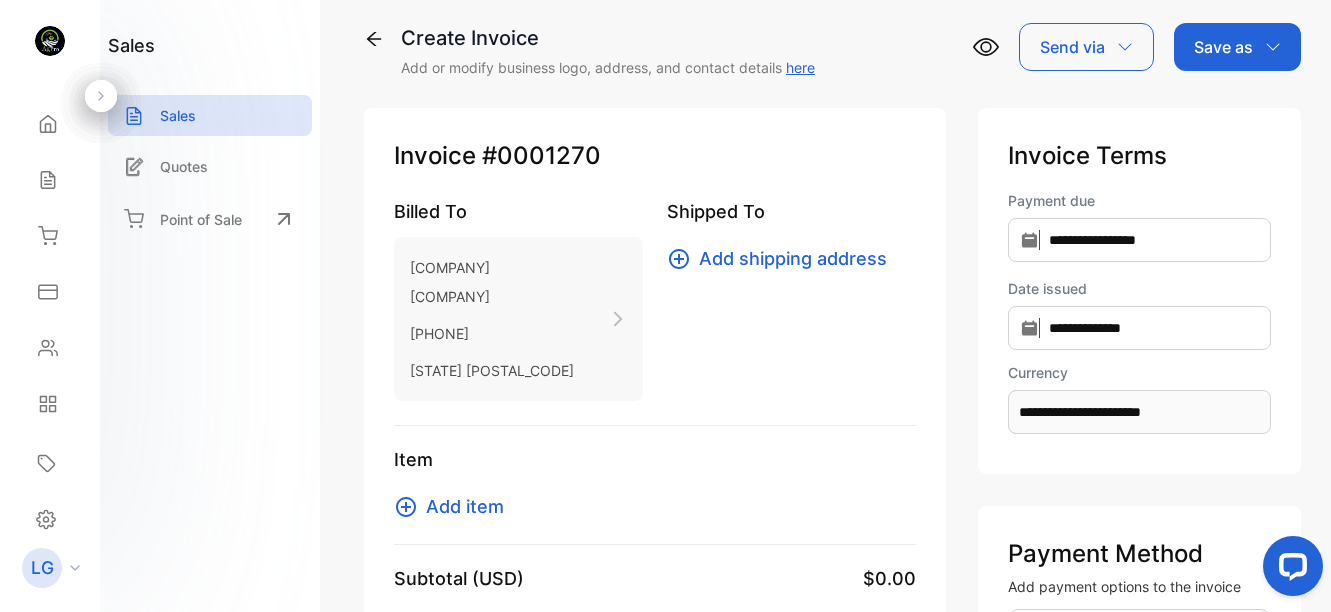 click on "Add item" at bounding box center (465, 506) 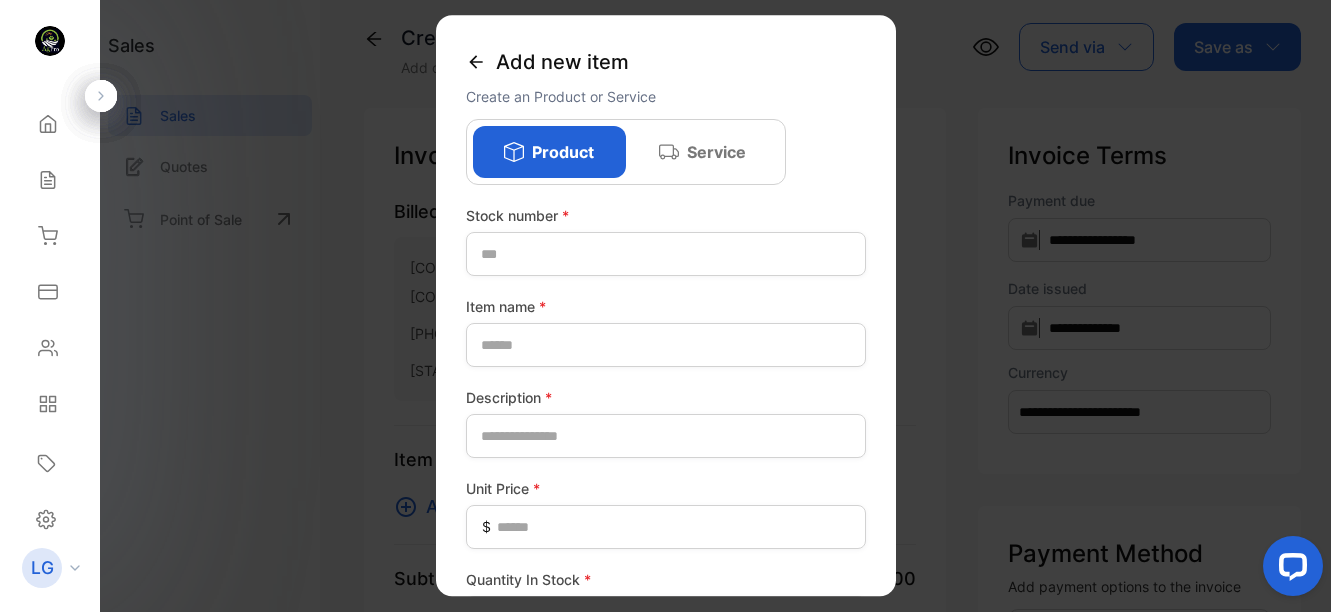 drag, startPoint x: 455, startPoint y: 44, endPoint x: 464, endPoint y: 55, distance: 14.21267 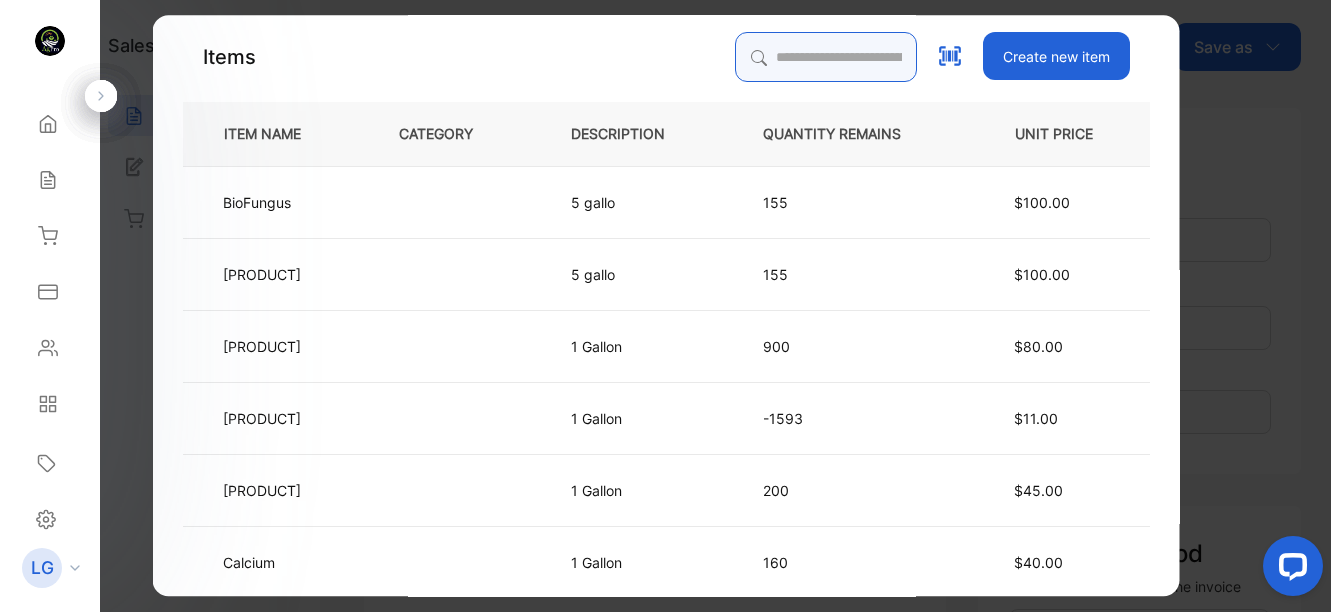 click at bounding box center (825, 57) 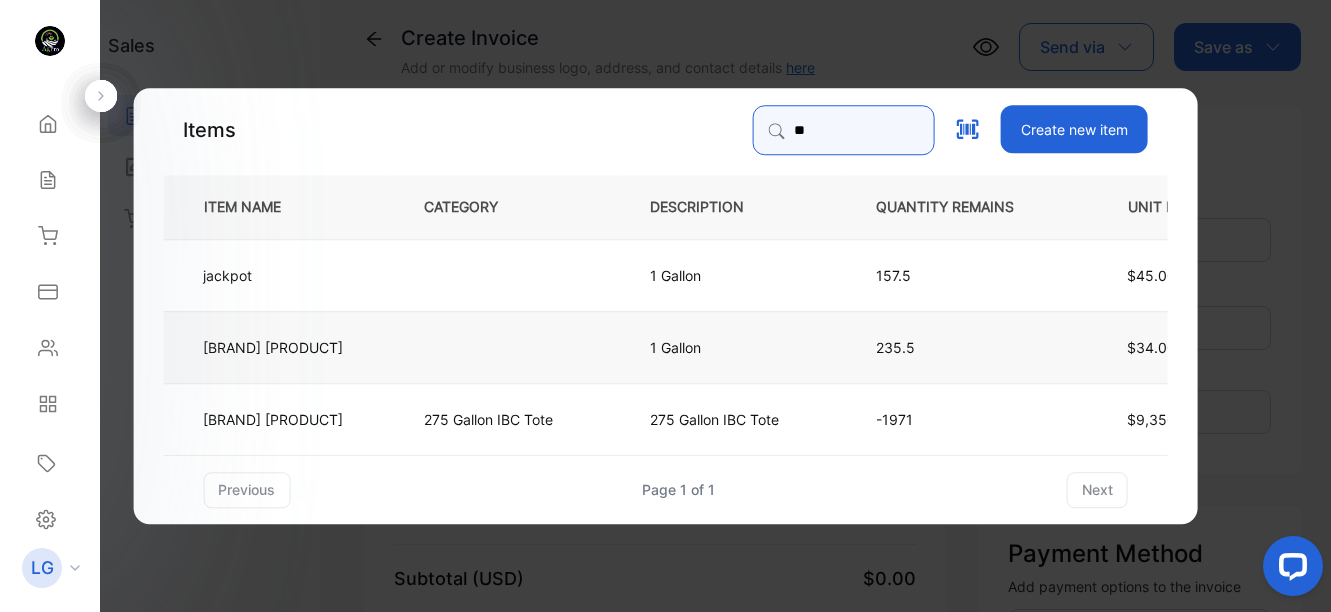 type on "**" 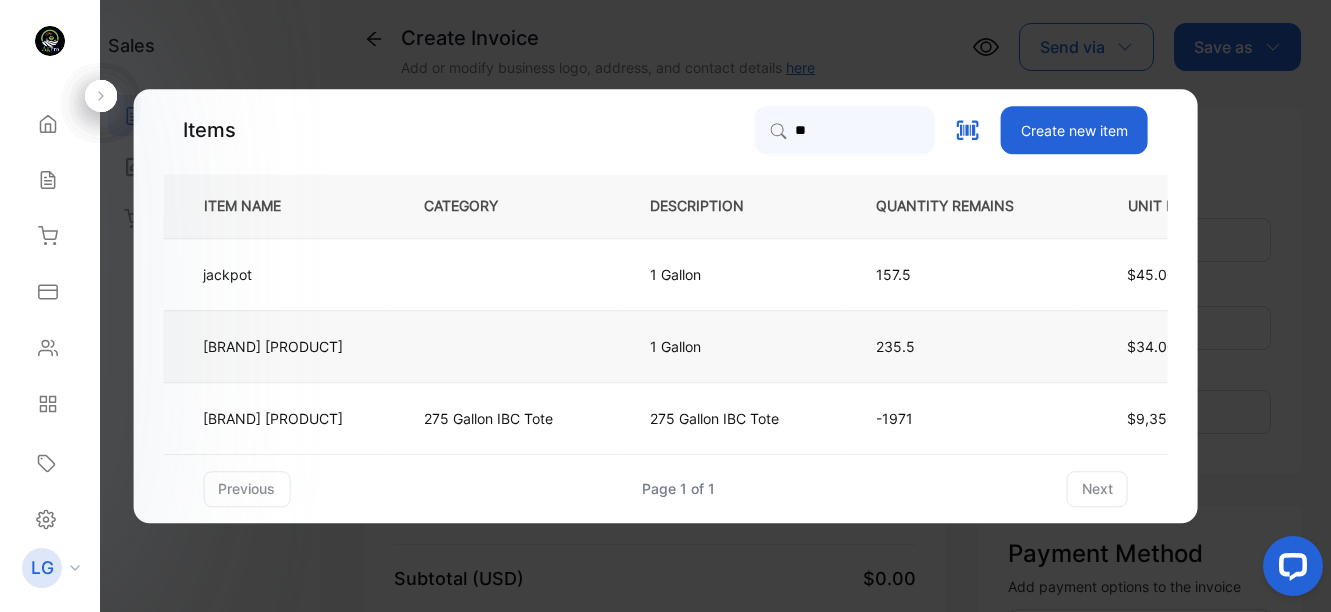 click on "[BRAND] [PRODUCT]" at bounding box center (277, 346) 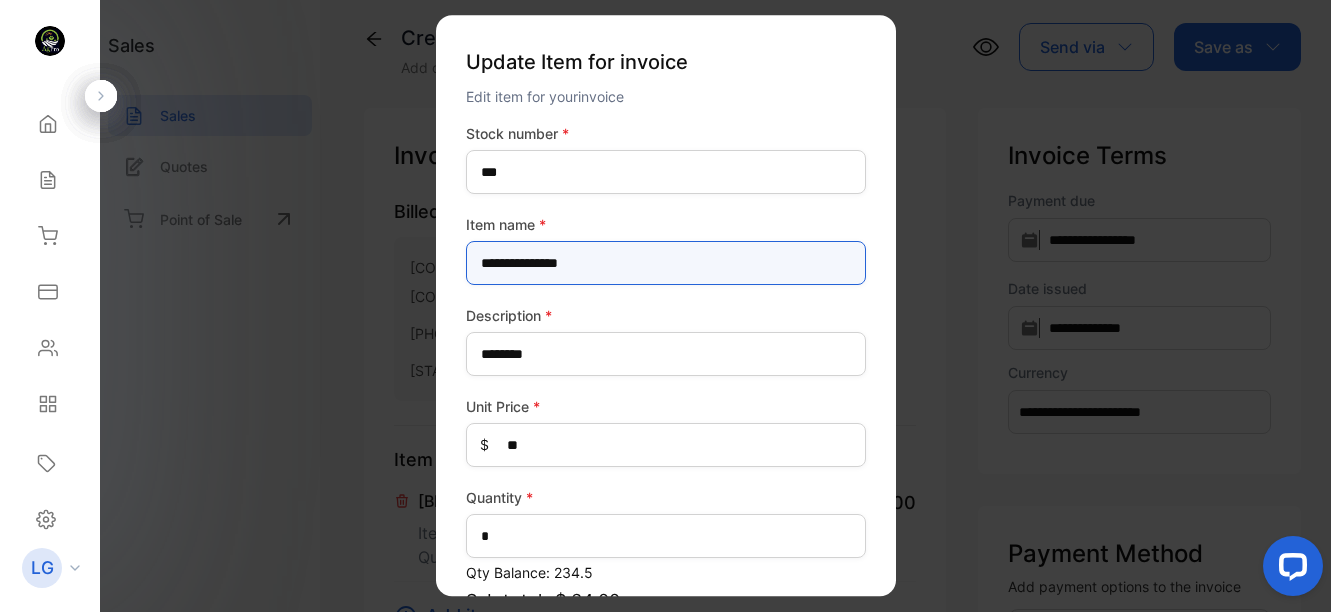 click on "**********" at bounding box center (666, 263) 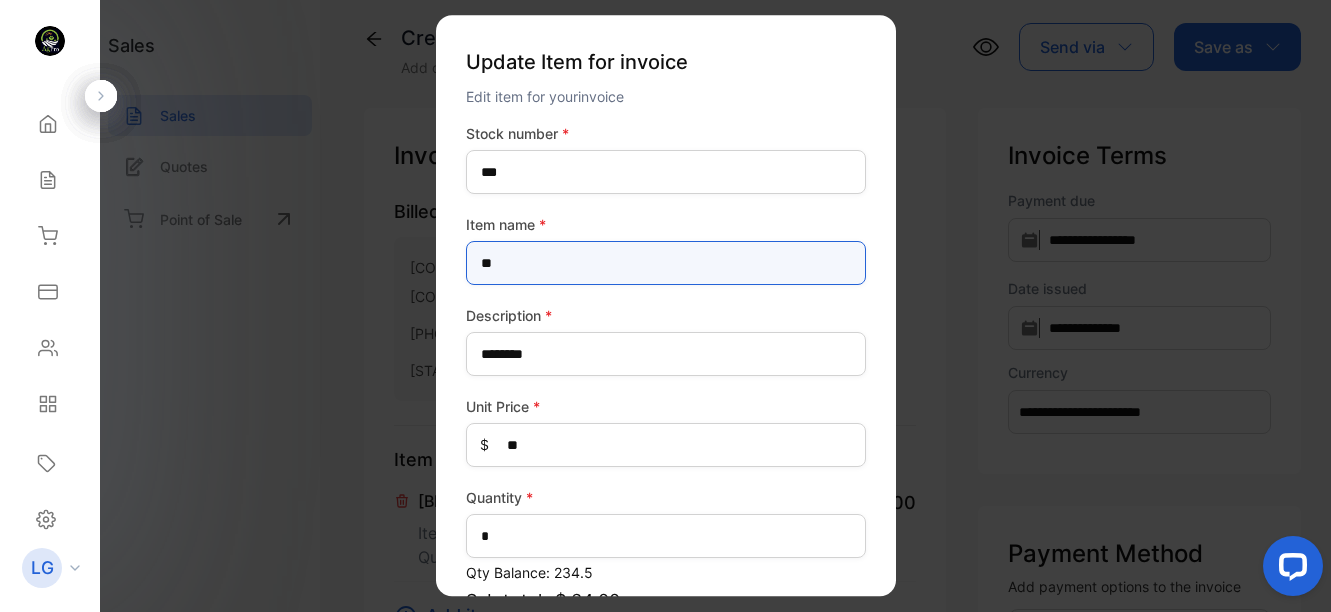 type on "*" 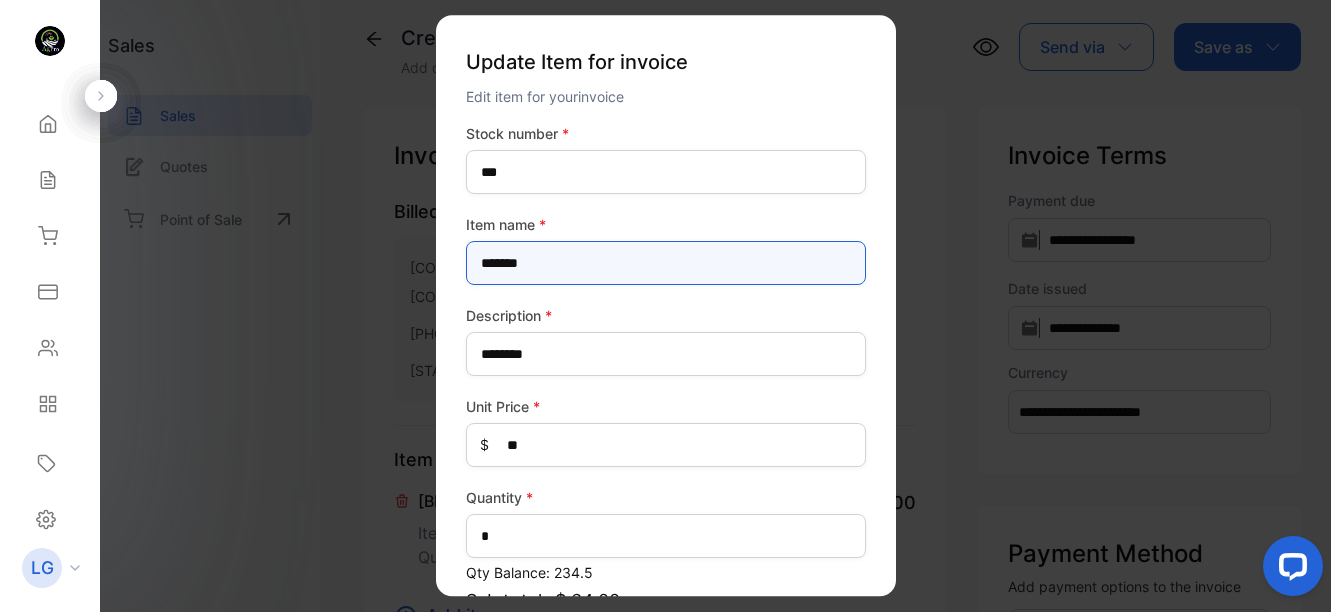 type on "*******" 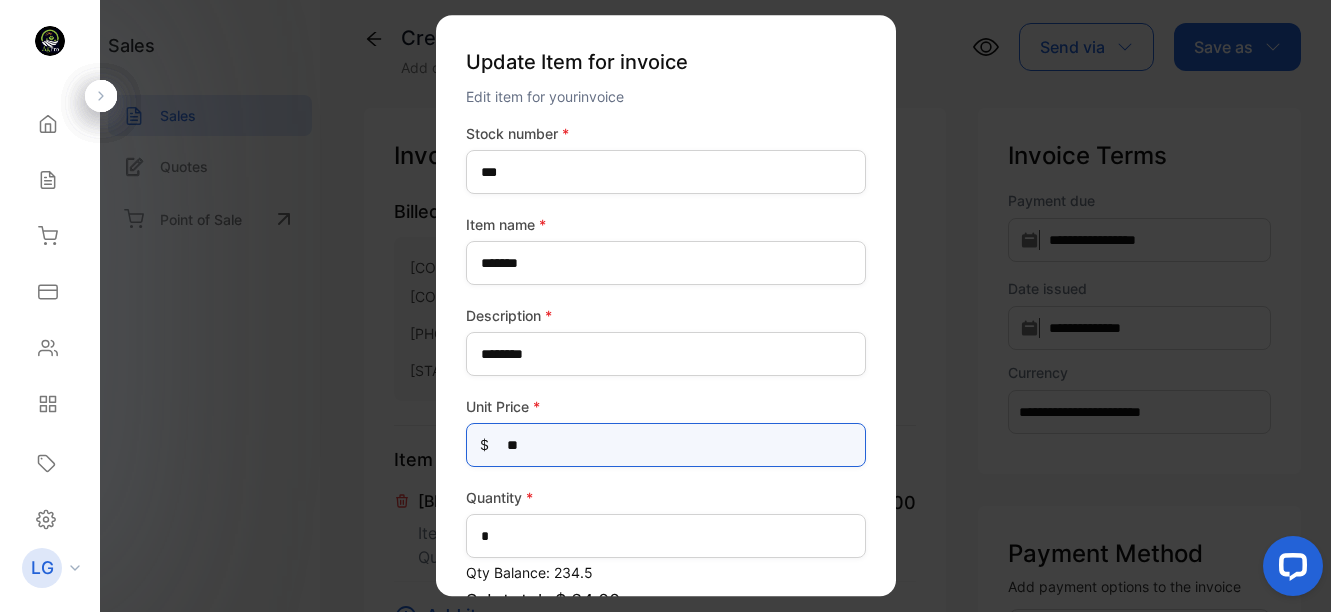 click on "**" at bounding box center (666, 445) 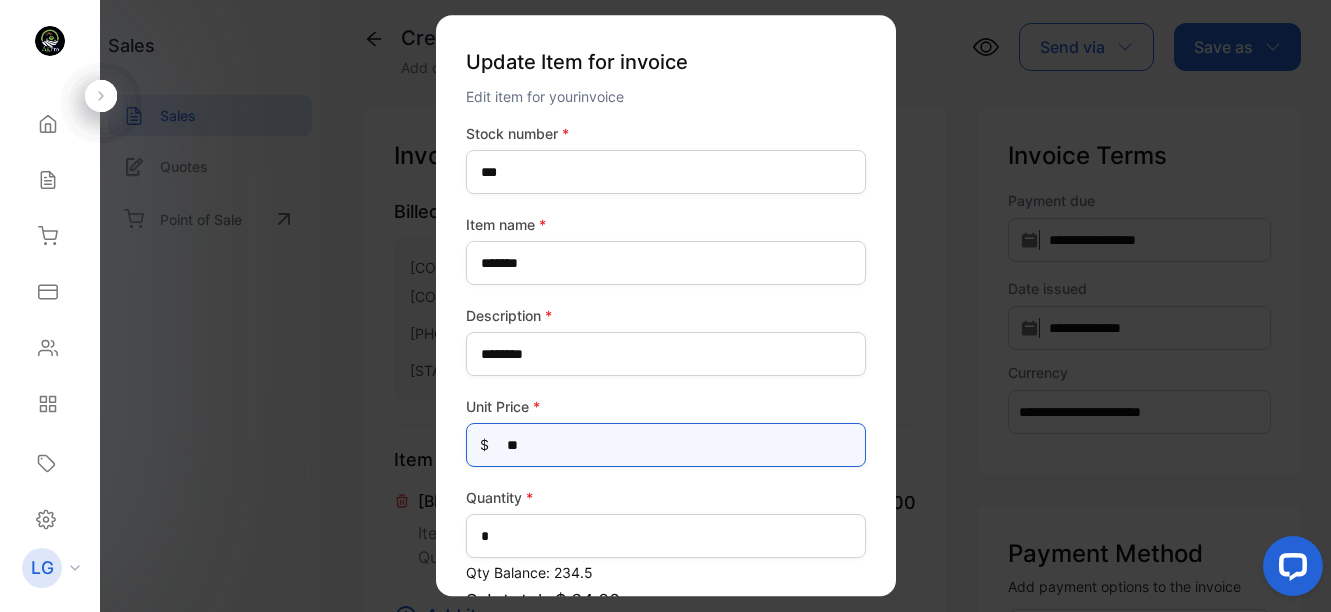 type on "*" 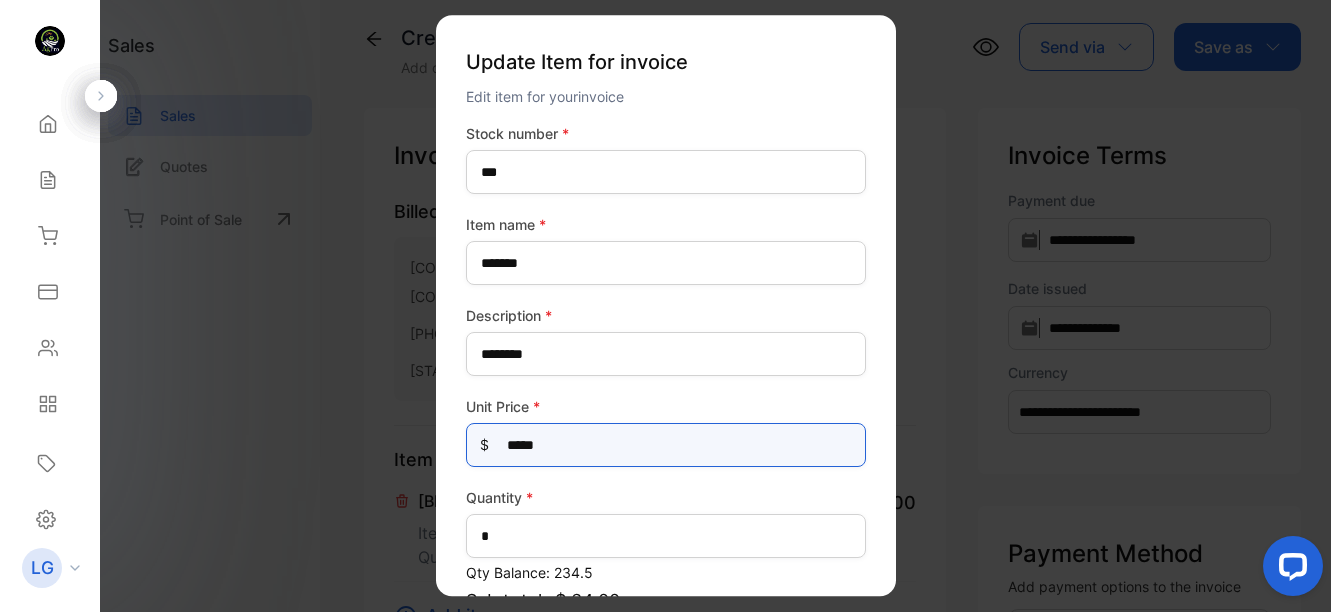 type on "*****" 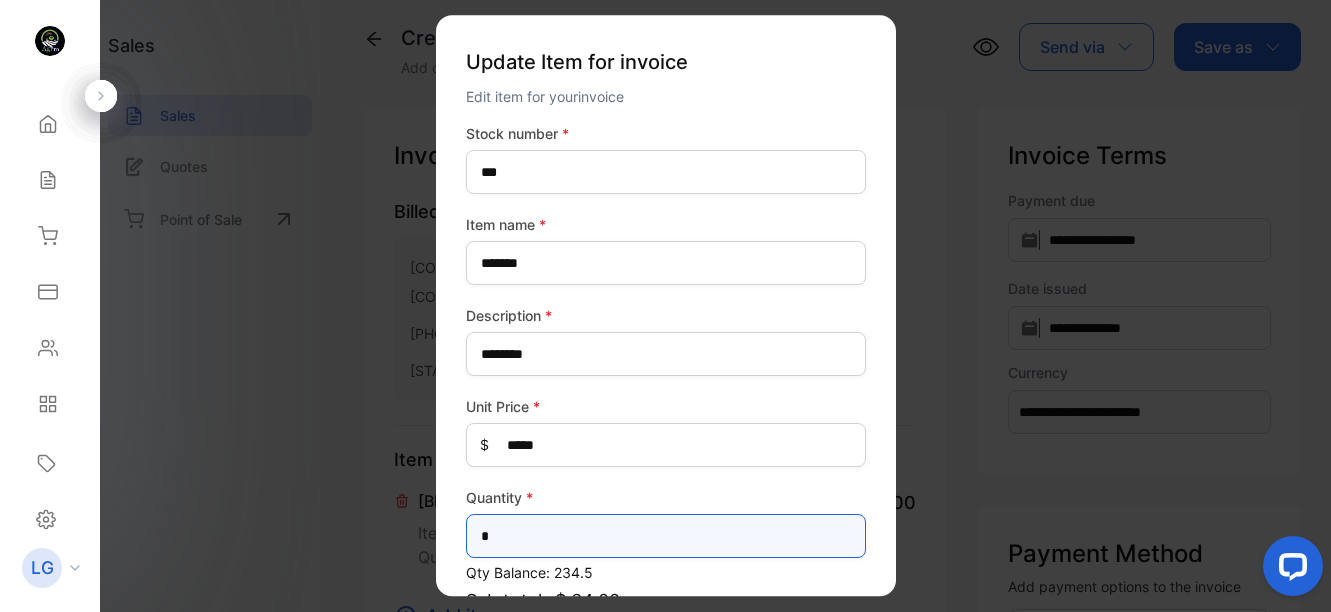 click on "*" at bounding box center (666, 536) 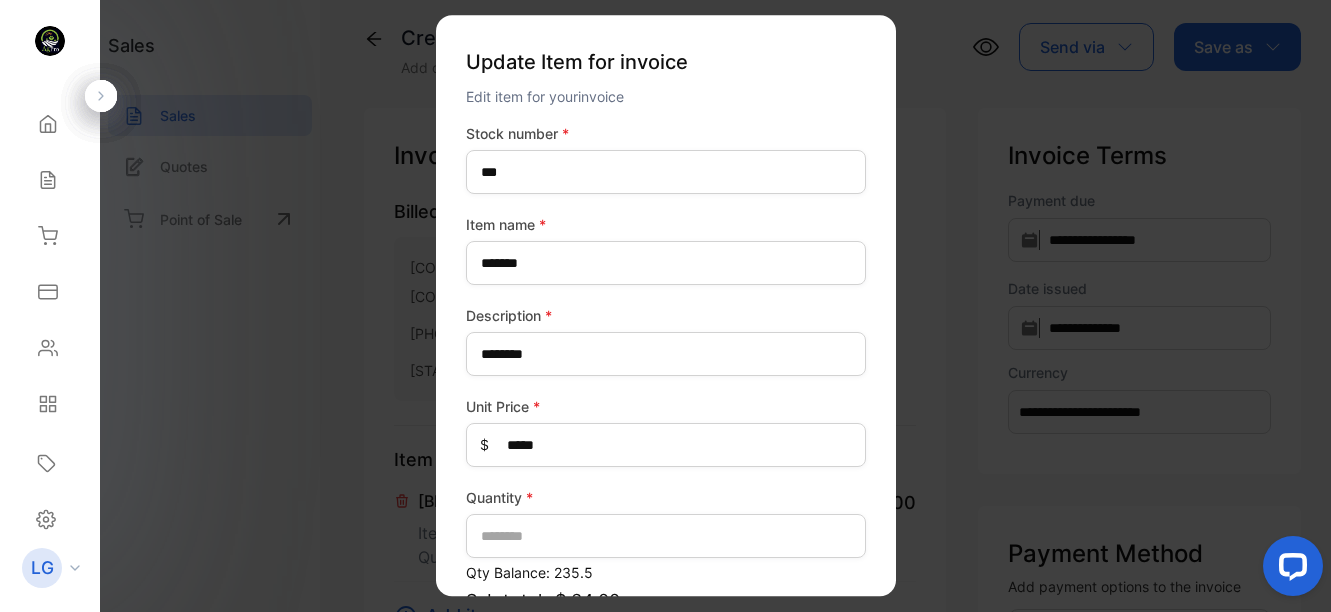 click on "Stock number * *** Item name * ******* Description * ******** Unit Price * $ ***** Quantity Qty Balance: 235.5 Sub total: $ 34.00 Tax Update item" at bounding box center (666, 452) 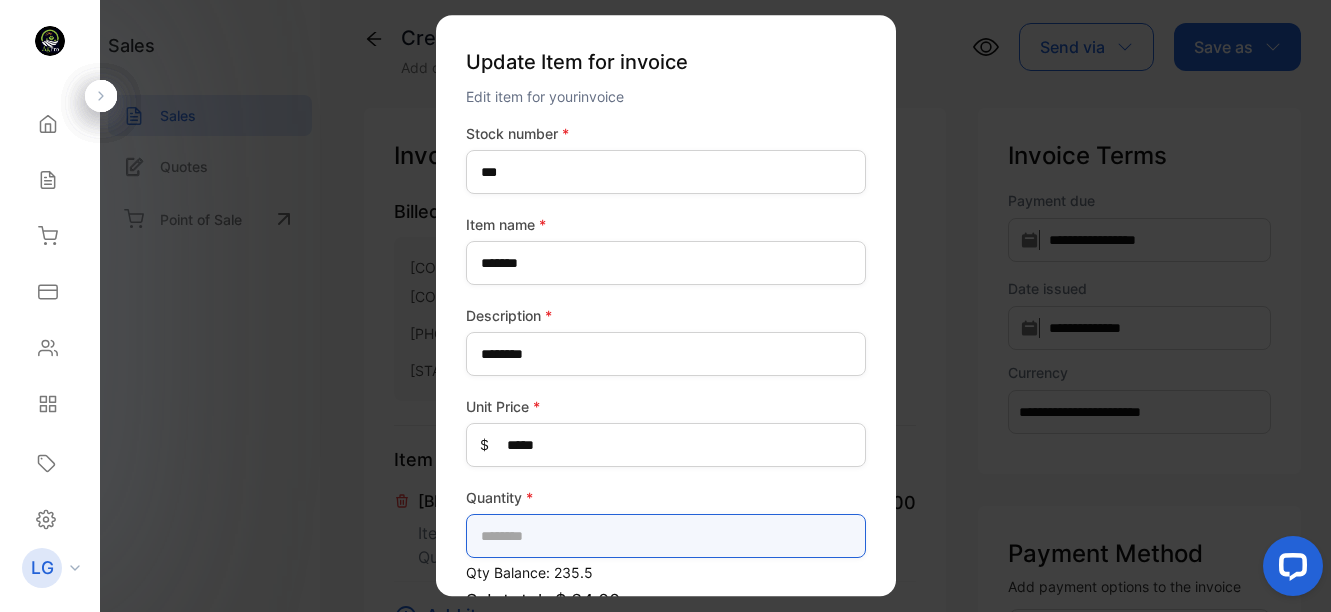 click at bounding box center (666, 536) 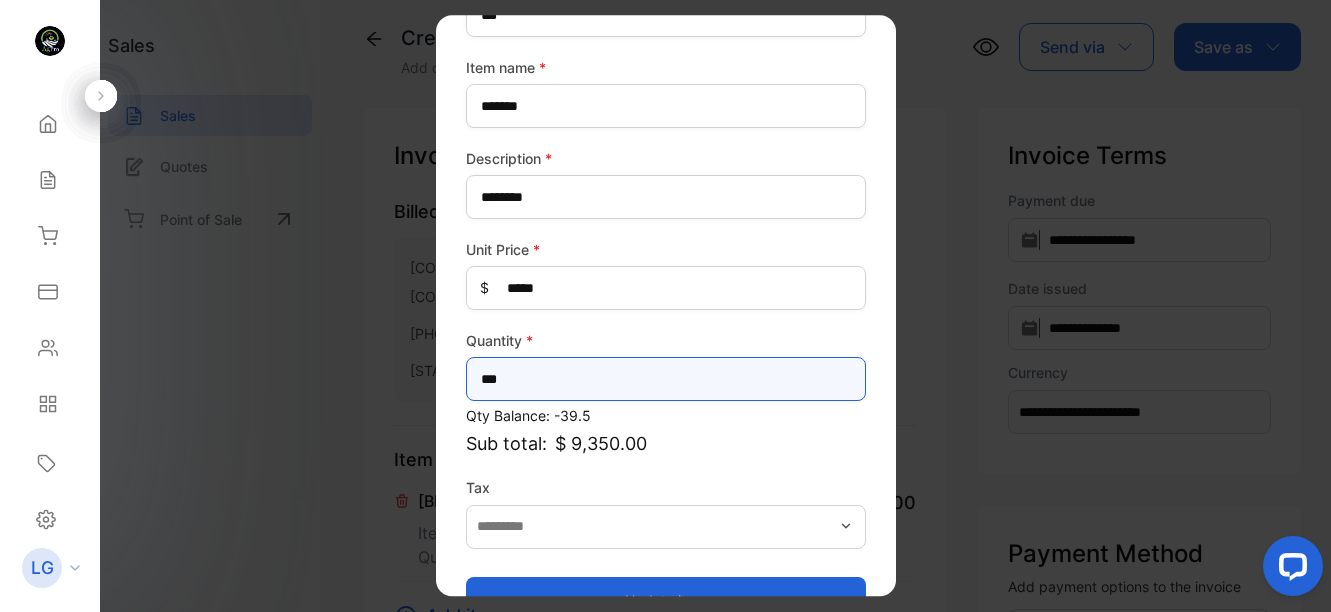 scroll, scrollTop: 210, scrollLeft: 0, axis: vertical 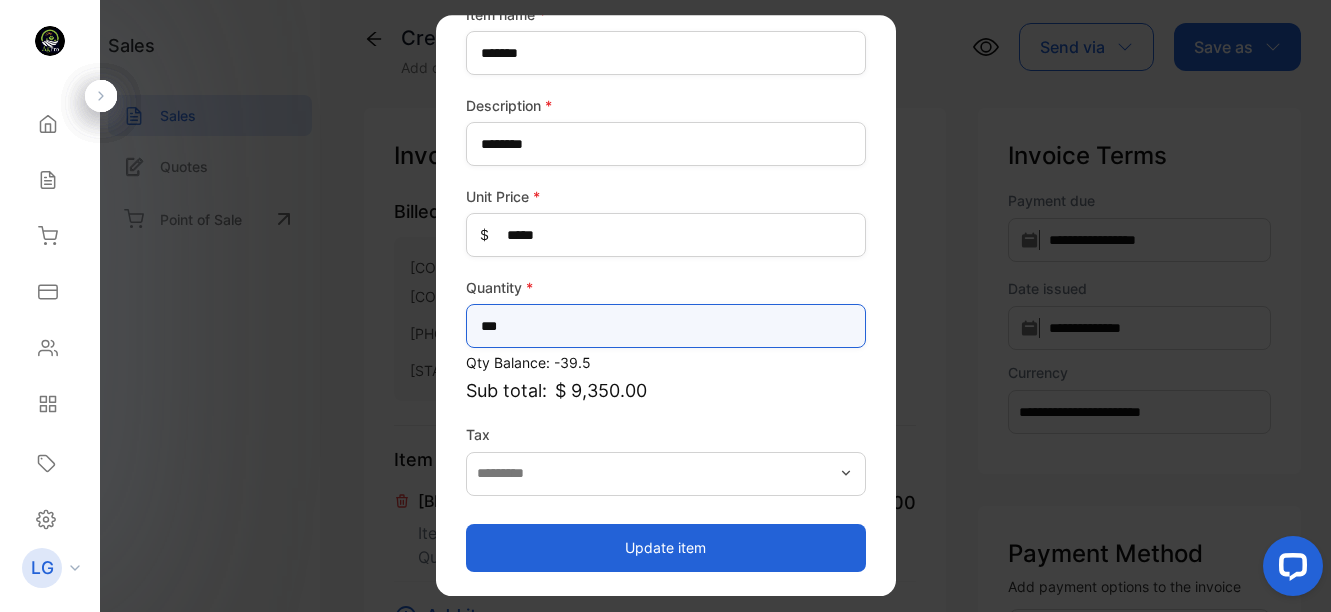 type on "***" 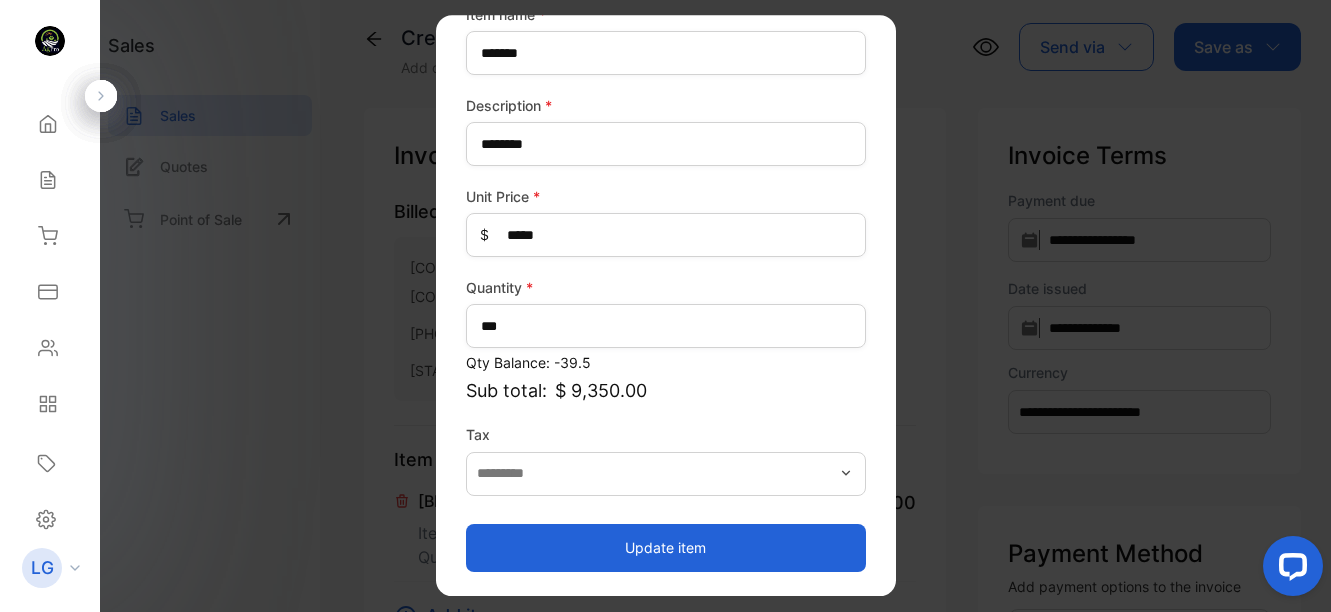 click on "Update item" at bounding box center (666, 548) 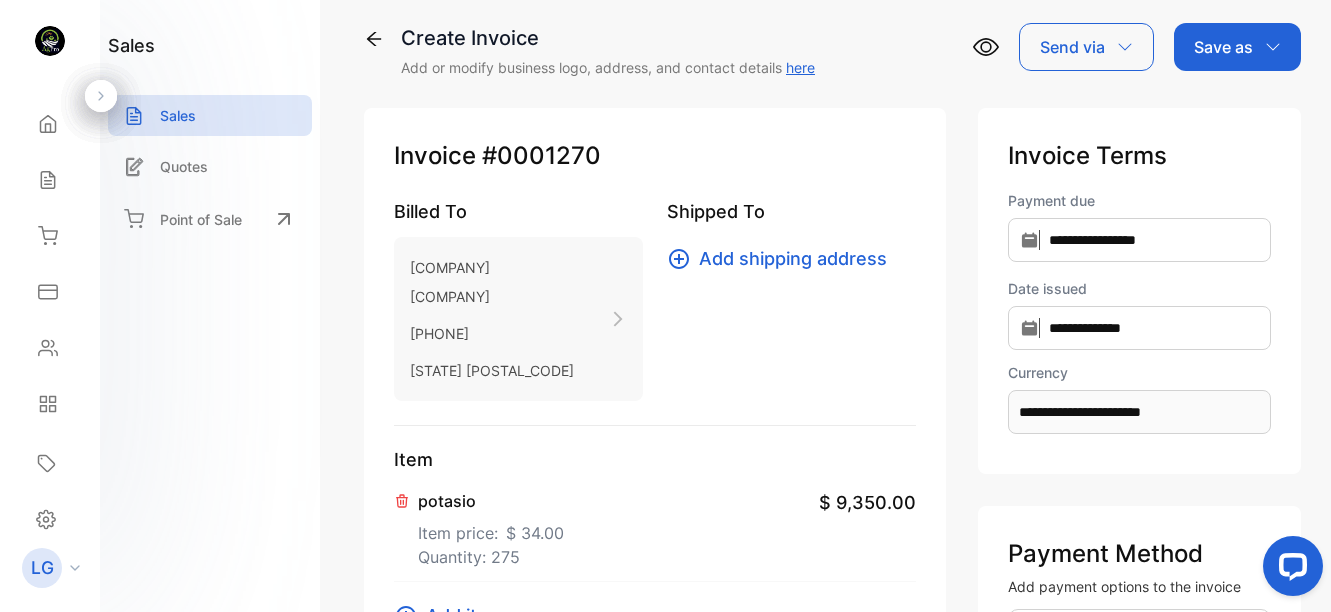 click on "potasio" at bounding box center (491, 501) 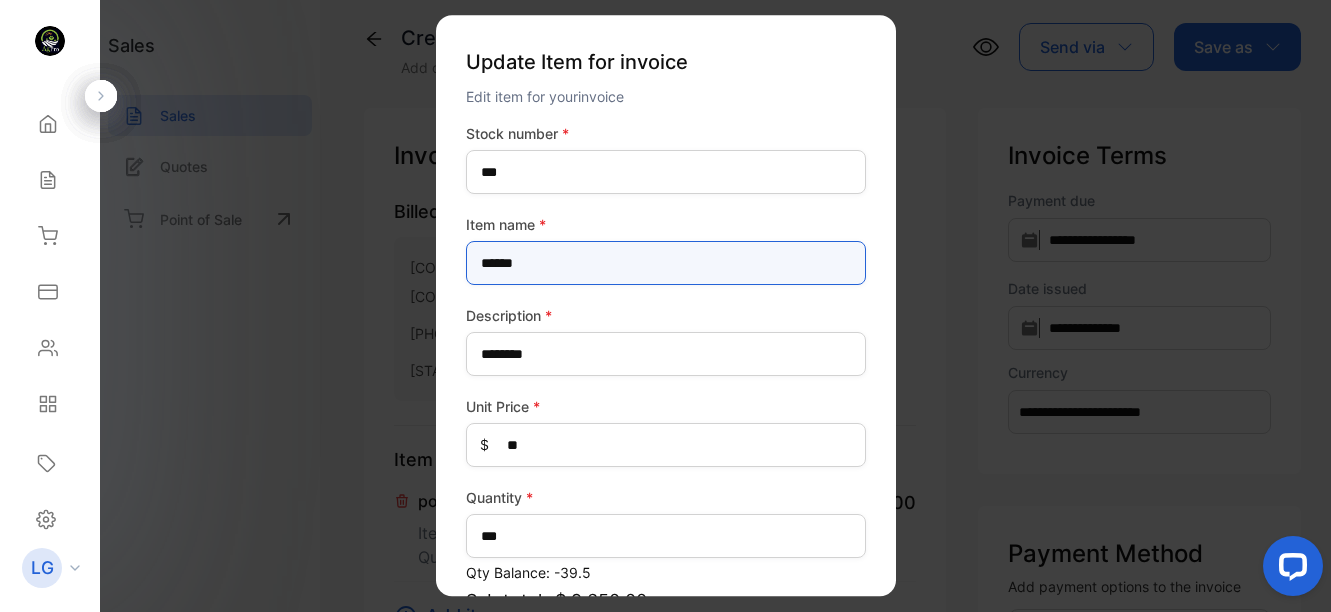 type on "*******" 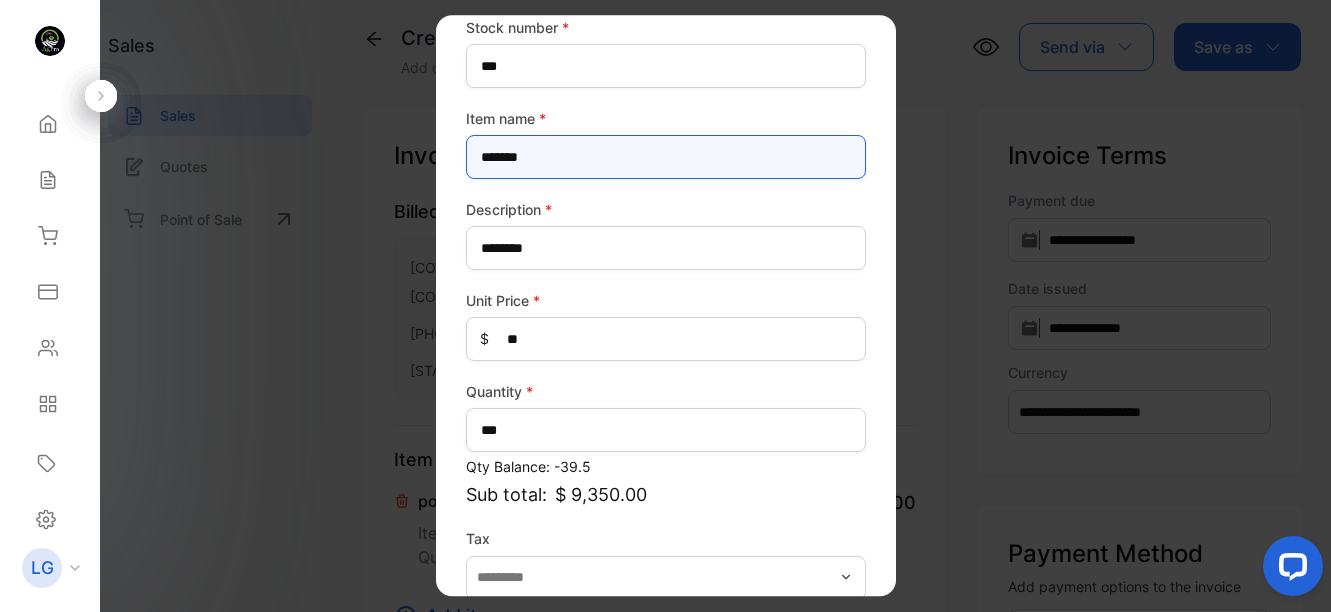 scroll, scrollTop: 119, scrollLeft: 0, axis: vertical 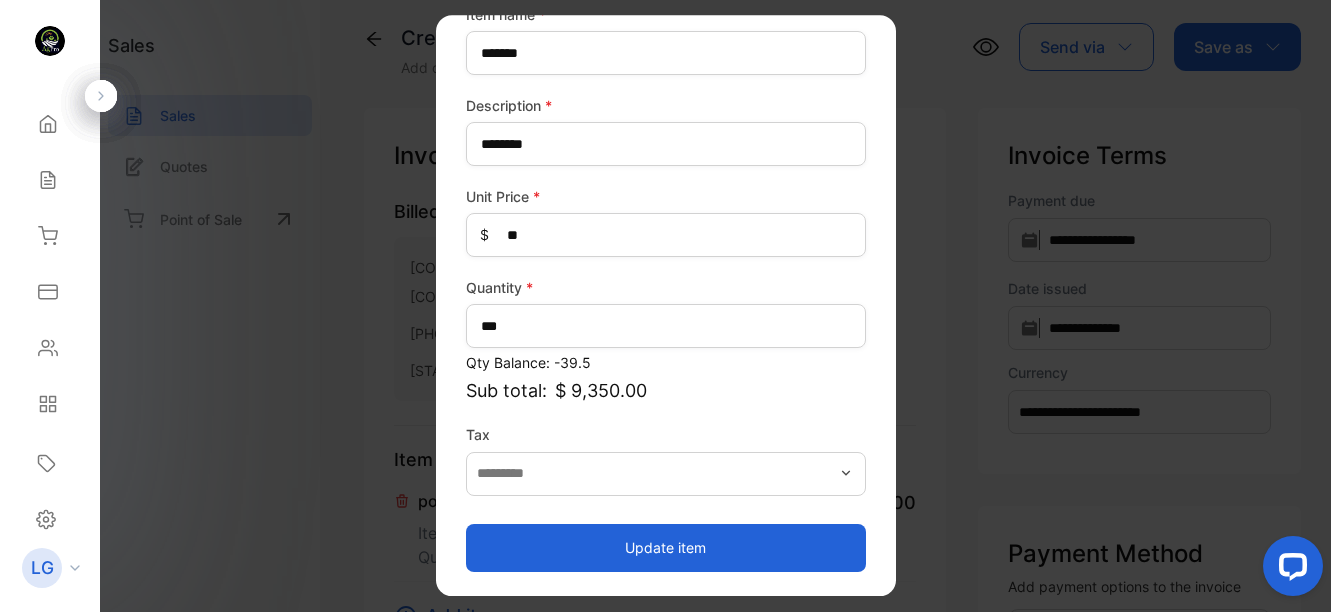 click on "Update item" at bounding box center (666, 548) 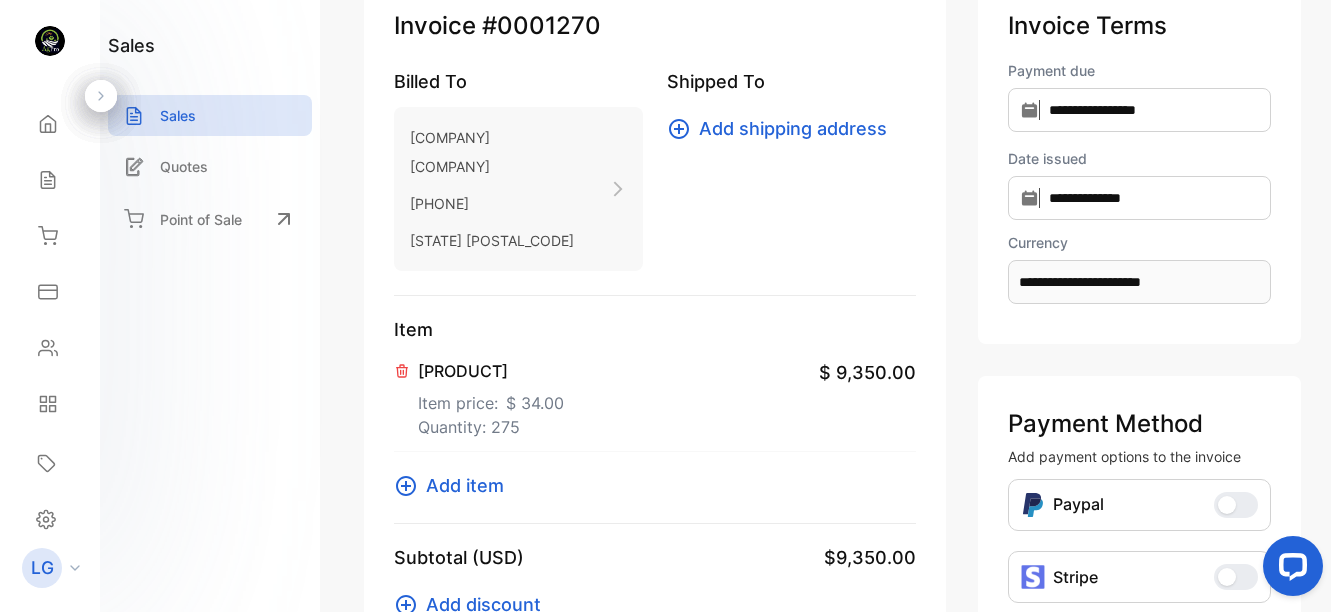 scroll, scrollTop: 155, scrollLeft: 0, axis: vertical 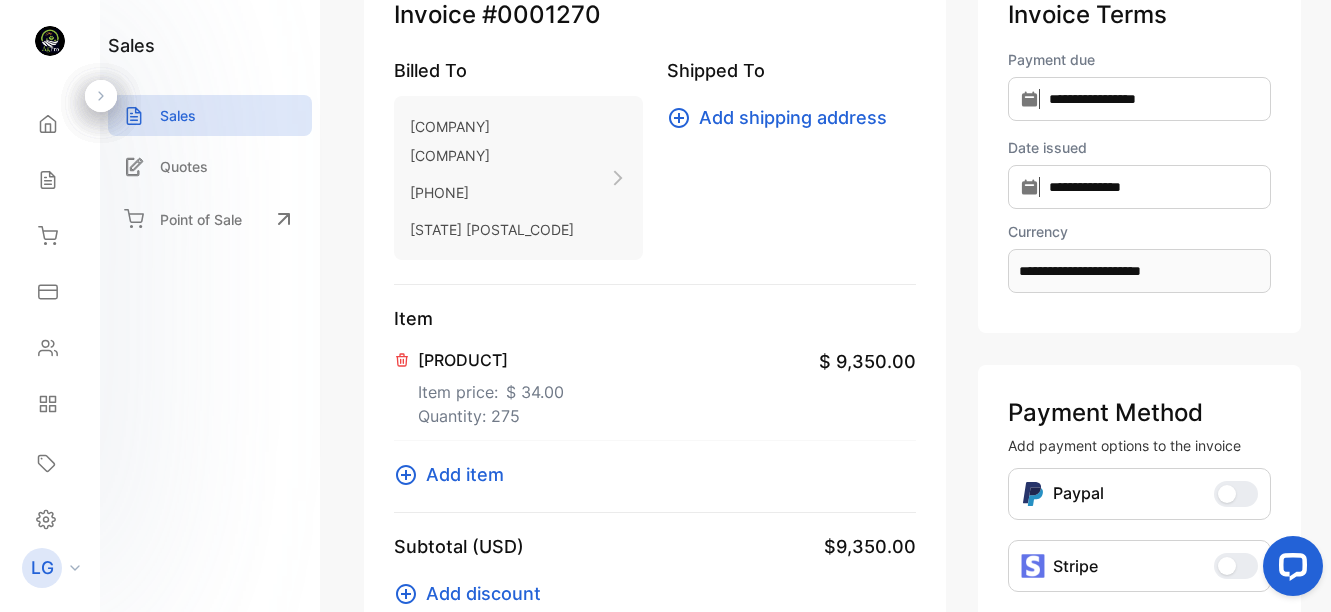 click on "Add item" at bounding box center (465, 474) 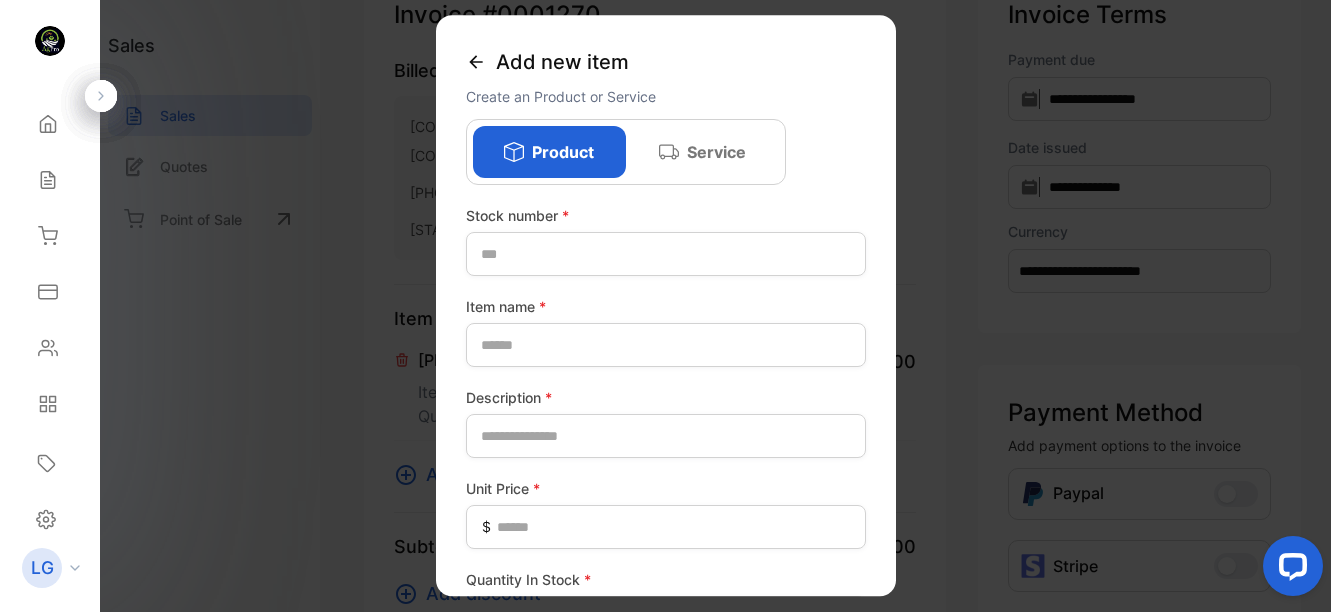 click 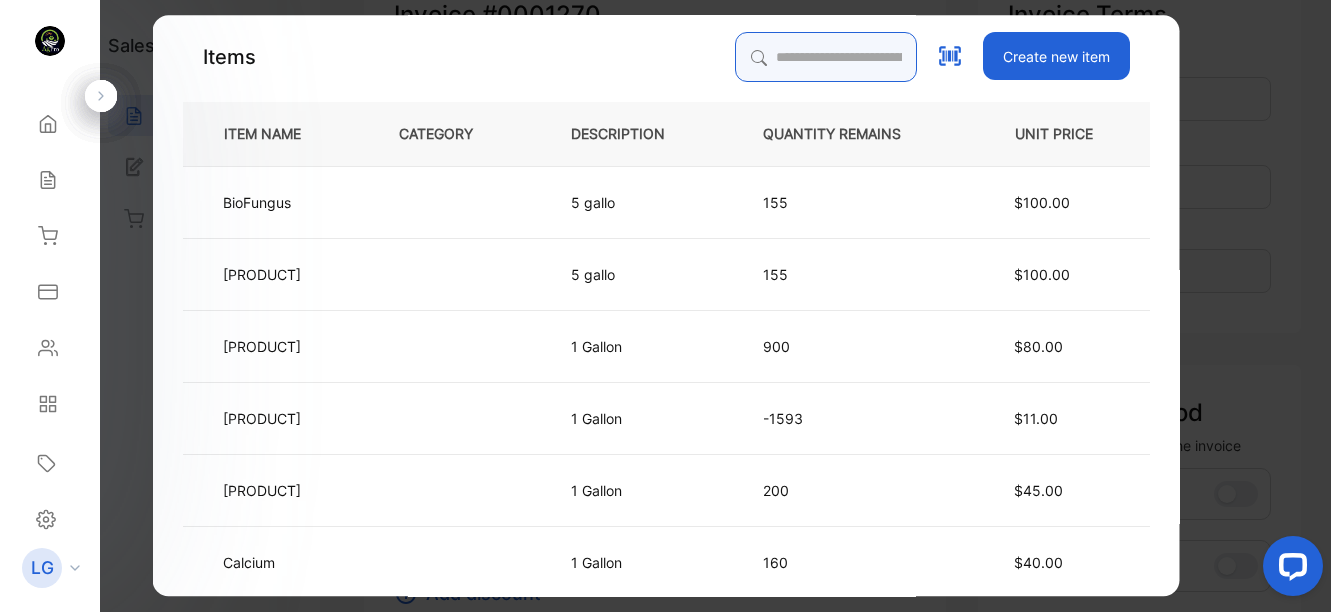 click at bounding box center (825, 57) 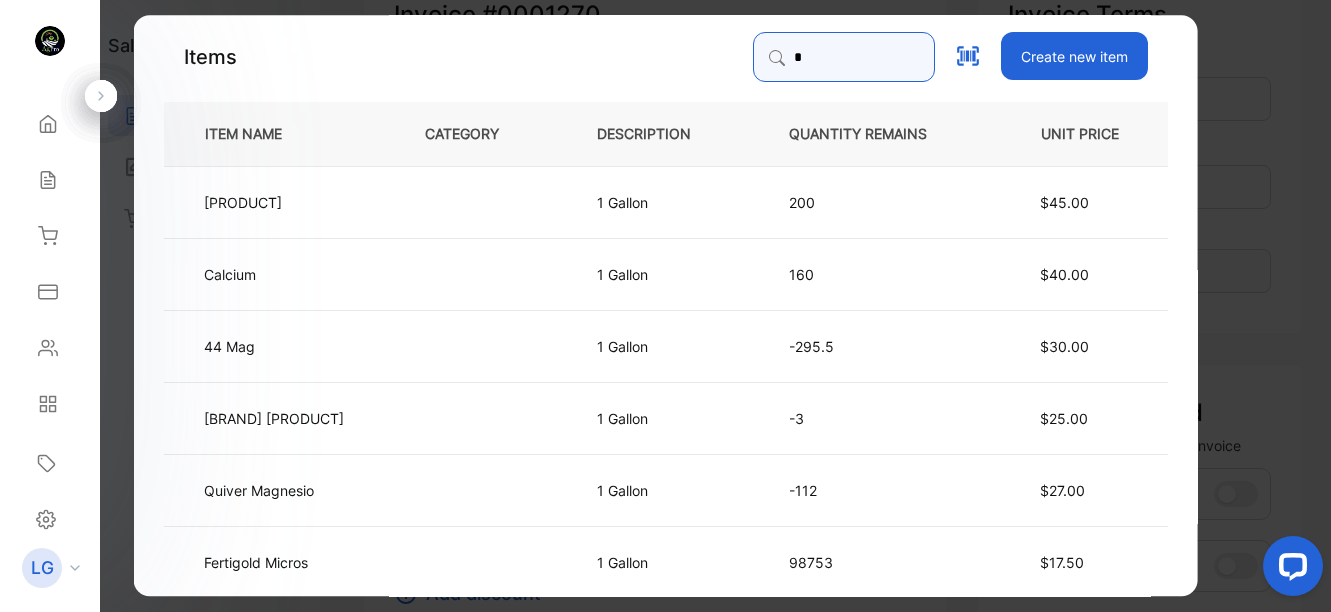 click on "*" at bounding box center (844, 57) 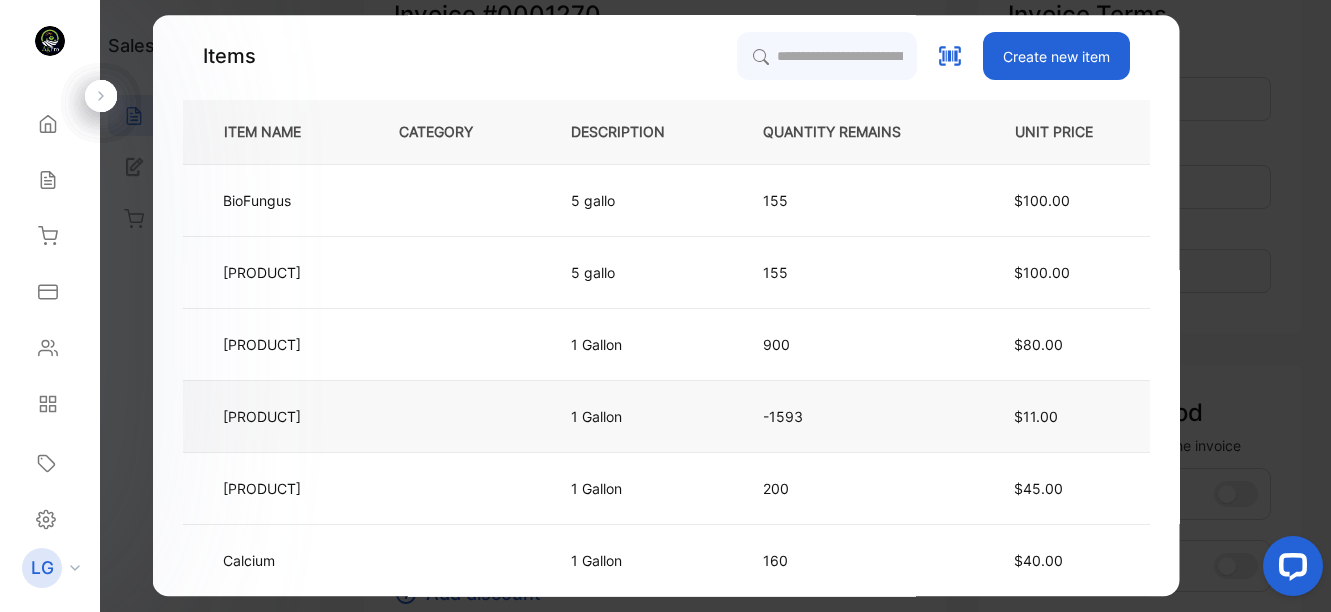 click on "[PRODUCT]" at bounding box center [261, 416] 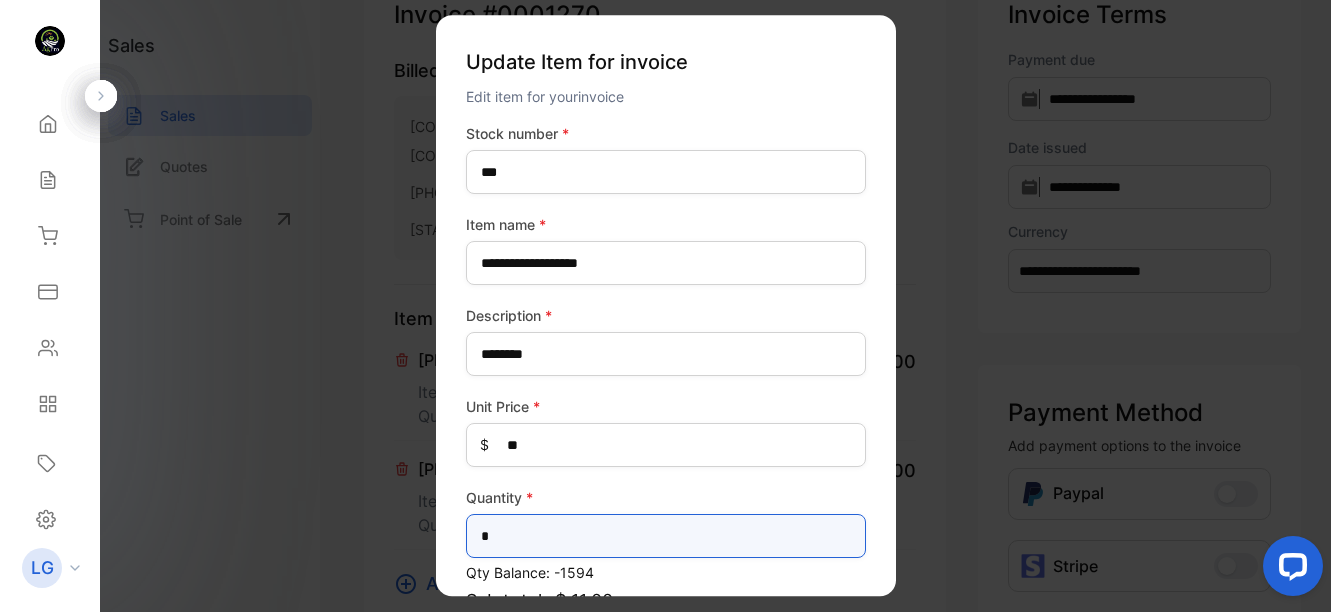 click on "*" at bounding box center [666, 536] 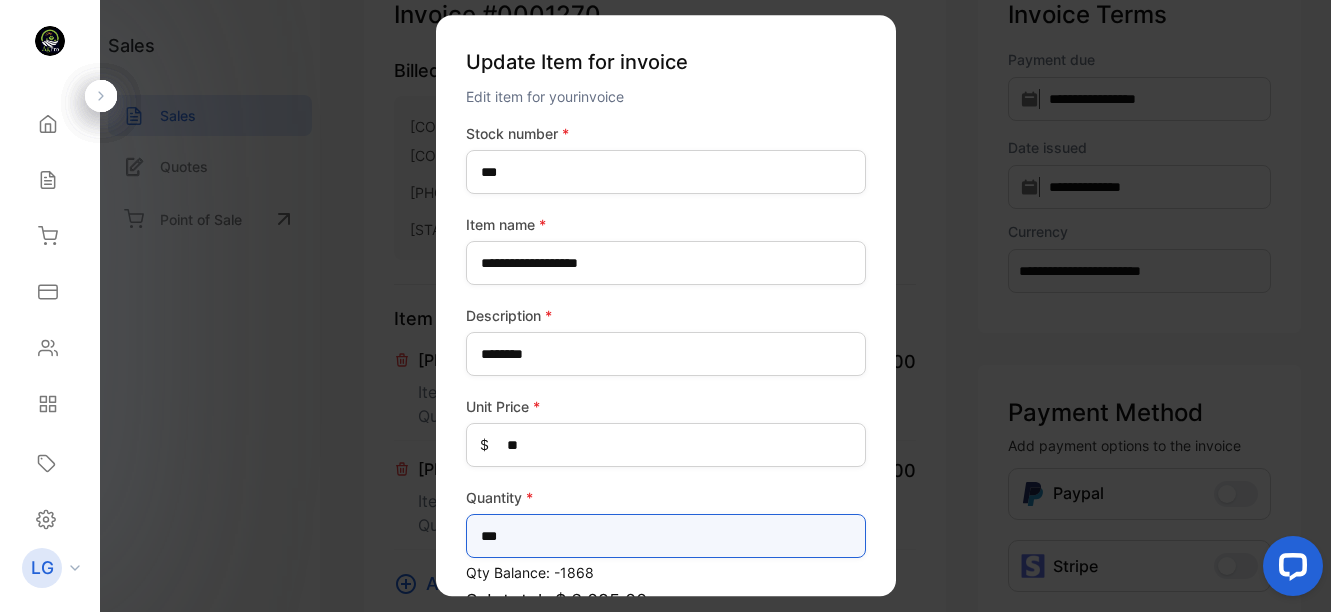 scroll, scrollTop: 210, scrollLeft: 0, axis: vertical 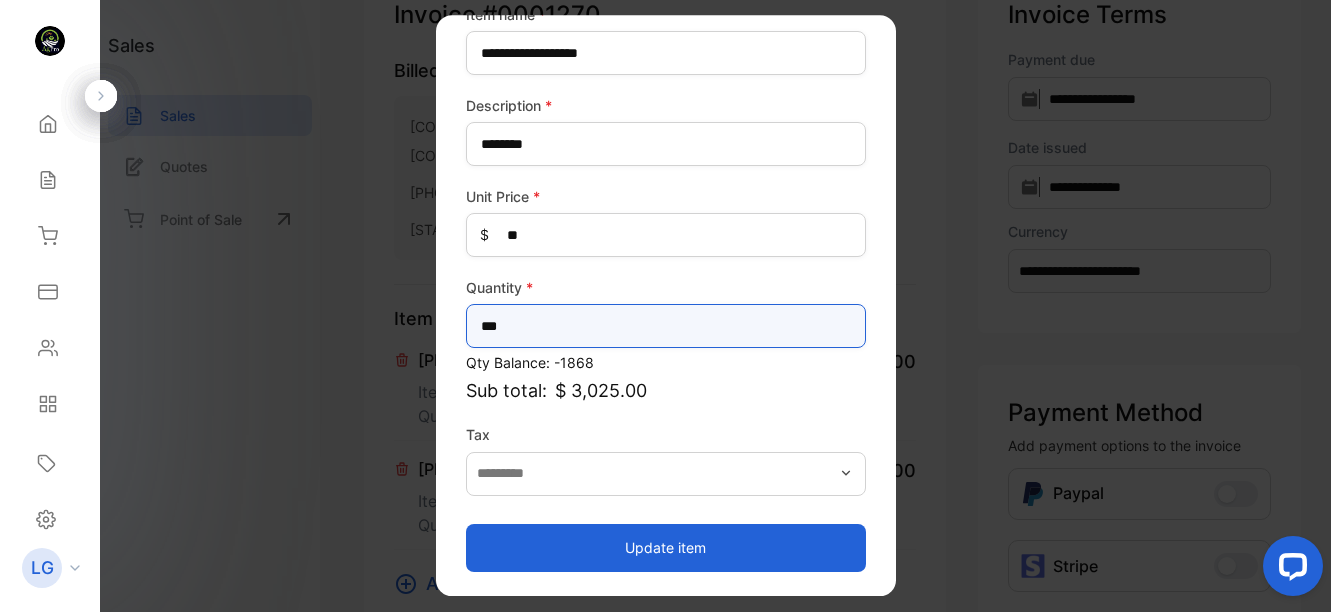 type on "***" 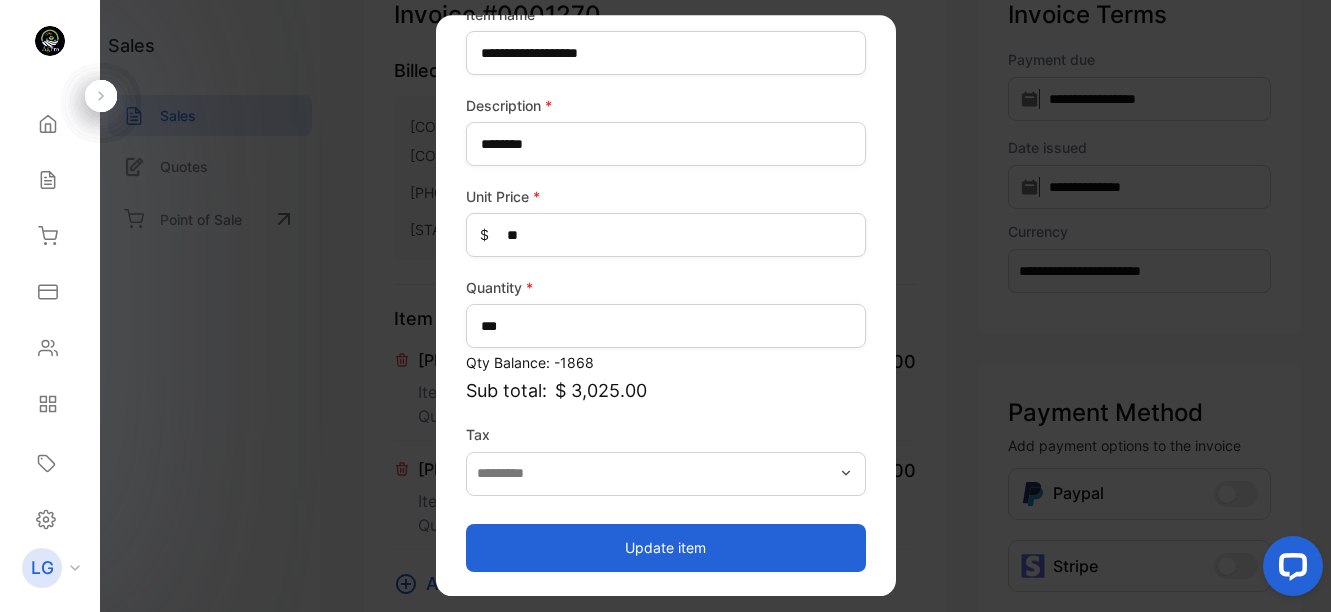click on "Update item" at bounding box center (666, 548) 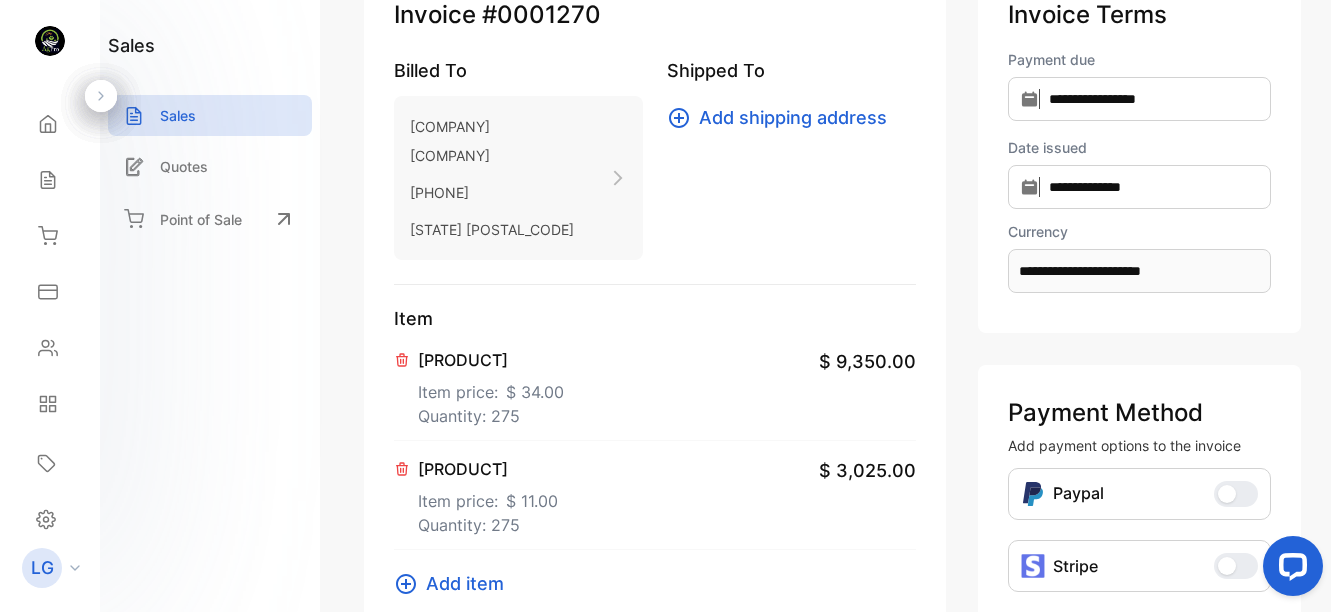 drag, startPoint x: 1323, startPoint y: 330, endPoint x: 1327, endPoint y: 344, distance: 14.56022 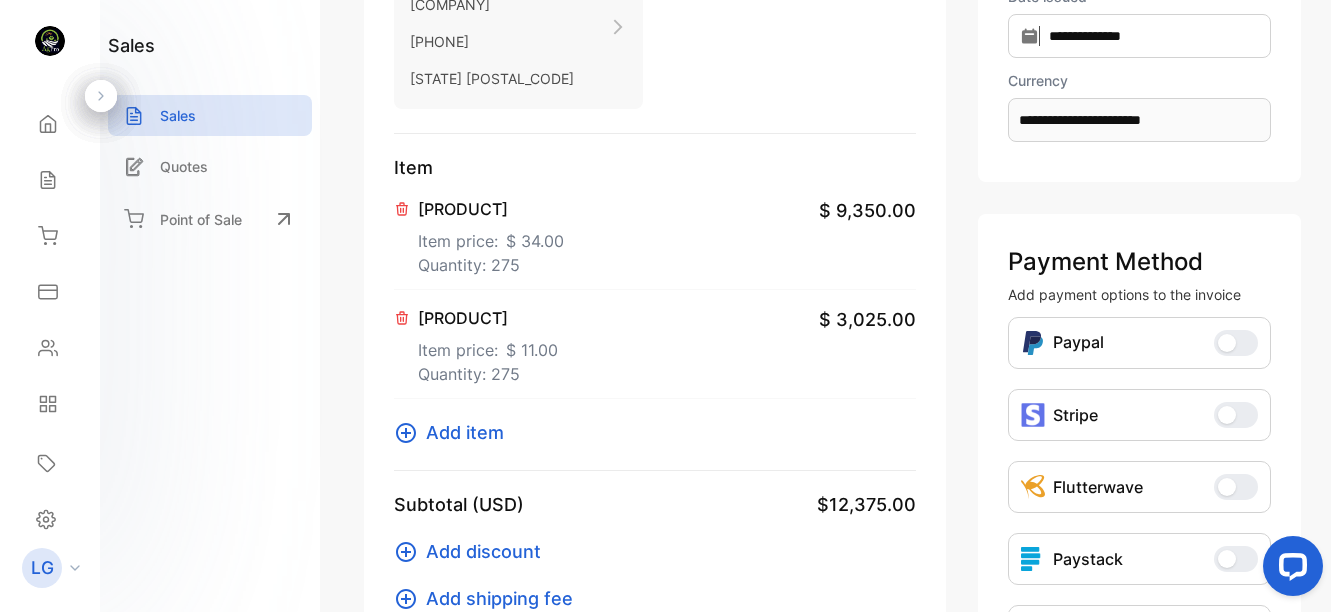 scroll, scrollTop: 308, scrollLeft: 0, axis: vertical 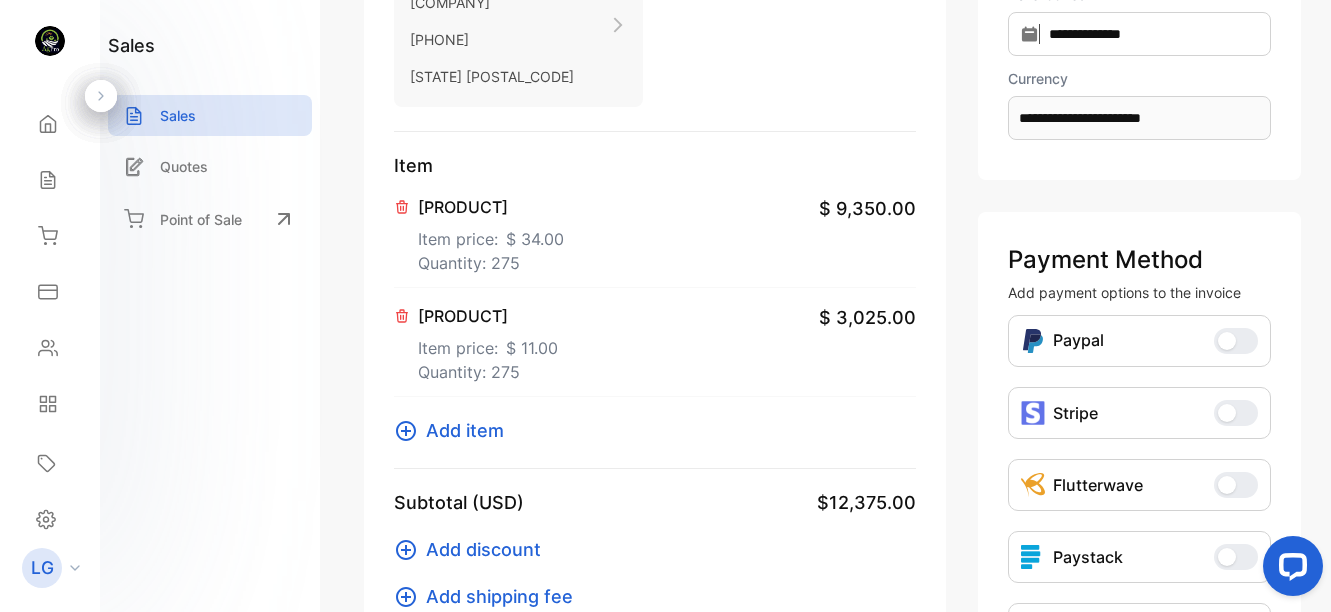 click on "Add item" at bounding box center [465, 430] 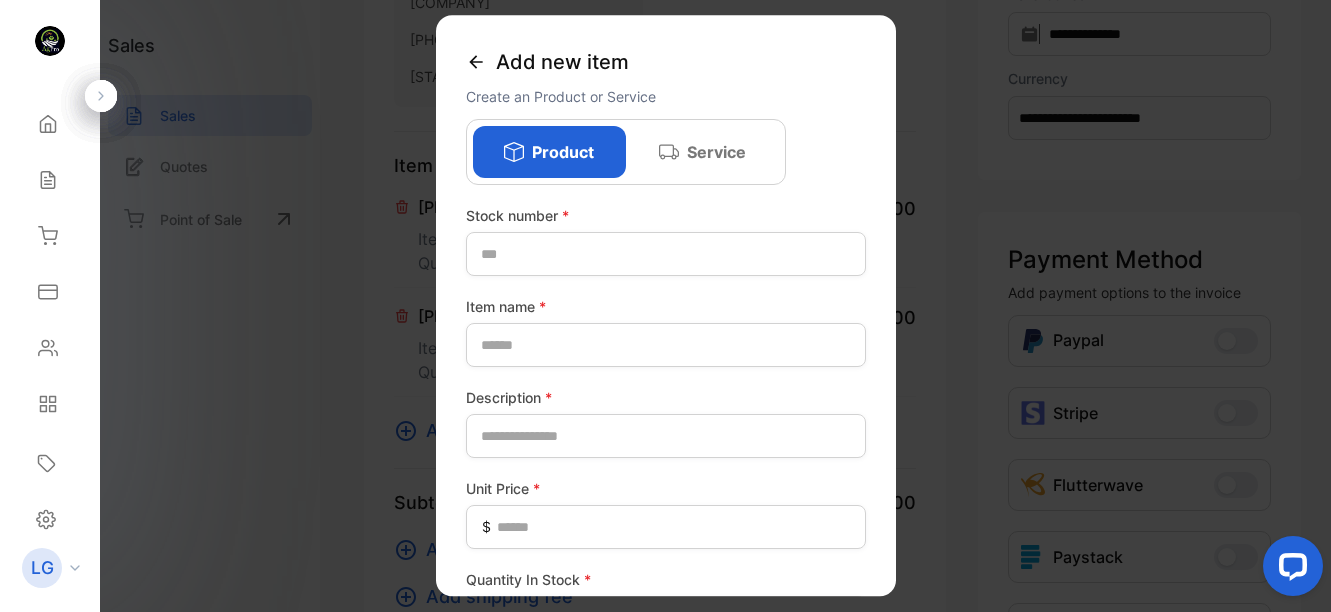 click 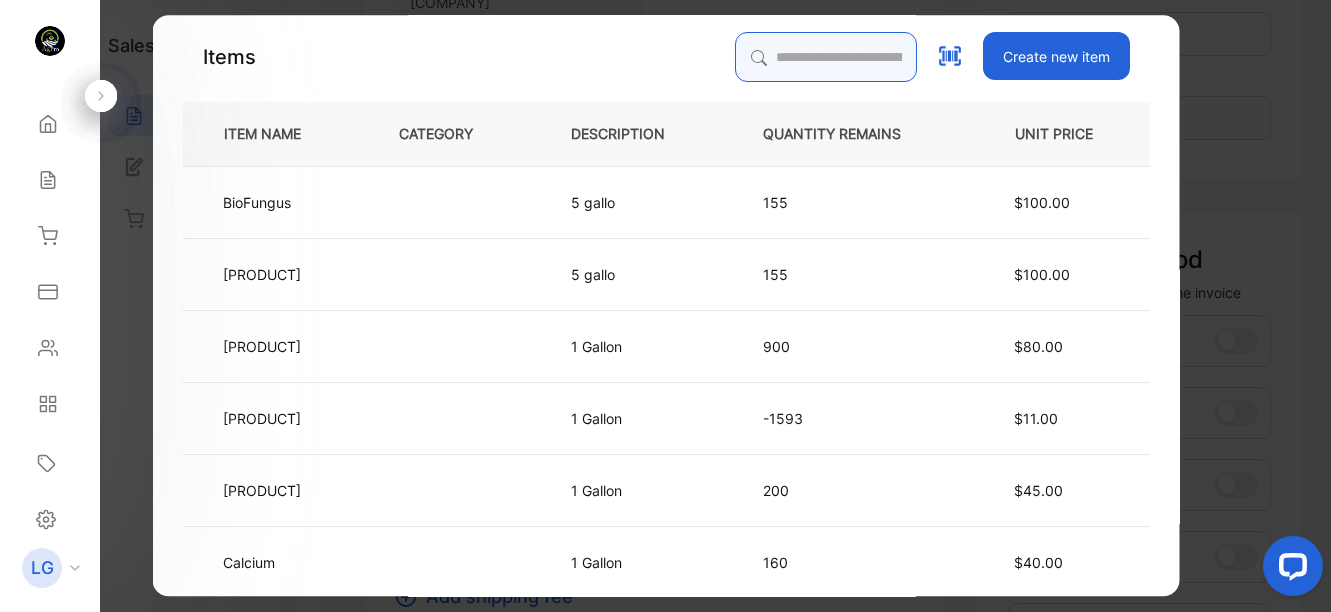 click at bounding box center (825, 57) 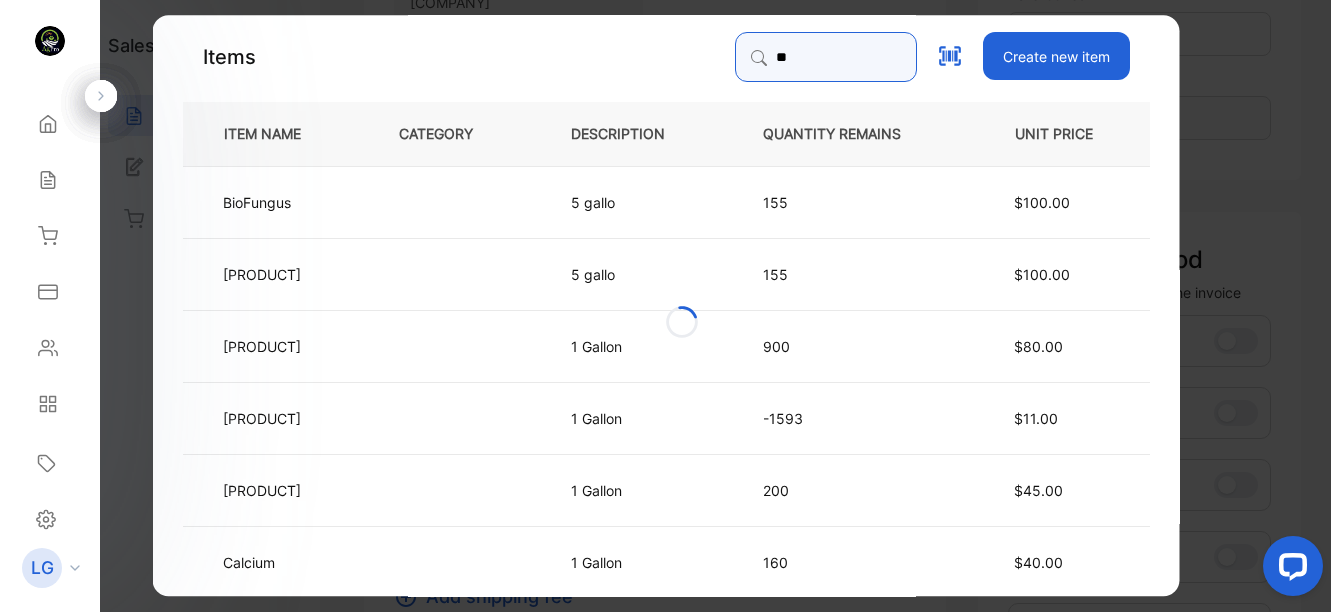 type on "*" 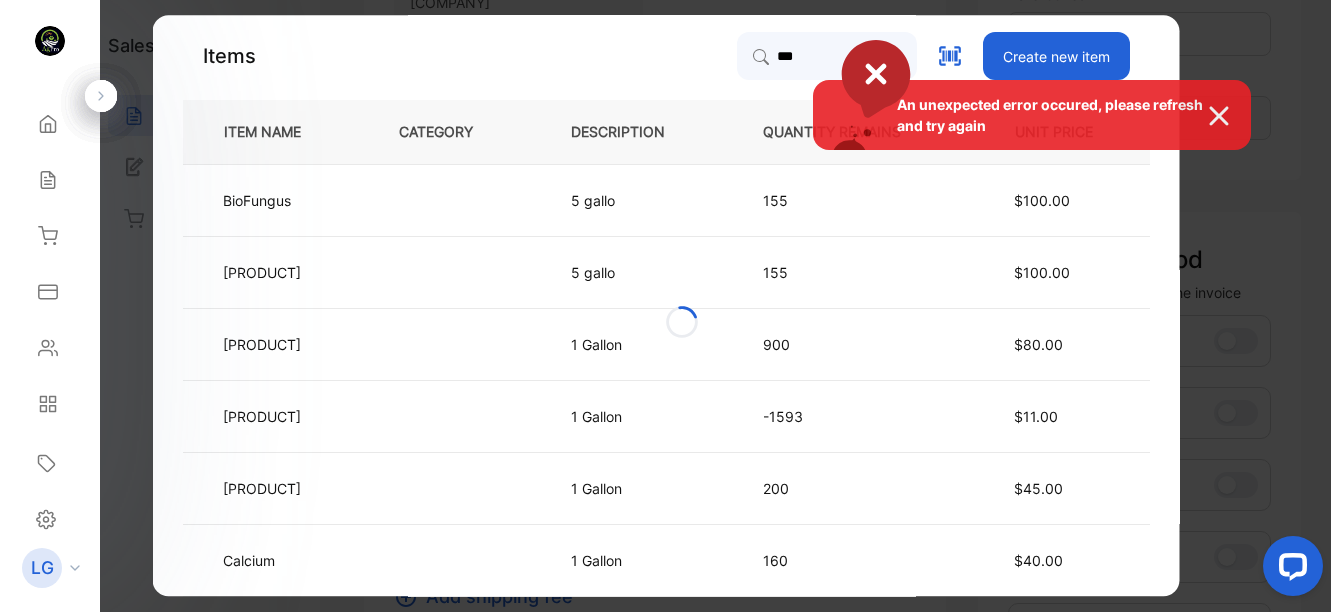 click at bounding box center (1229, 116) 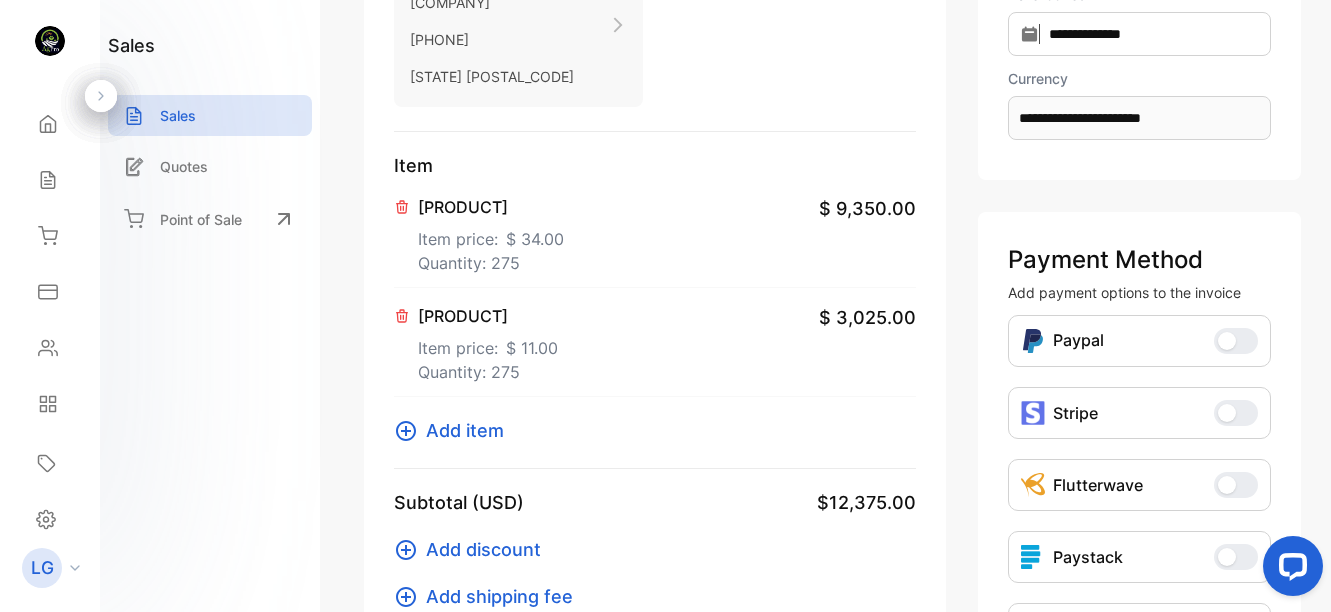 click on "Add item" at bounding box center (465, 430) 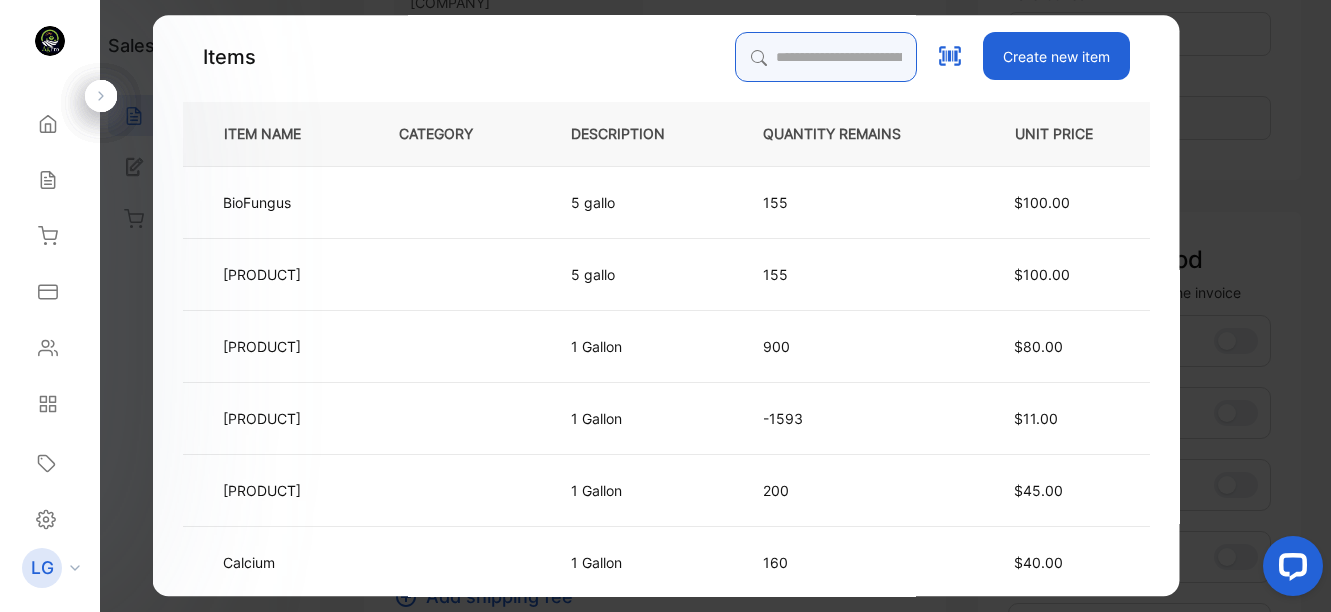 click at bounding box center (825, 57) 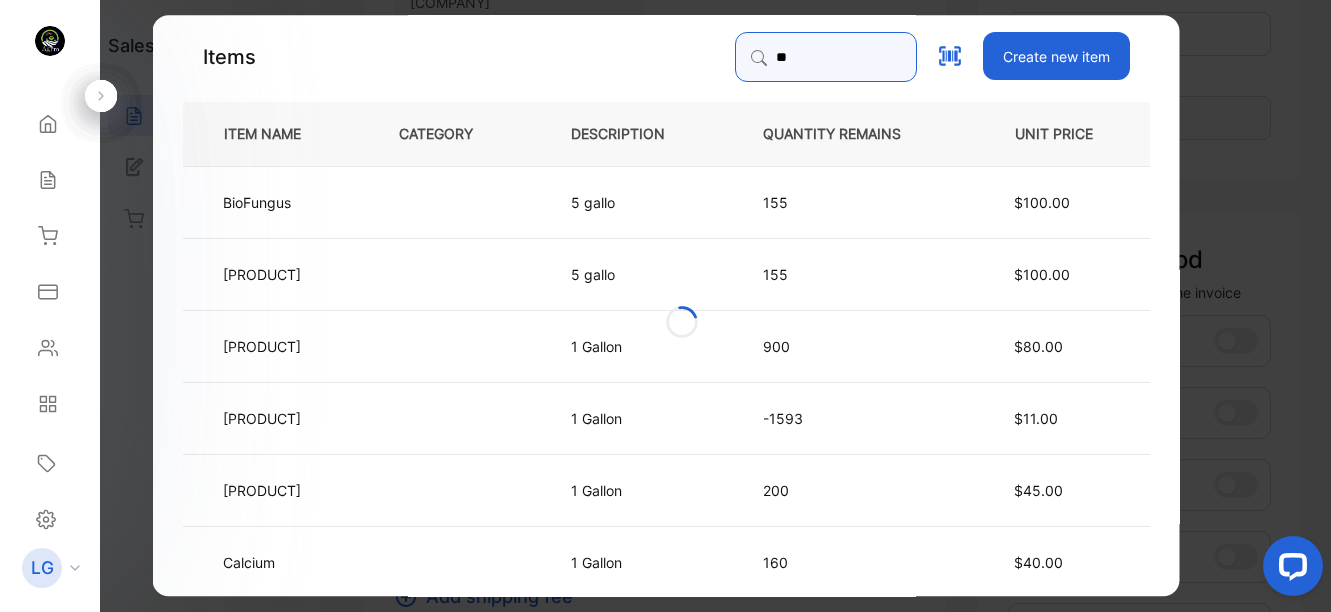 type on "***" 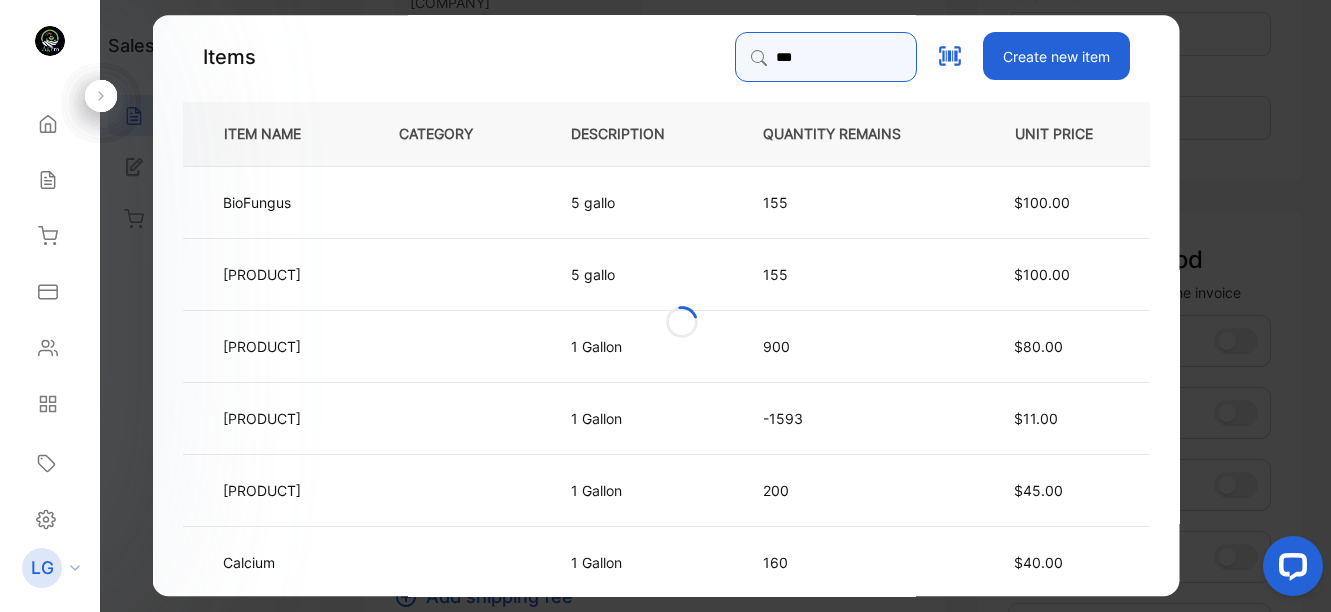 click on "***" at bounding box center (825, 57) 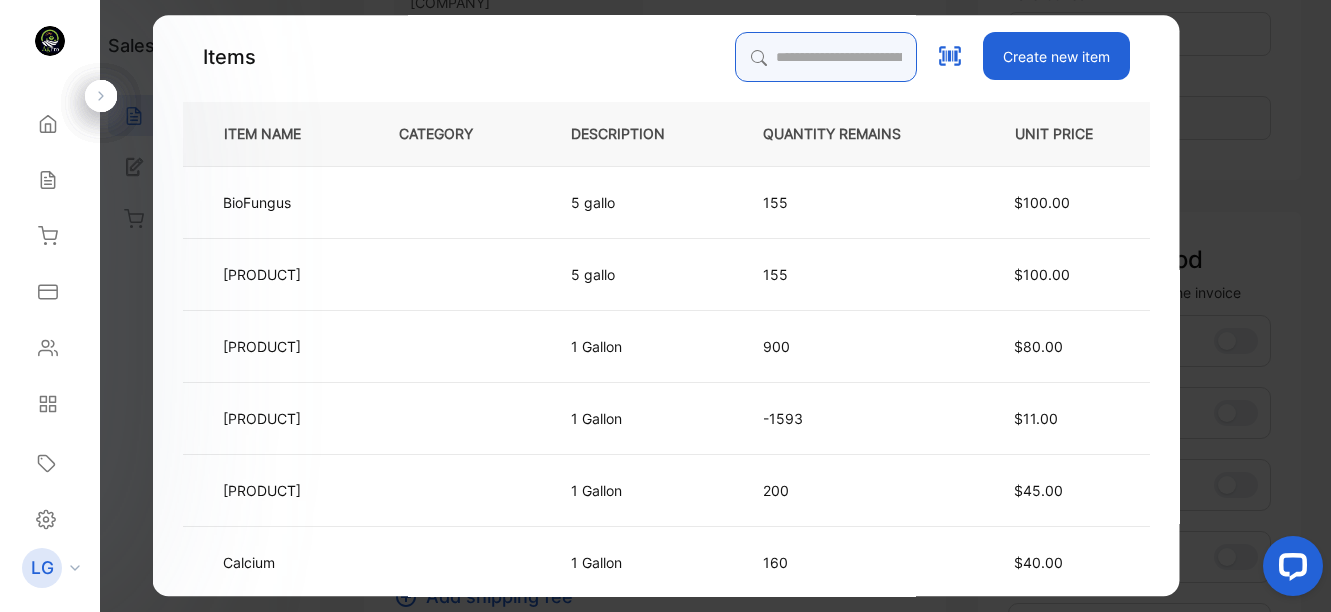 click at bounding box center (825, 57) 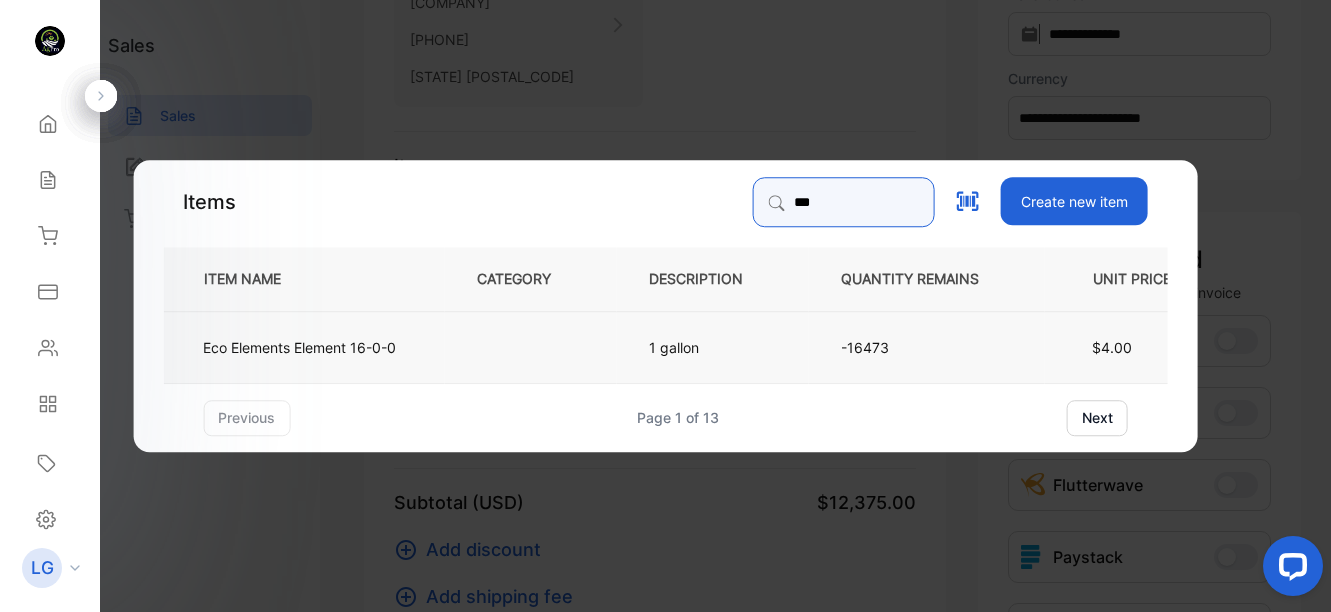 type on "***" 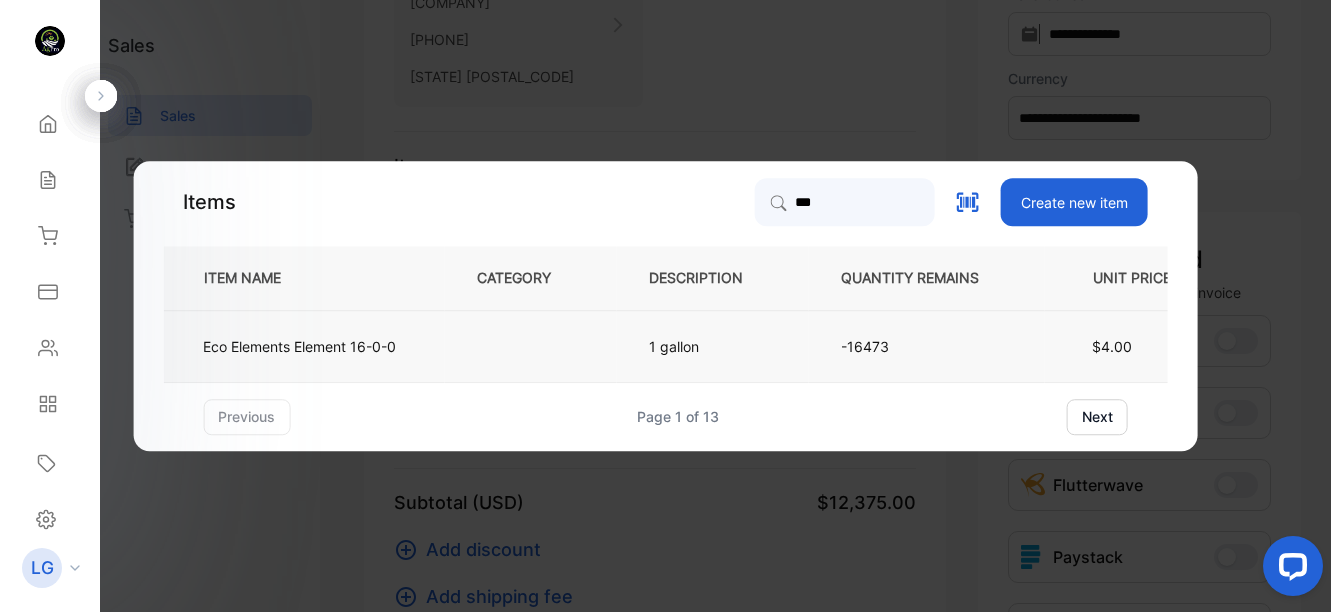 click on "Eco Elements Element 16-0-0" at bounding box center [299, 346] 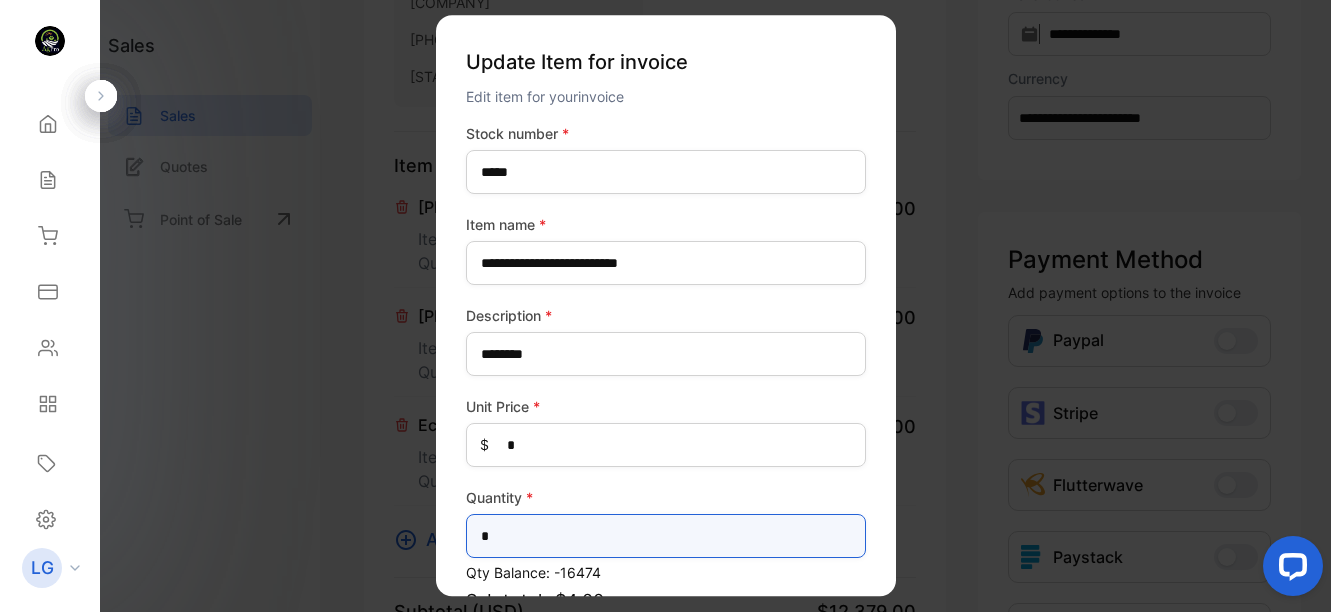 click on "*" at bounding box center (666, 536) 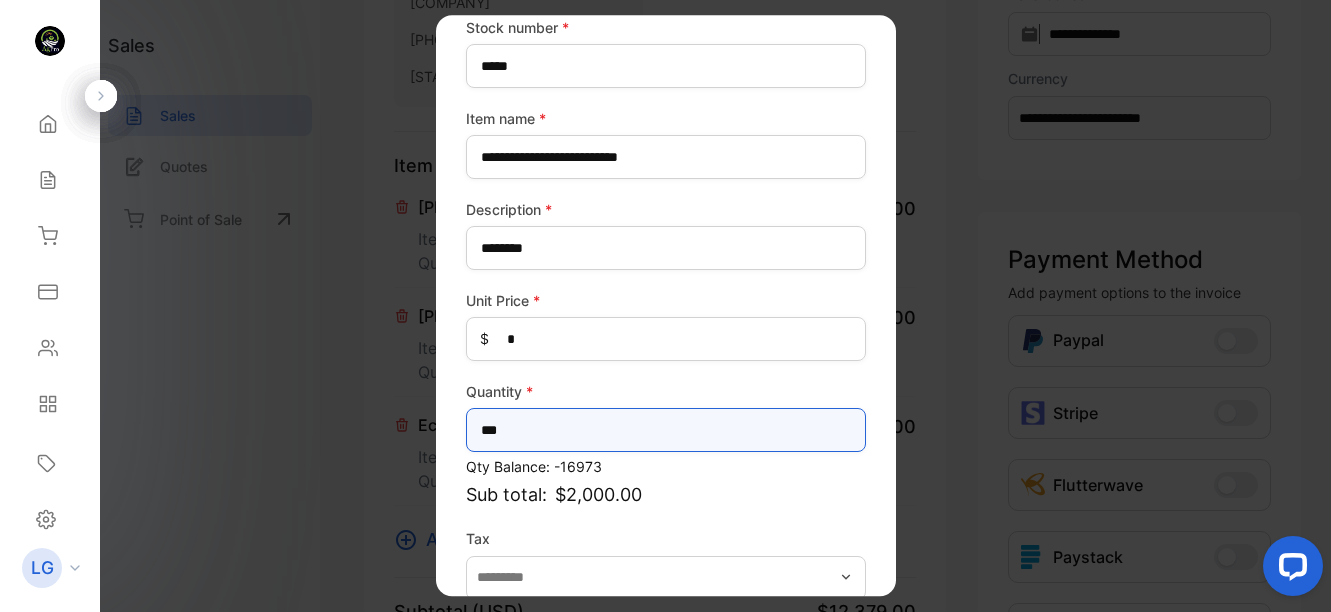 scroll, scrollTop: 210, scrollLeft: 0, axis: vertical 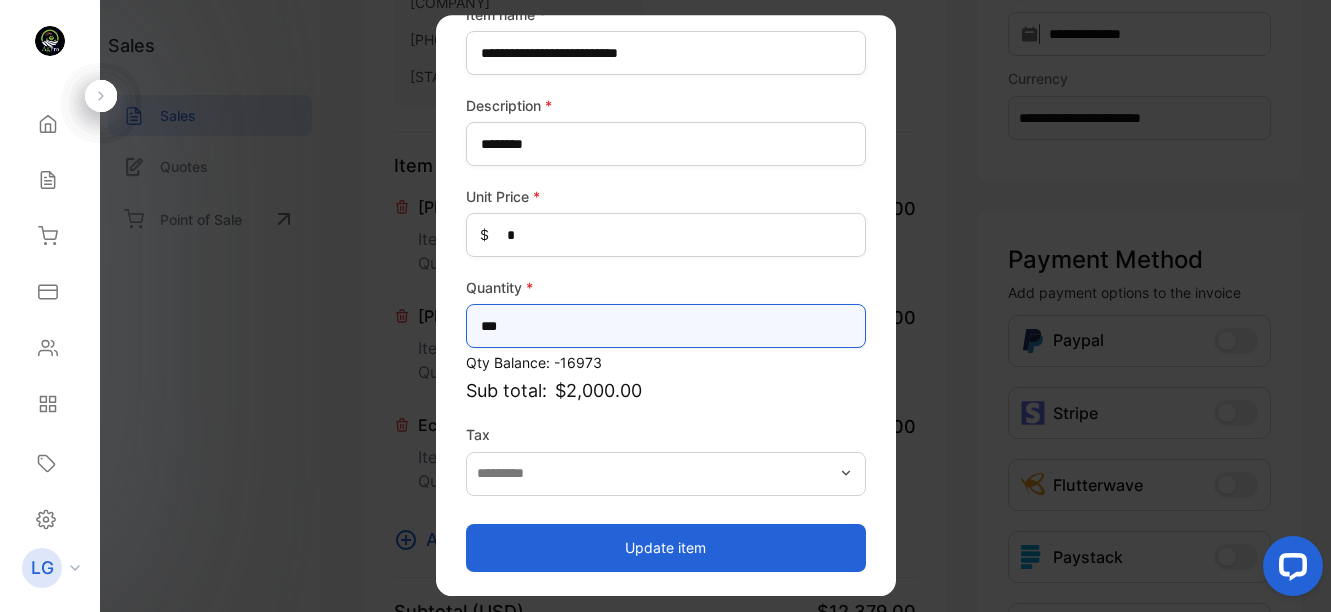type on "***" 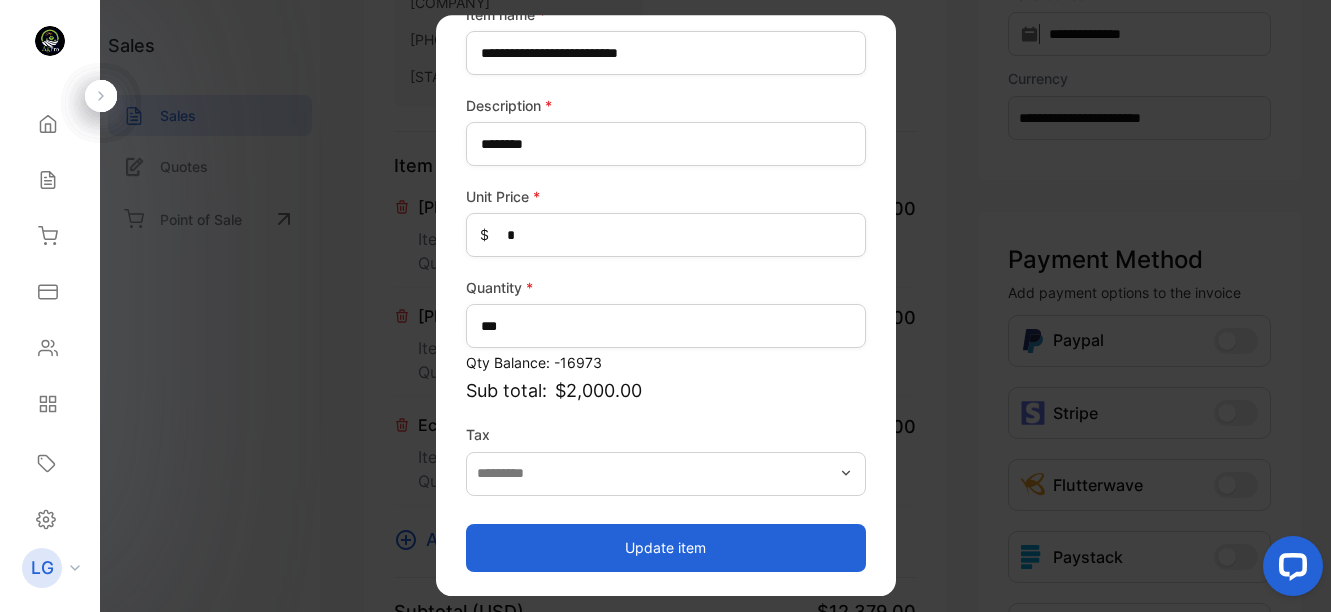 click on "Update item" at bounding box center [666, 548] 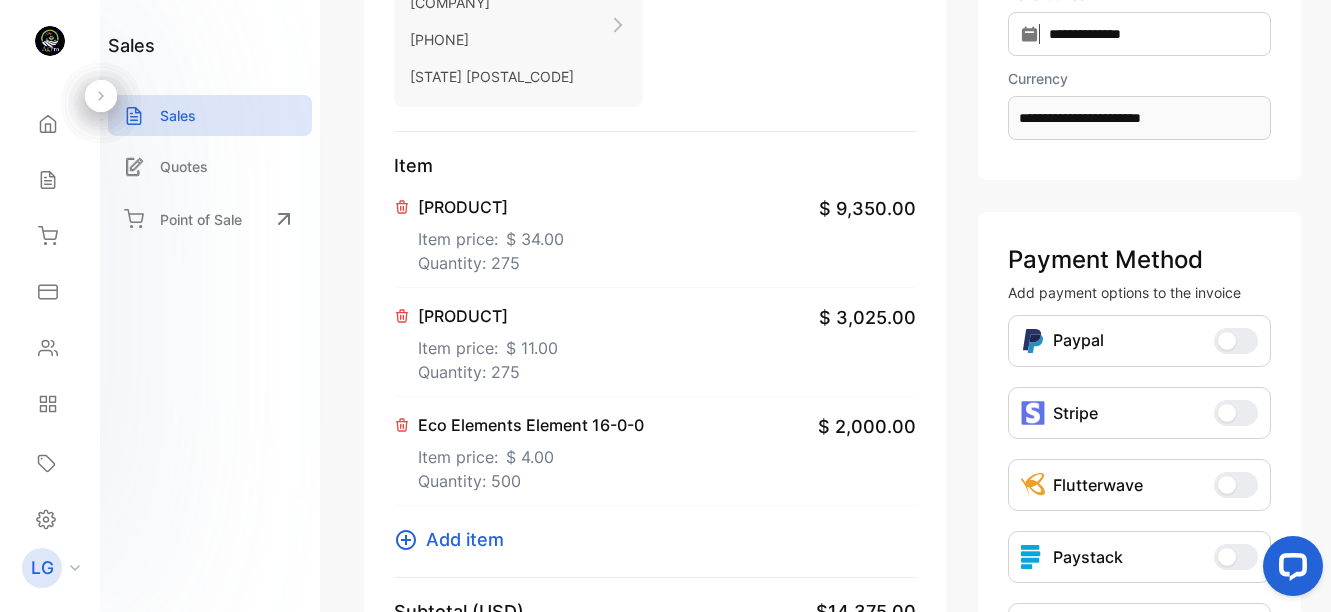 click on "Create Invoice Add or modify business logo, address, and contact details here Send via Save as Invoice #0001270 Billed To [COMPANY] [COMPANY] 12097568093 CA [POSTAL_CODE] Shipped To Add shipping address Item Potasio Item price: $ 34.00 Quantity: 275 $ 9,350.00 Tierra Fertil 4-6-1 Item price: $ 11.00 Quantity: 275 $ 3,025.00 Eco Elements Element 16-0-0 Item price: $ 4.00 Quantity: 500 $ 2,000.00 Add item Subtotal (USD) $14,375.00 Add discount Add shipping fee Total (Excl. shipping) $14,375.00 Total (USD) $14,375.00 Notes Add note Invoice Terms Payment due Date issued Currency Payment Method Add payment options to the invoice Paypal Paypal Stripe Stripe Flutterwave Flutterwave Paystack Paystack Bank Transfer Bank Transfer" at bounding box center (832, 306) 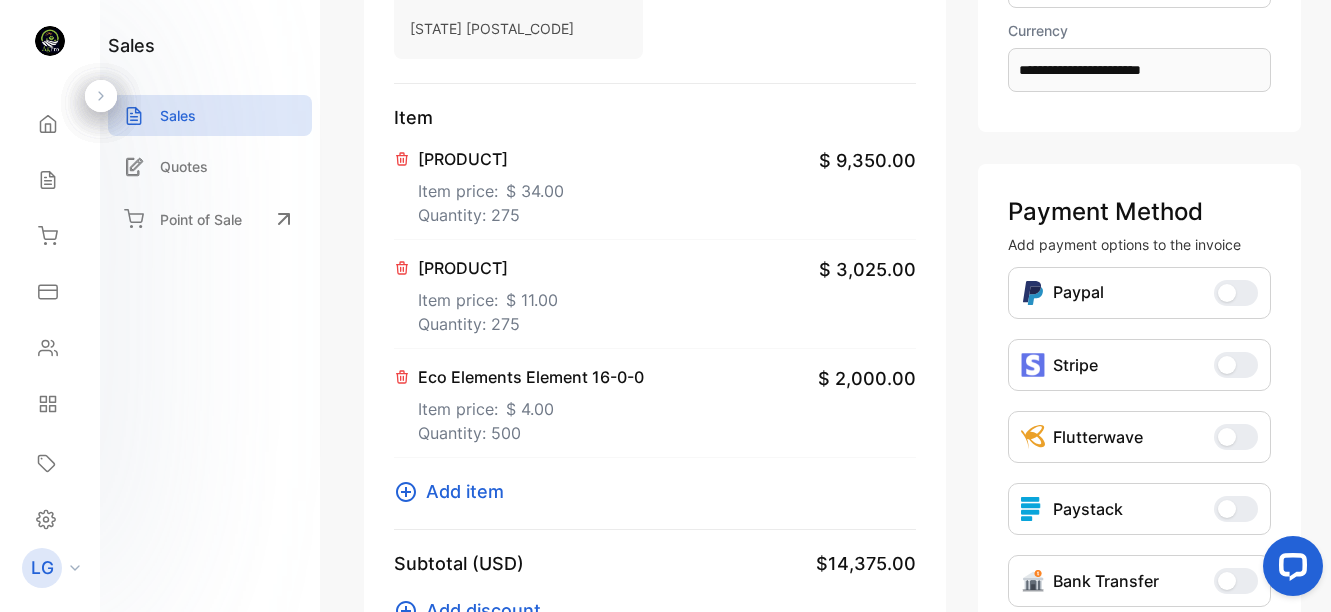 scroll, scrollTop: 358, scrollLeft: 0, axis: vertical 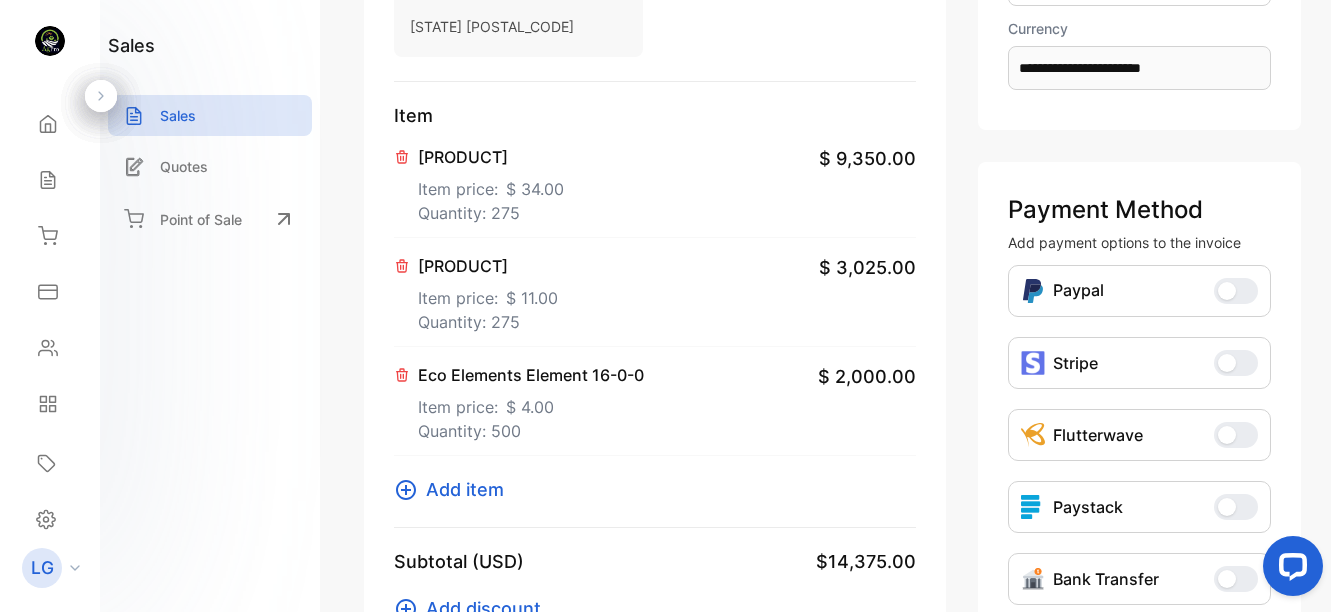 click on "Add item" at bounding box center (465, 489) 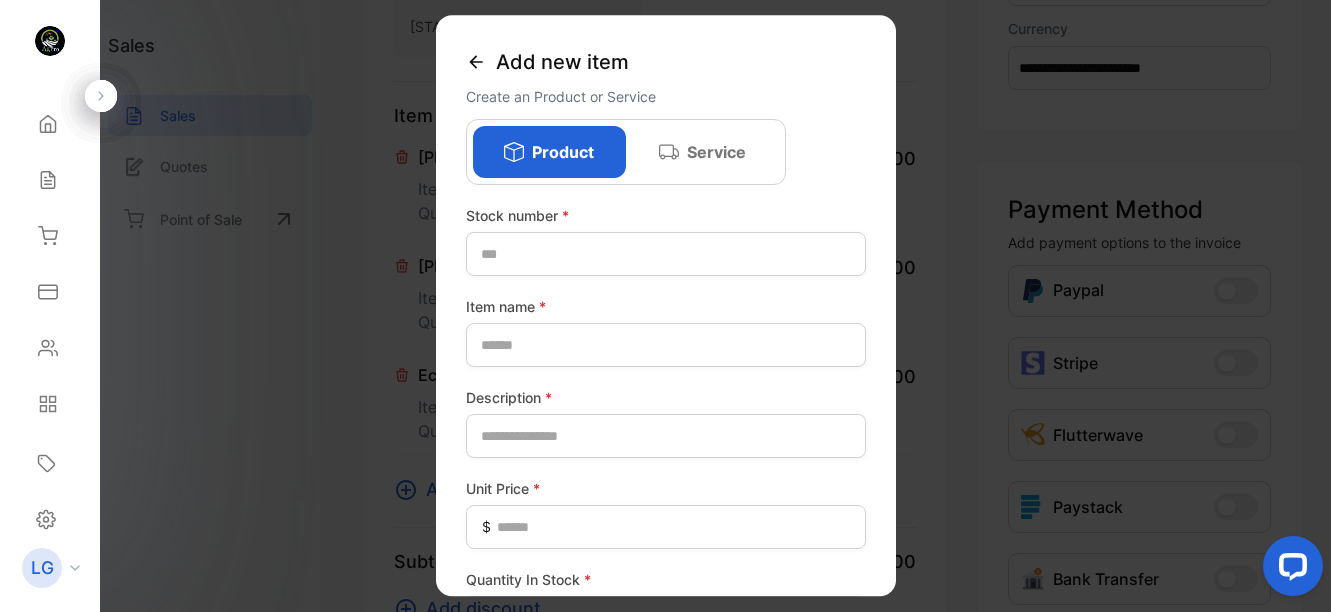 click on "Add new item" at bounding box center [666, 62] 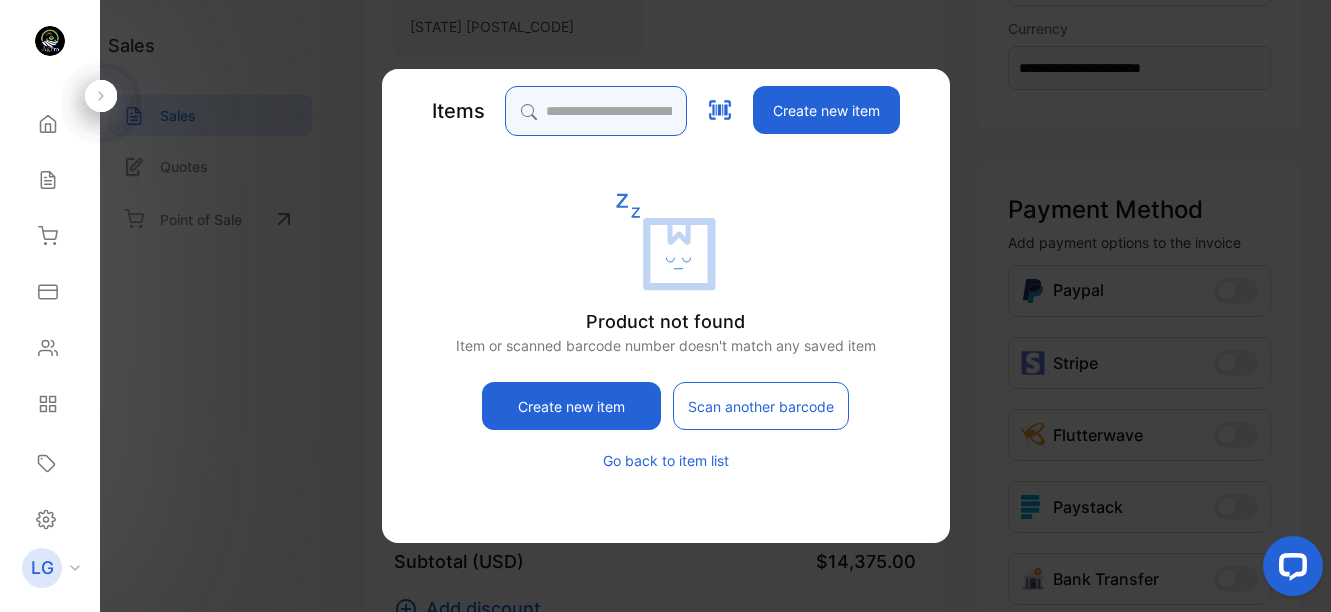 click at bounding box center (596, 111) 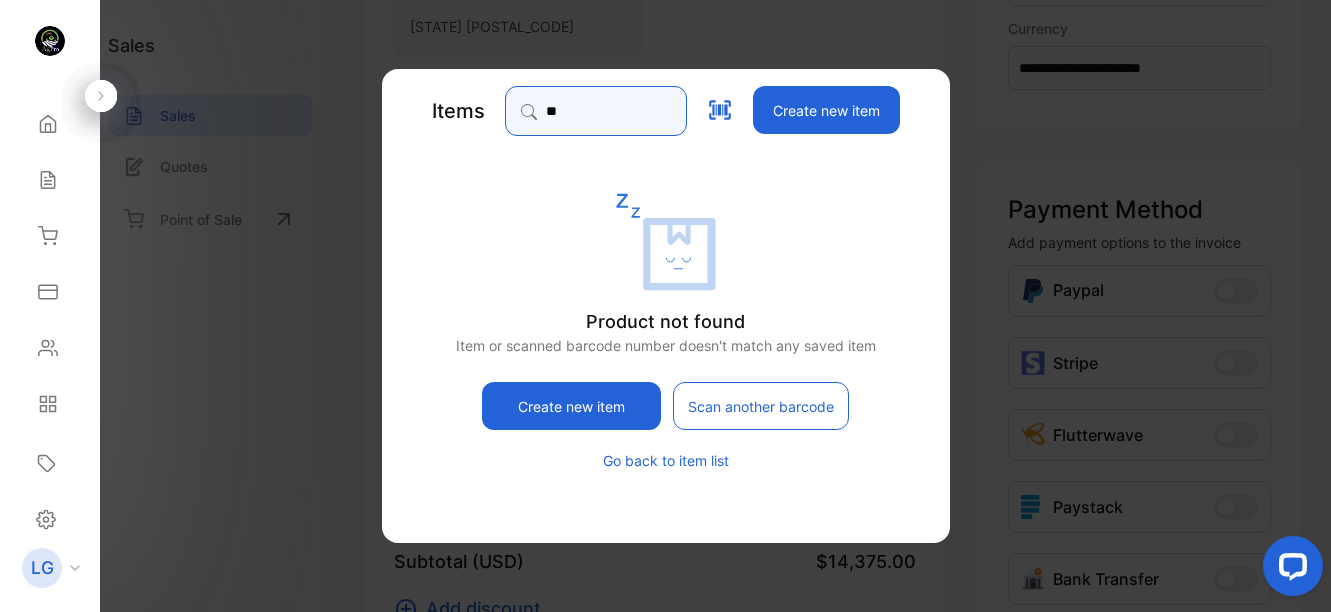 type on "*" 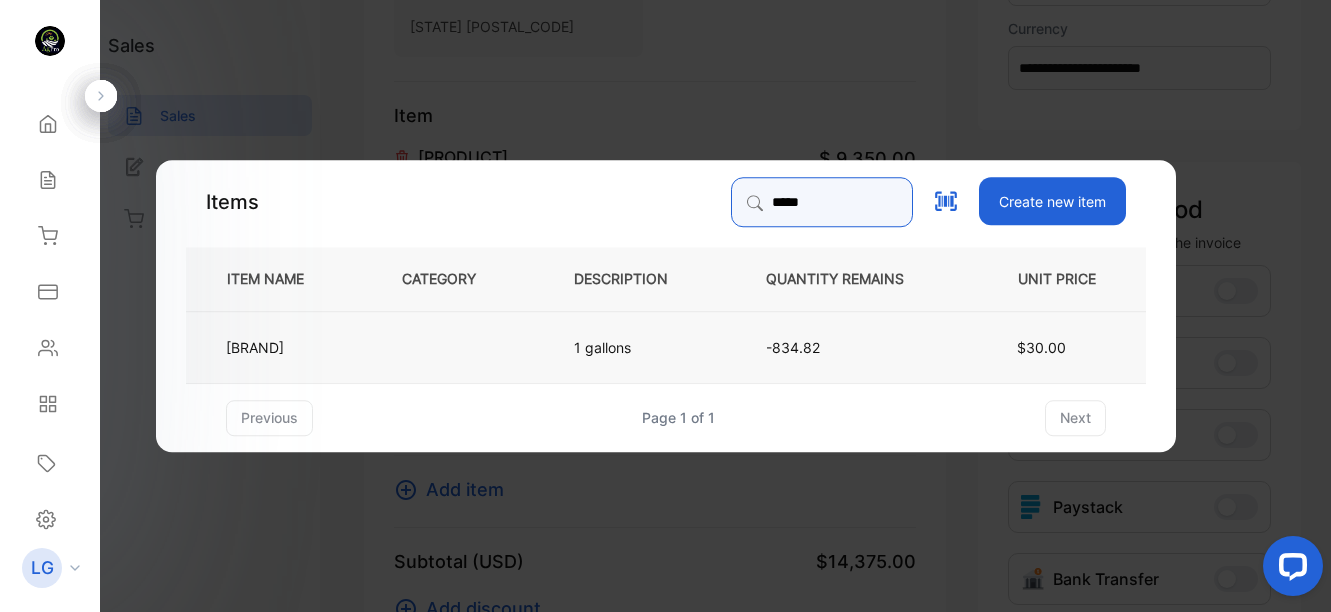 type on "*****" 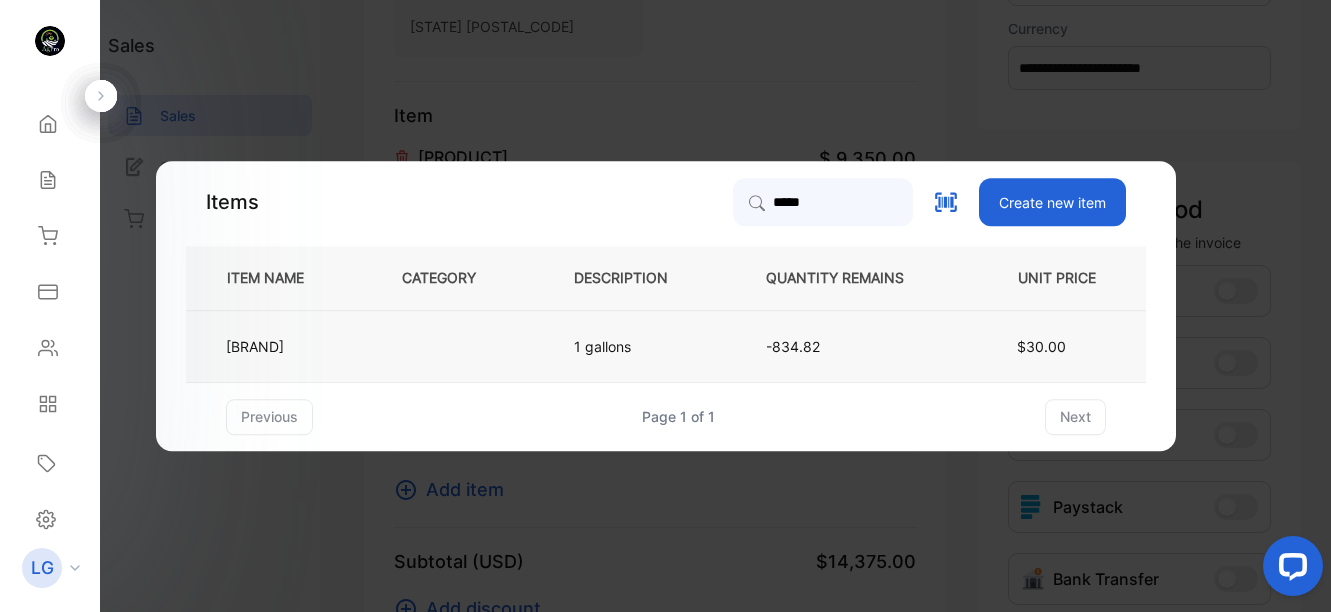 click at bounding box center [455, 346] 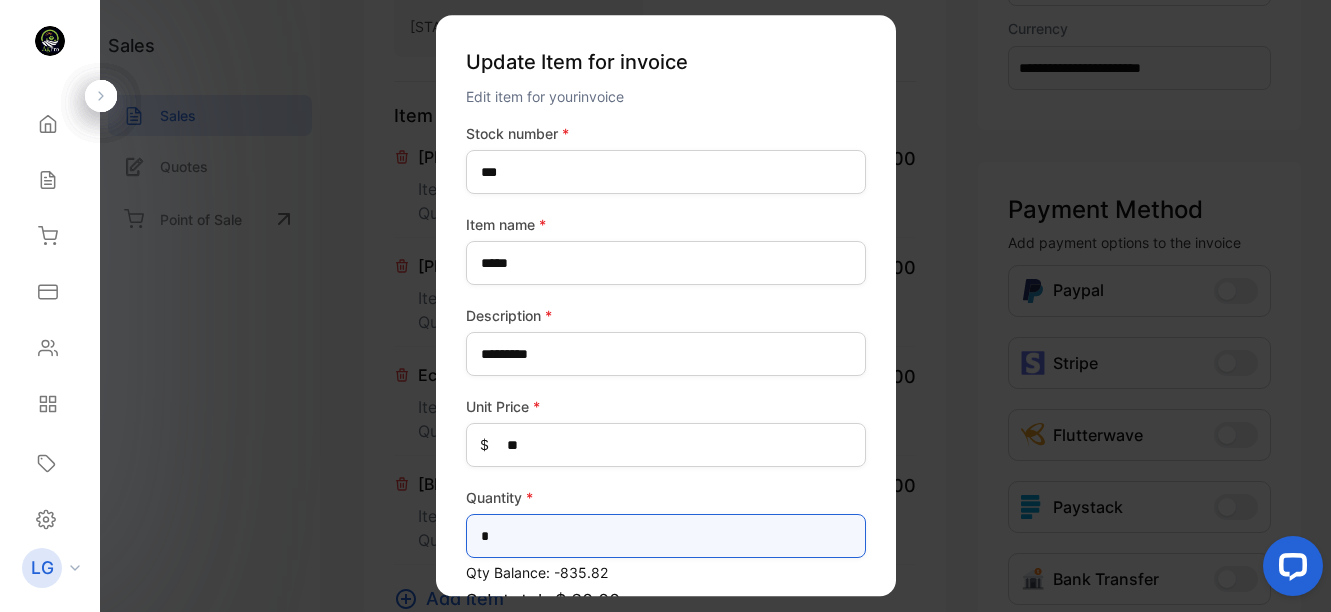 click on "*" at bounding box center [666, 536] 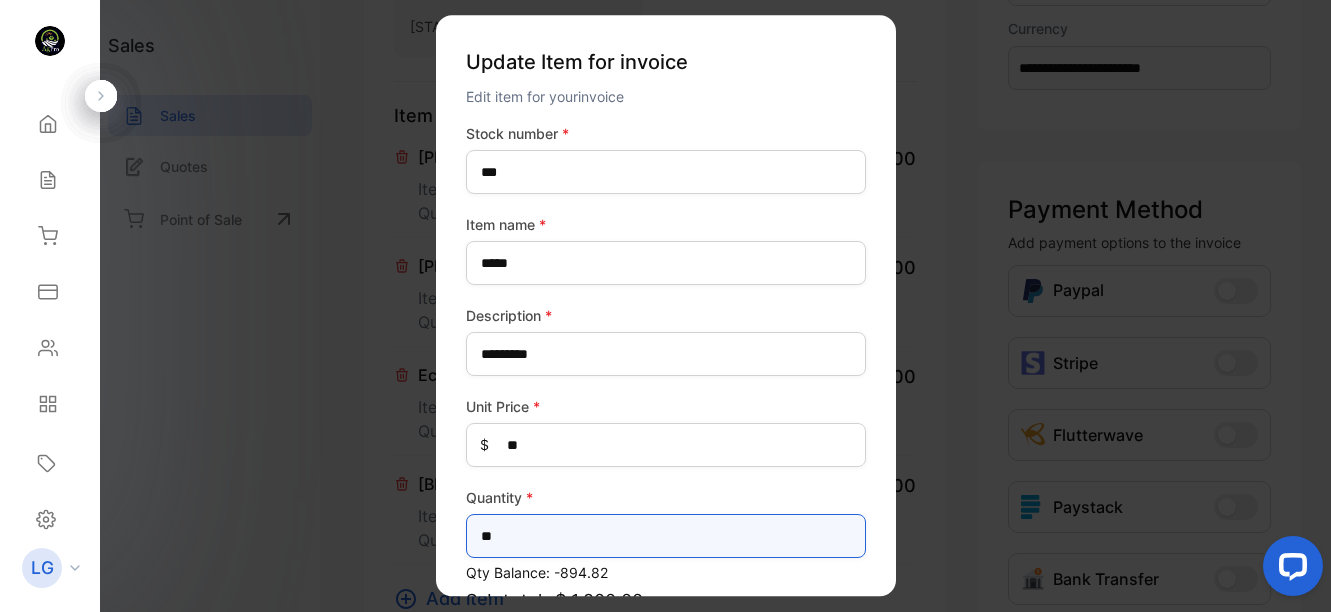 type on "*****" 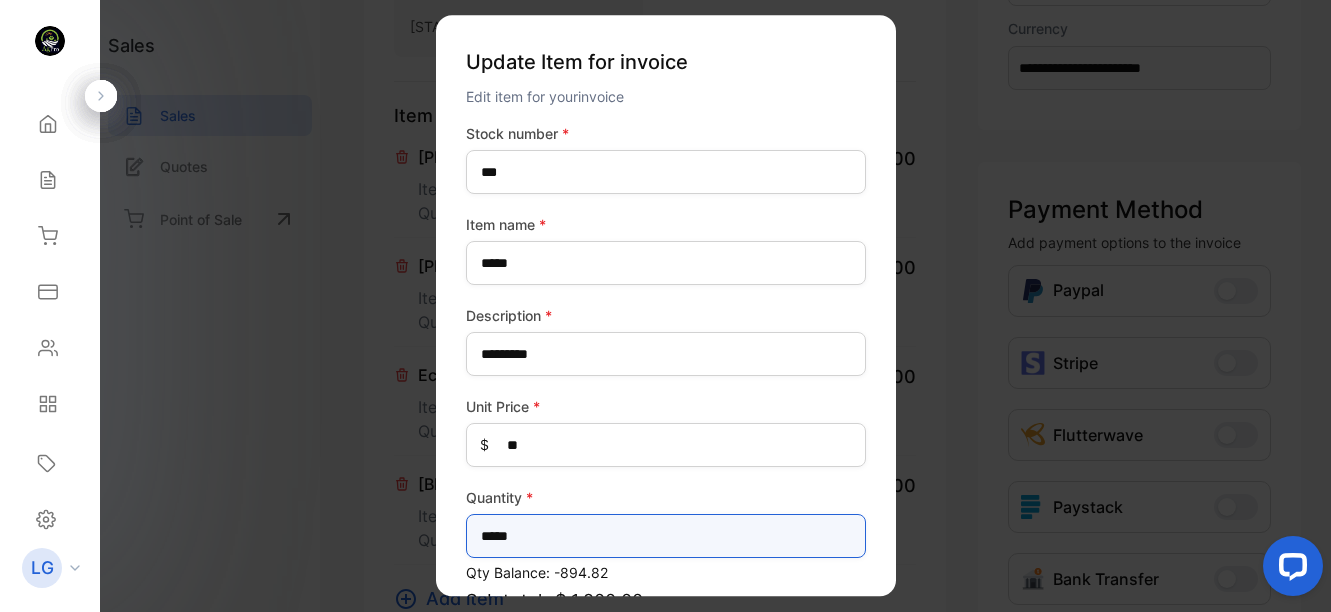 drag, startPoint x: 523, startPoint y: 535, endPoint x: 477, endPoint y: 543, distance: 46.69047 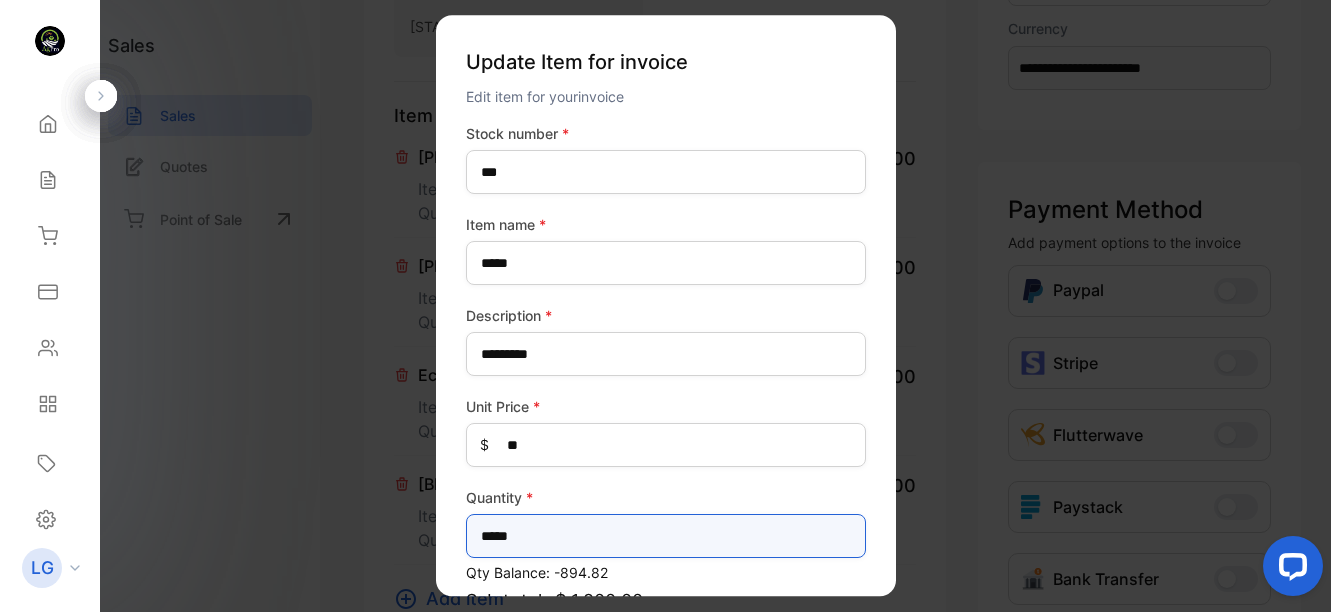 click on "*****" at bounding box center [666, 536] 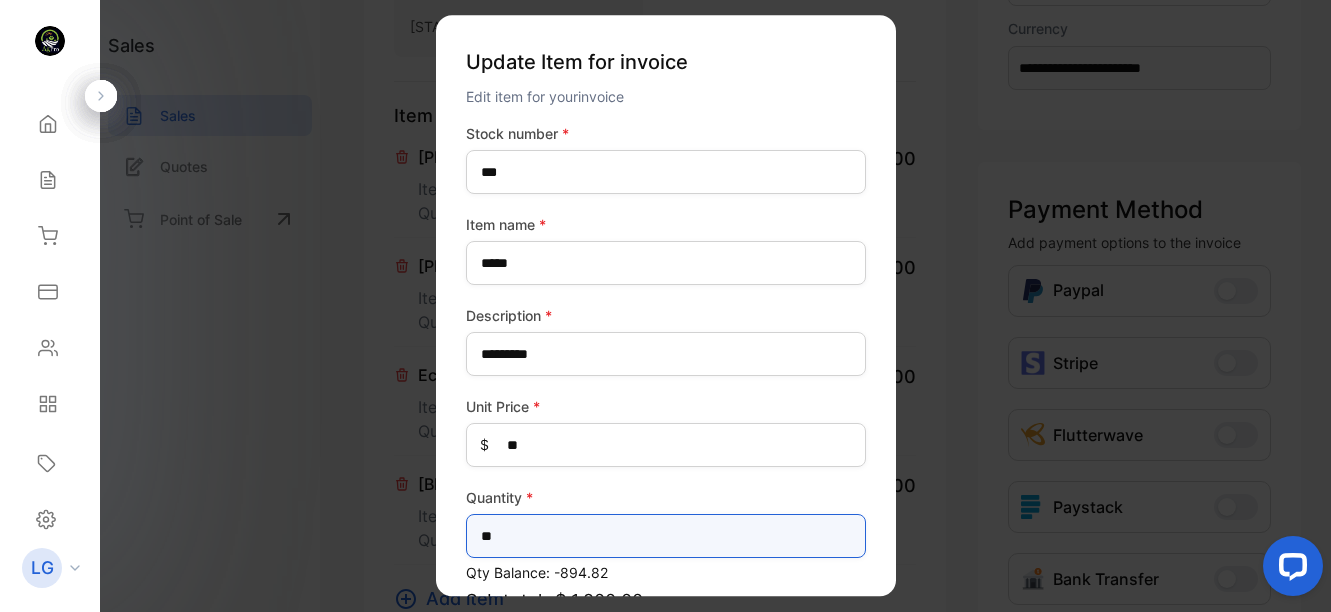 type on "**" 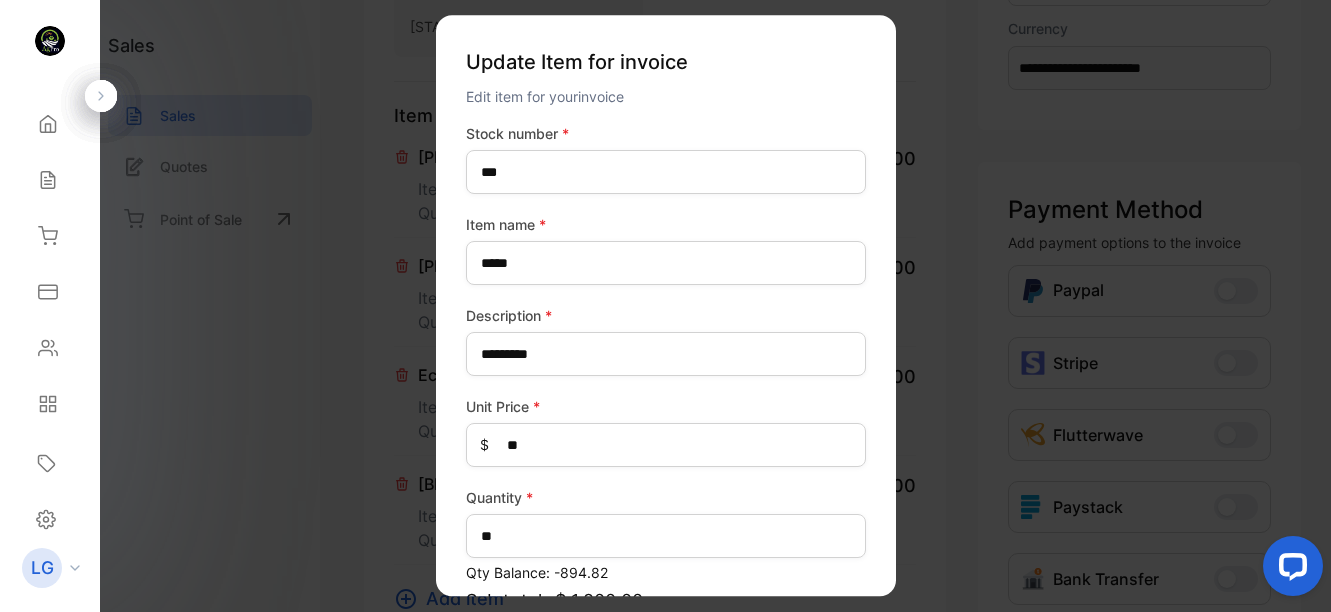 click on "Stock number * *** Item name * ***** Description * ********* Unit Price * $ ** Quantity * ** Qty Balance: -894.82 Sub total: $ 1,800.00 Tax Update item" at bounding box center [666, 305] 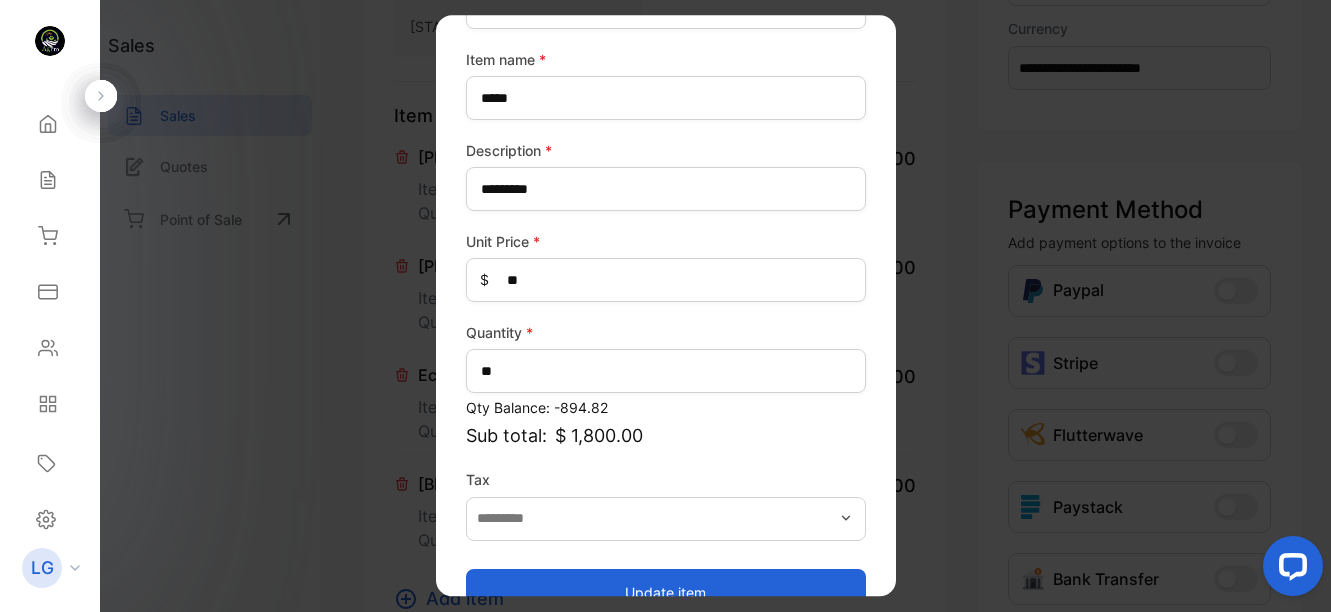 scroll, scrollTop: 210, scrollLeft: 0, axis: vertical 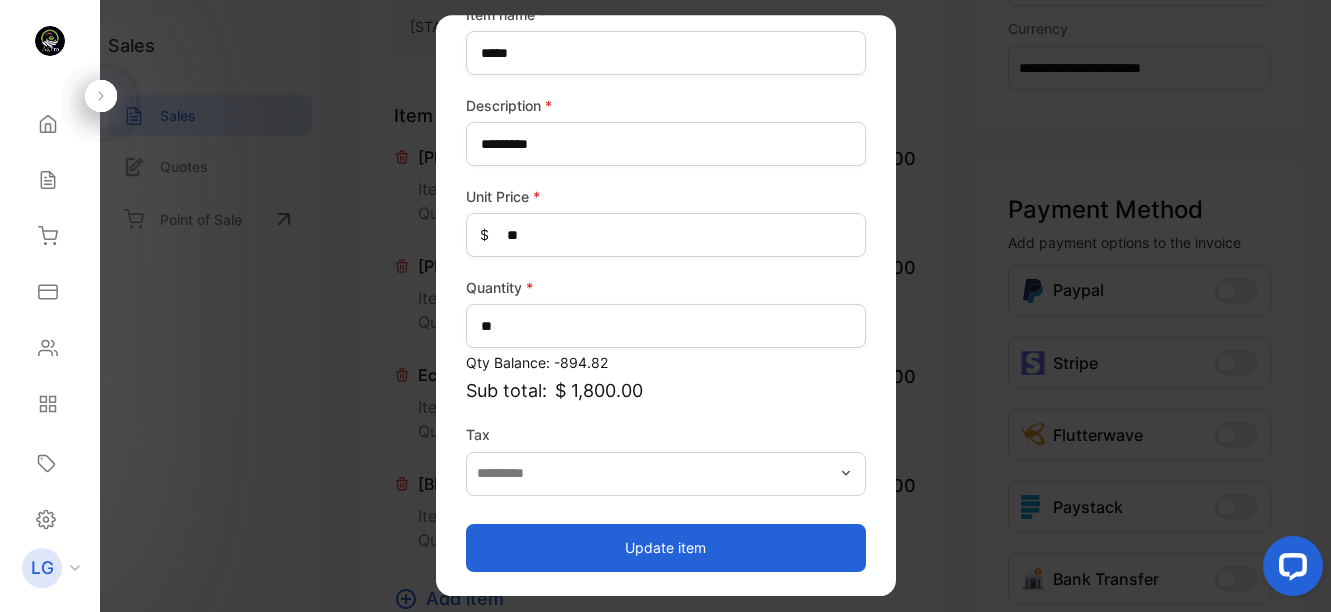 click on "Update item" at bounding box center [666, 548] 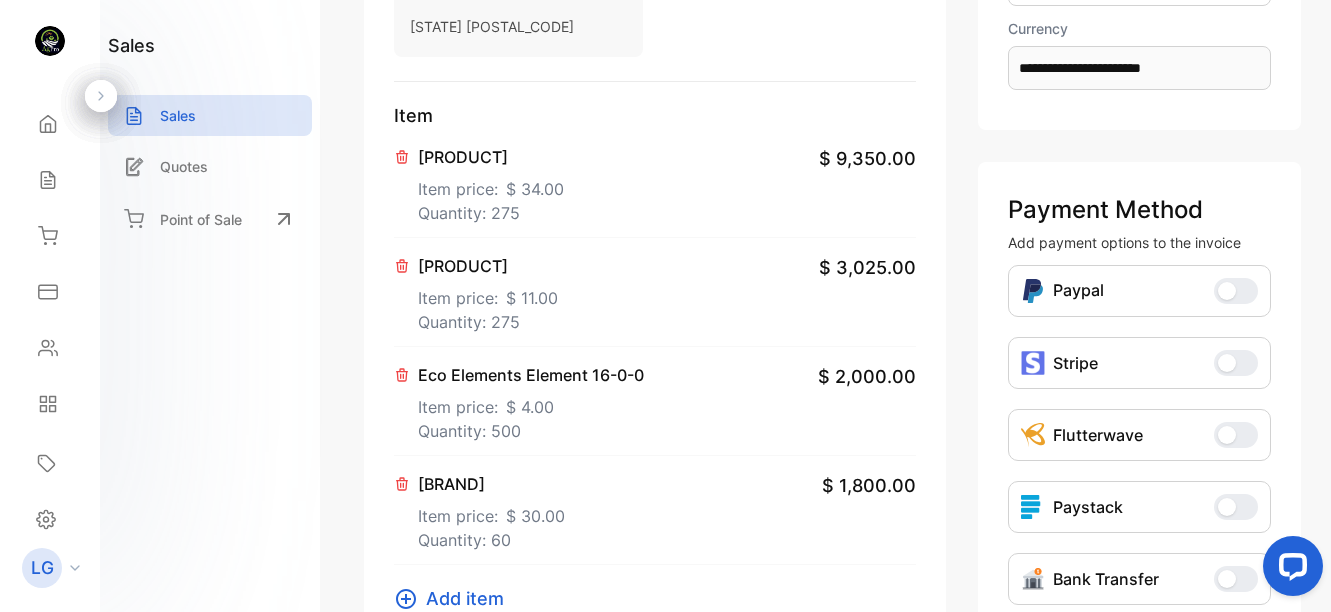 click on "[BRAND]" at bounding box center [491, 484] 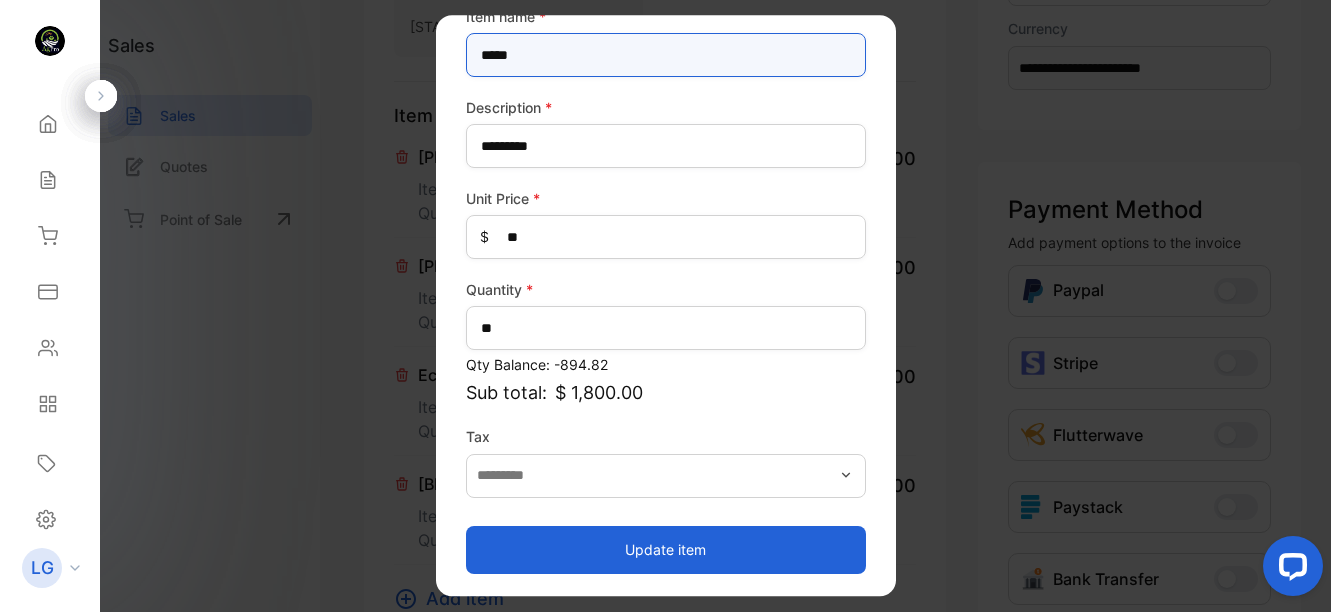 scroll, scrollTop: 210, scrollLeft: 0, axis: vertical 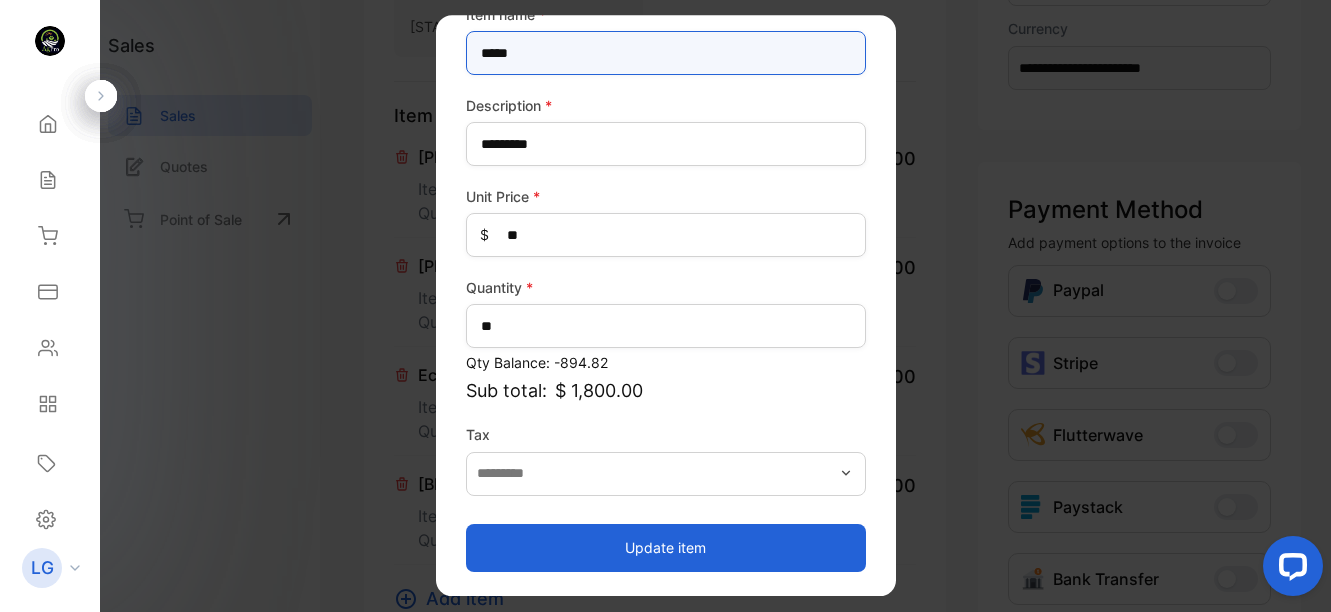 type on "*****" 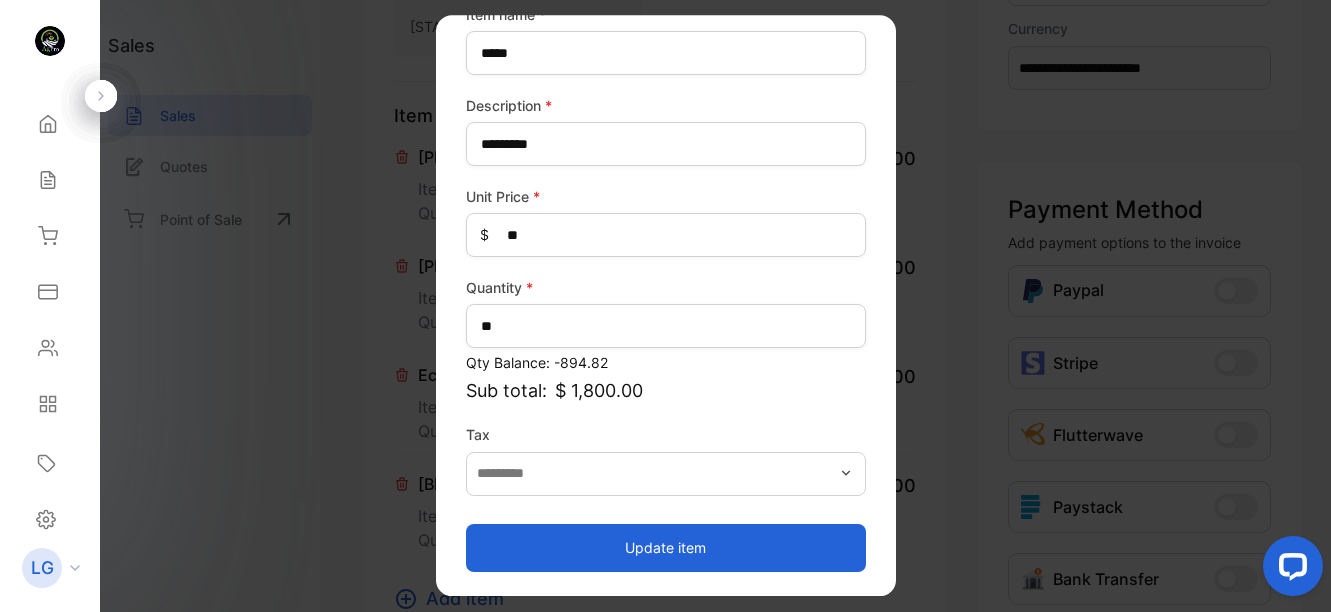 click on "Update item" at bounding box center [666, 548] 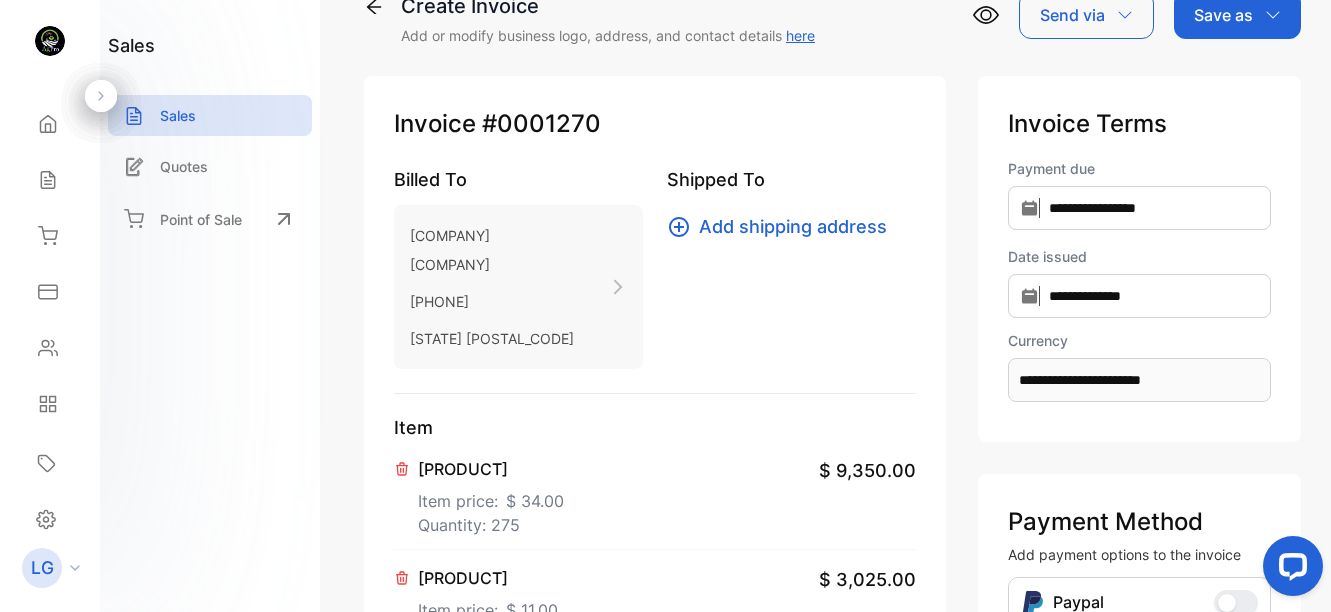 scroll, scrollTop: 0, scrollLeft: 0, axis: both 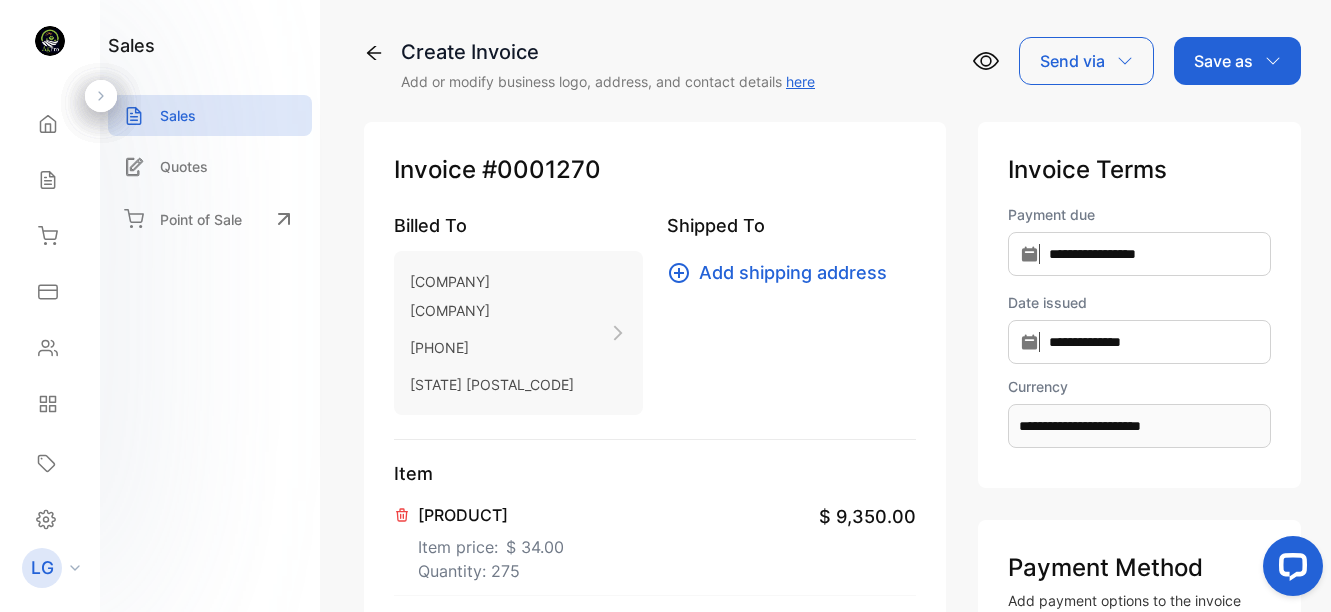 click on "Save as" at bounding box center [1237, 61] 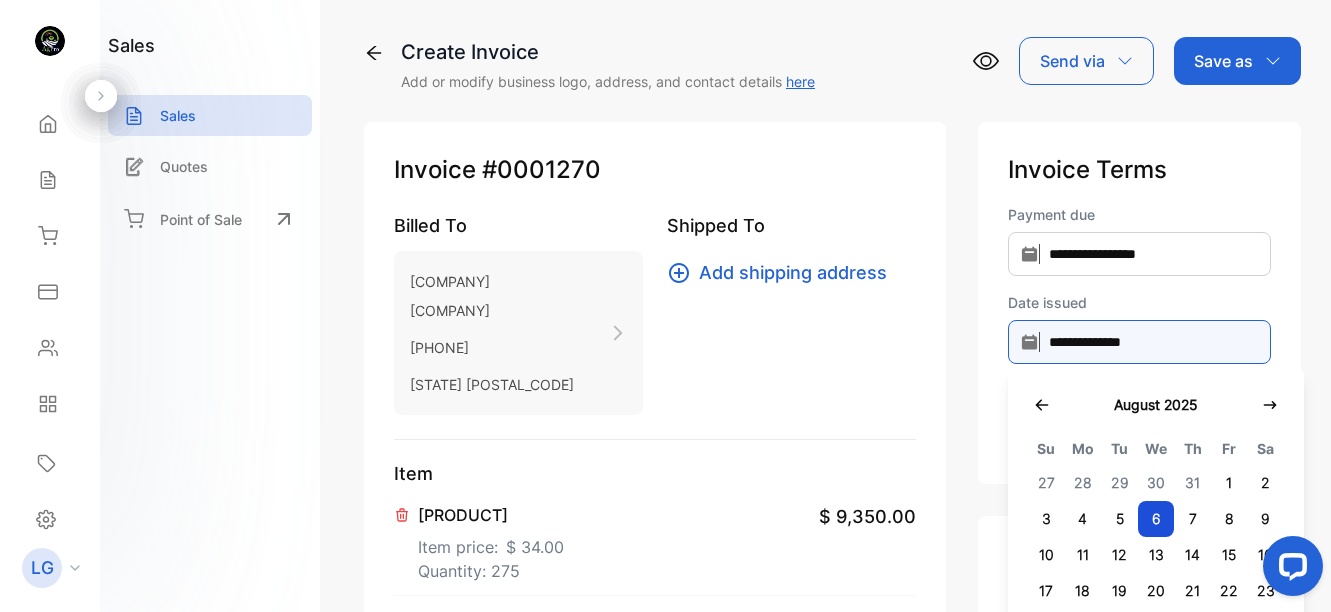 click on "**********" at bounding box center (1139, 342) 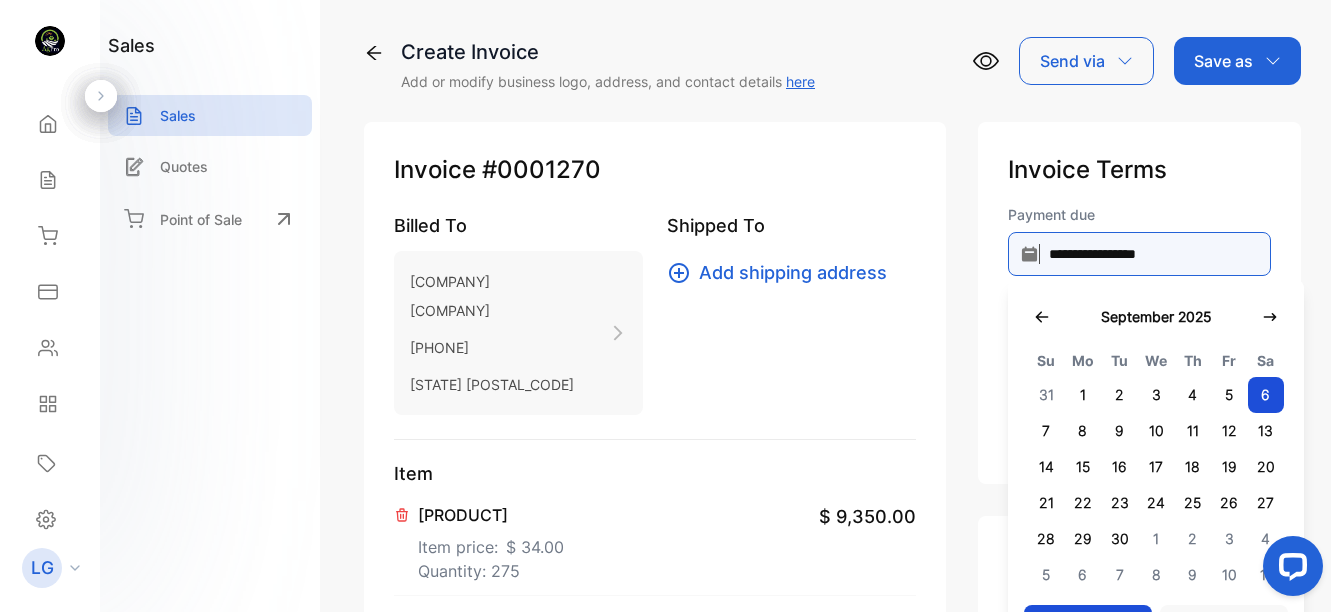 click on "**********" at bounding box center [1139, 254] 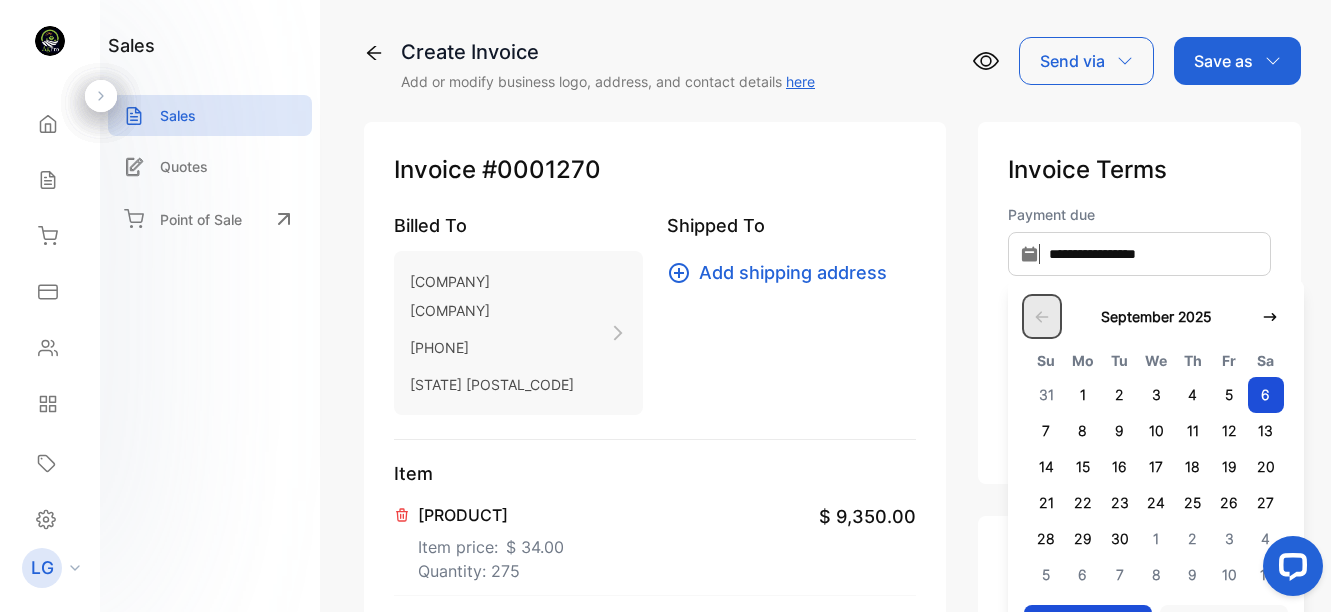 click 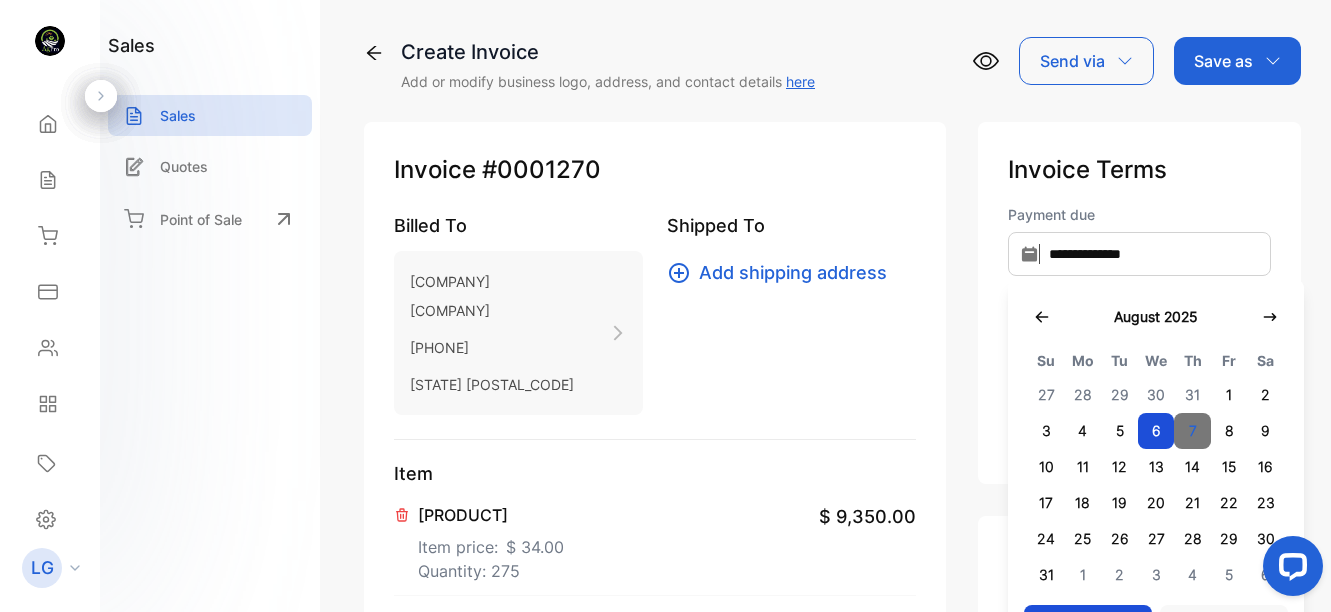 click on "7" at bounding box center (1192, 431) 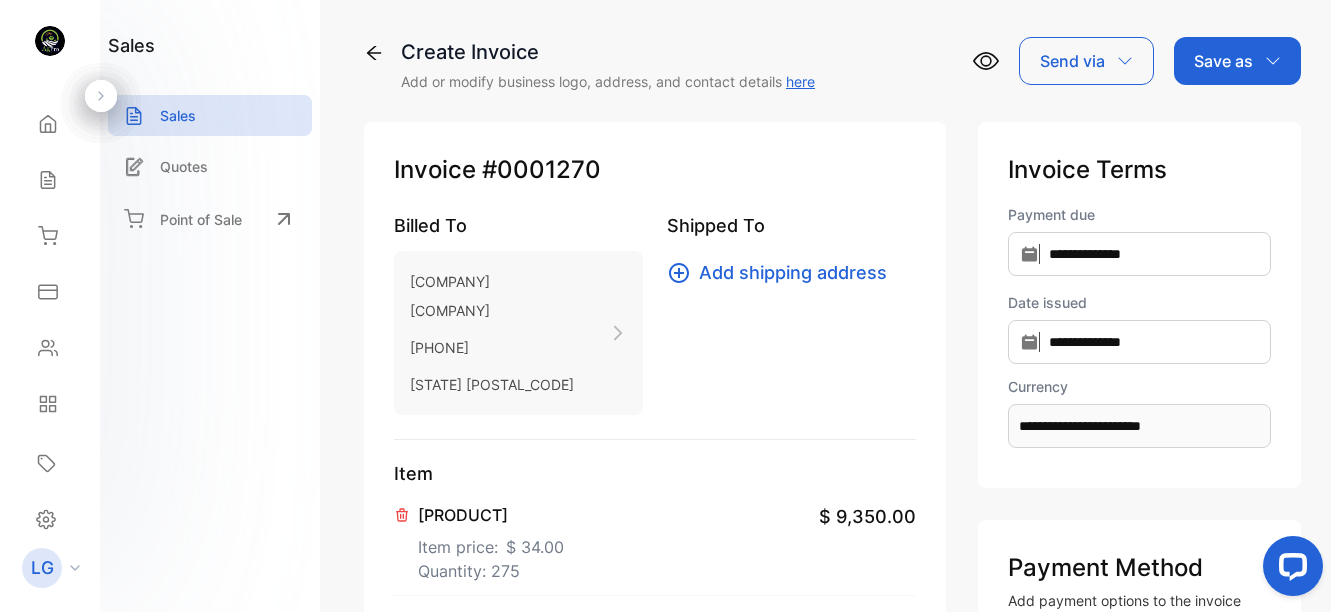 click on "Save as" at bounding box center [1223, 61] 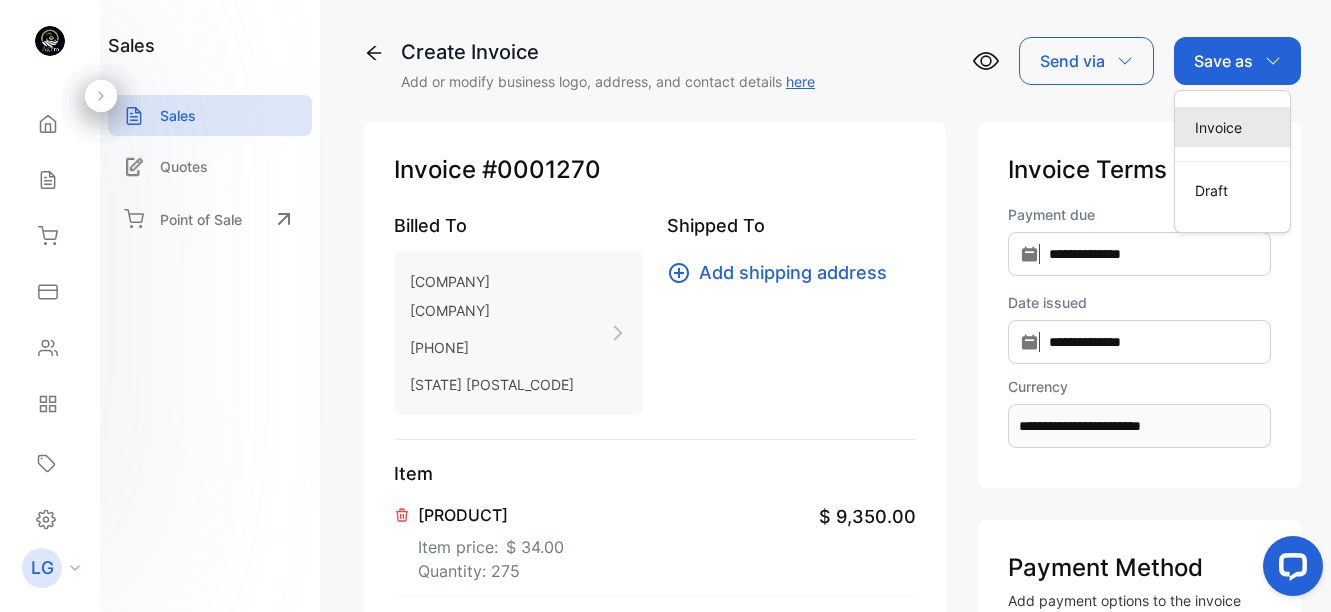 click on "Invoice" at bounding box center (1232, 127) 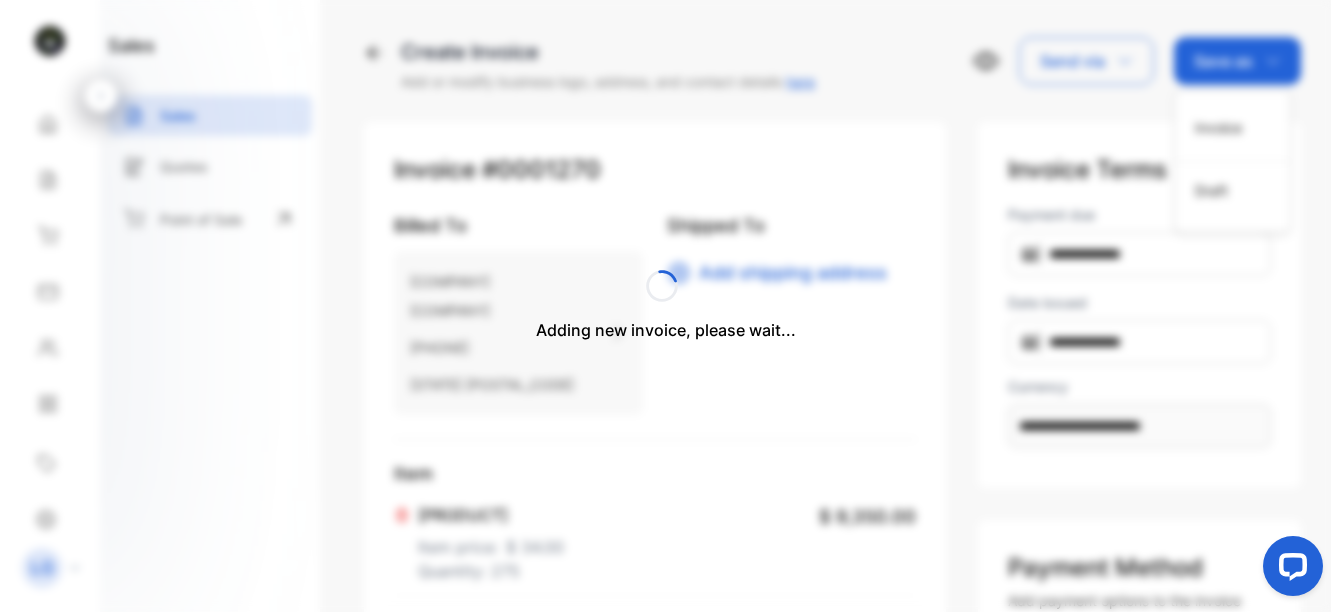 type 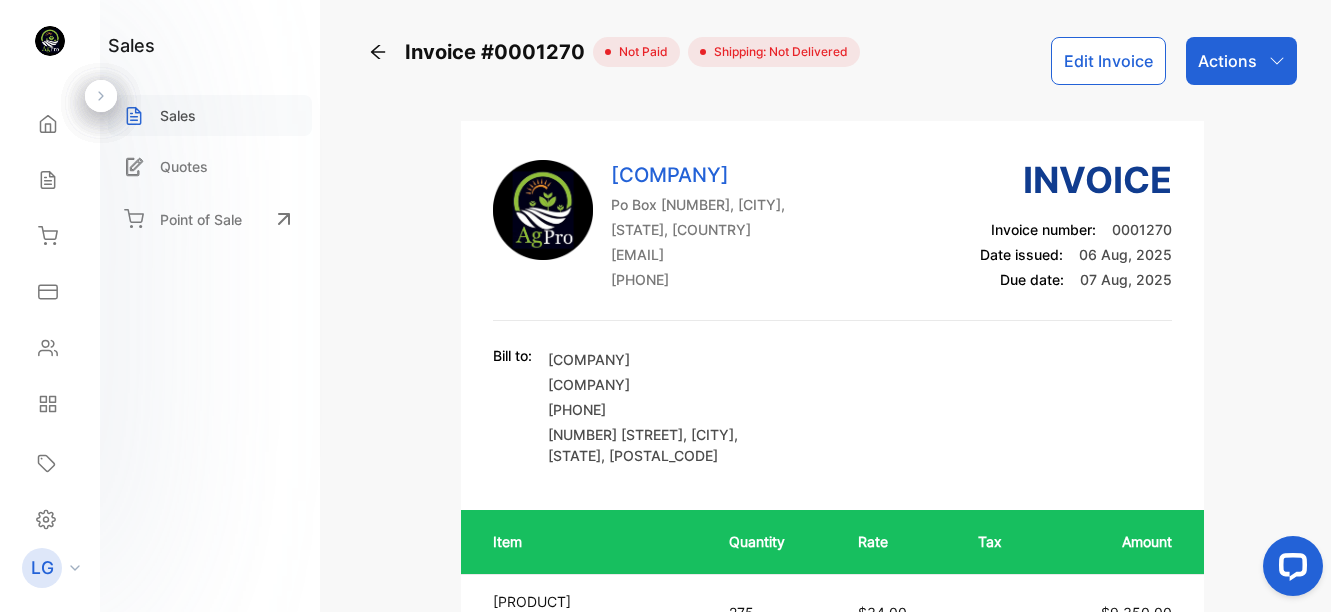 click on "Sales" at bounding box center [210, 115] 